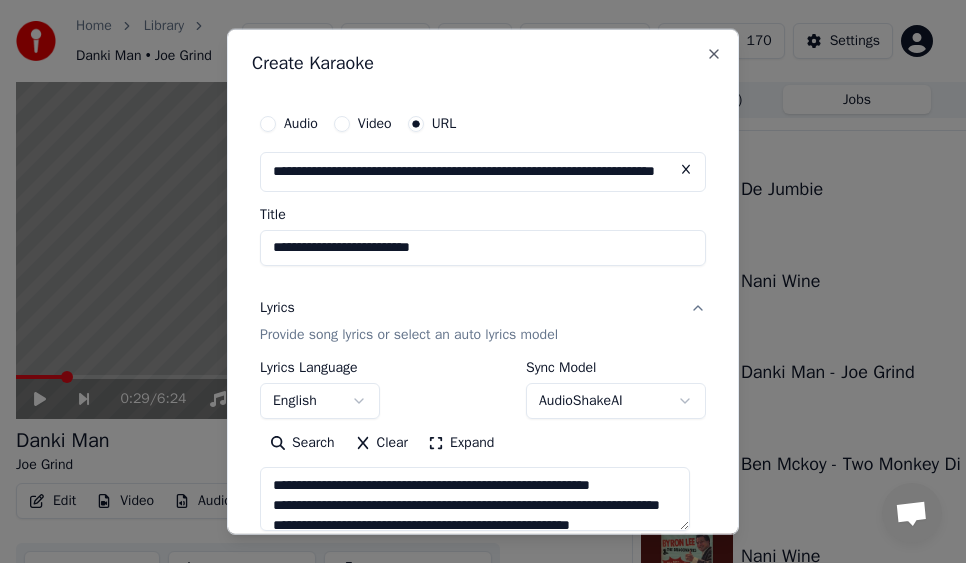 scroll, scrollTop: 0, scrollLeft: 0, axis: both 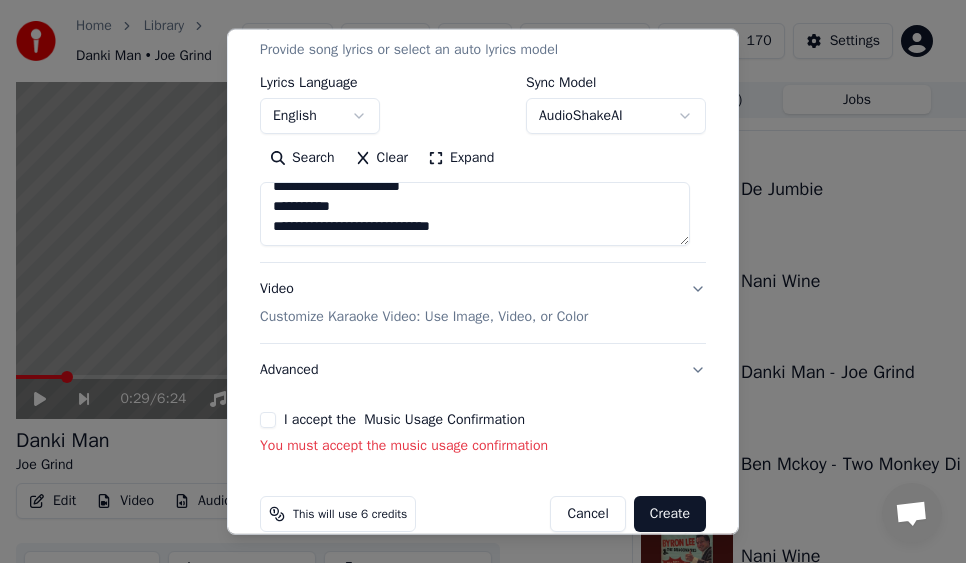 click on "I accept the   Music Usage Confirmation" at bounding box center [268, 420] 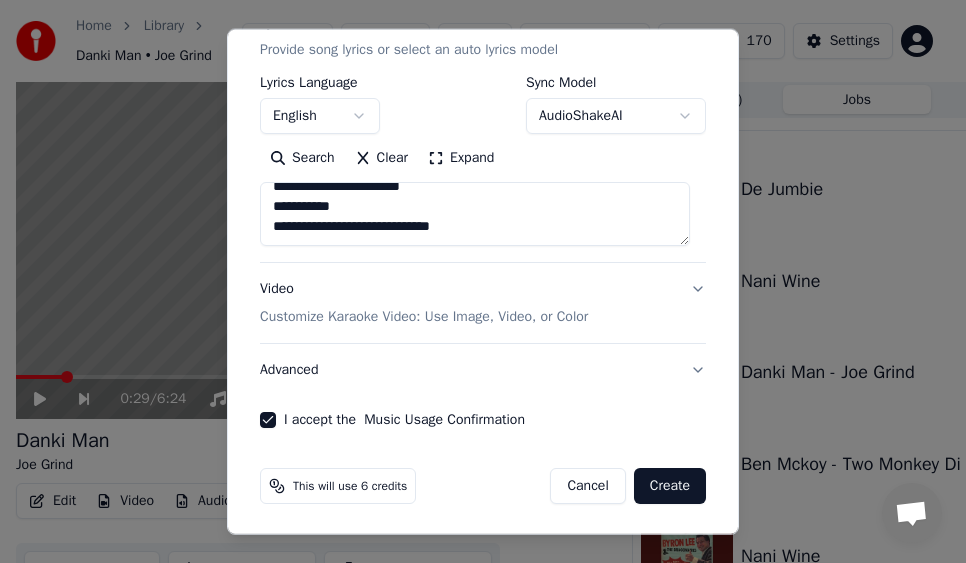click on "Create" at bounding box center [670, 486] 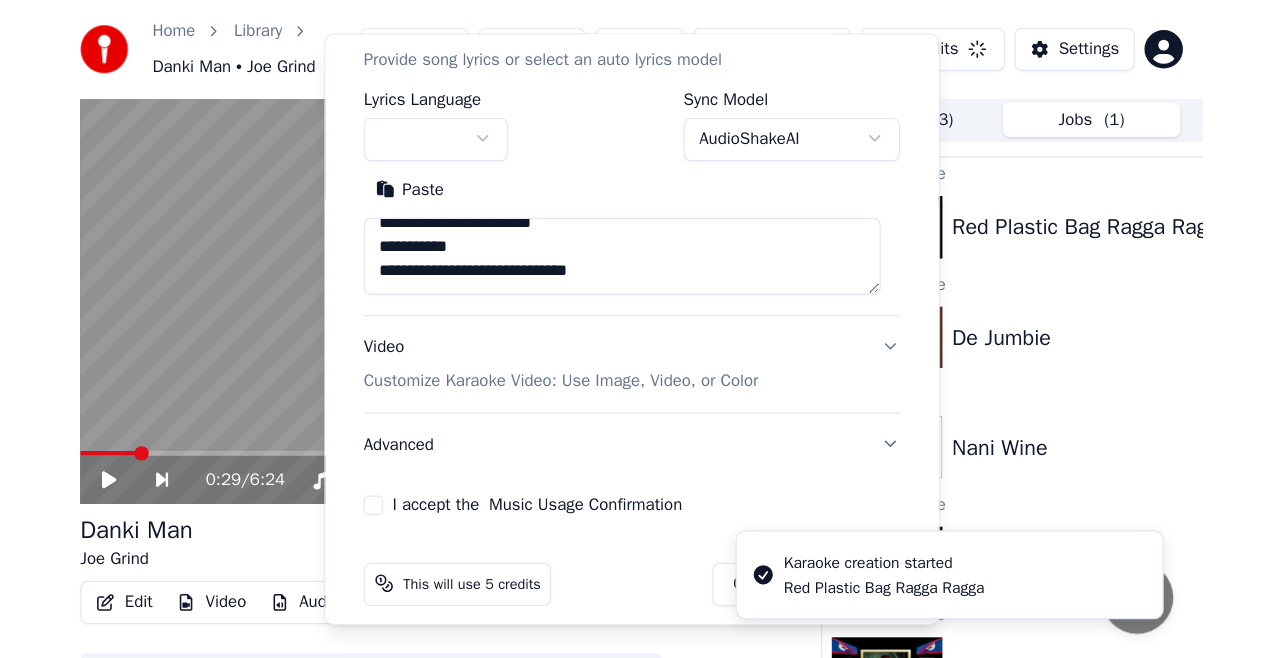 scroll, scrollTop: 0, scrollLeft: 0, axis: both 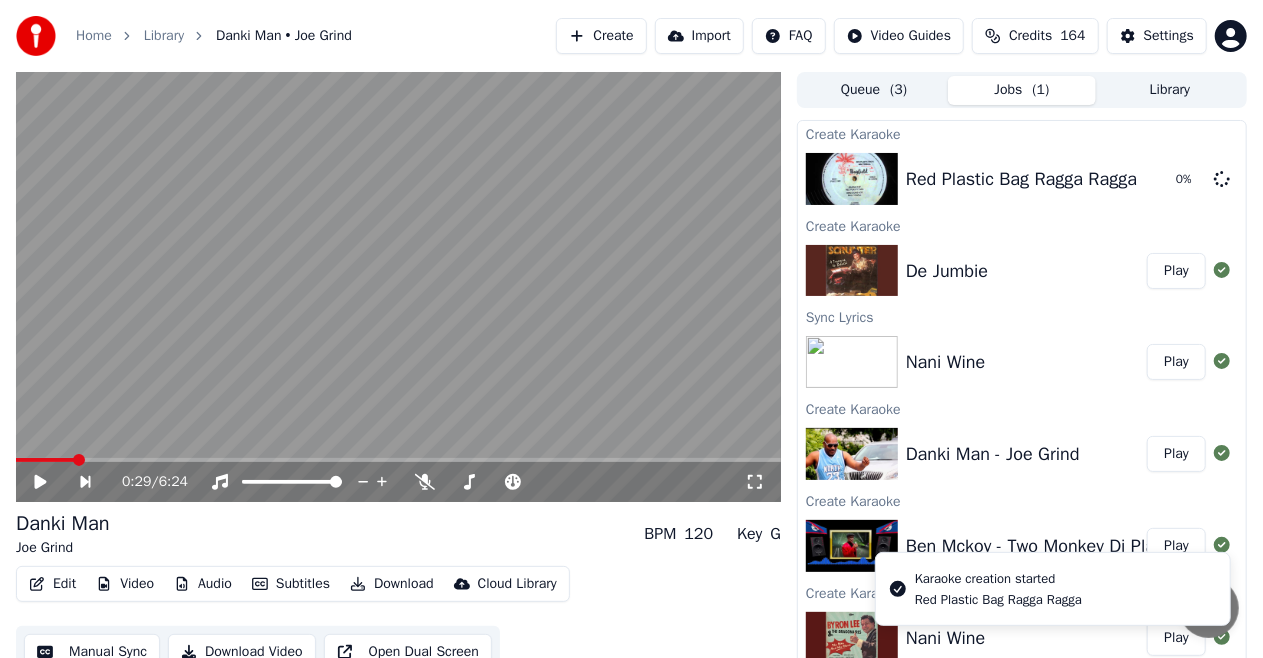 click on "Library" at bounding box center (1170, 90) 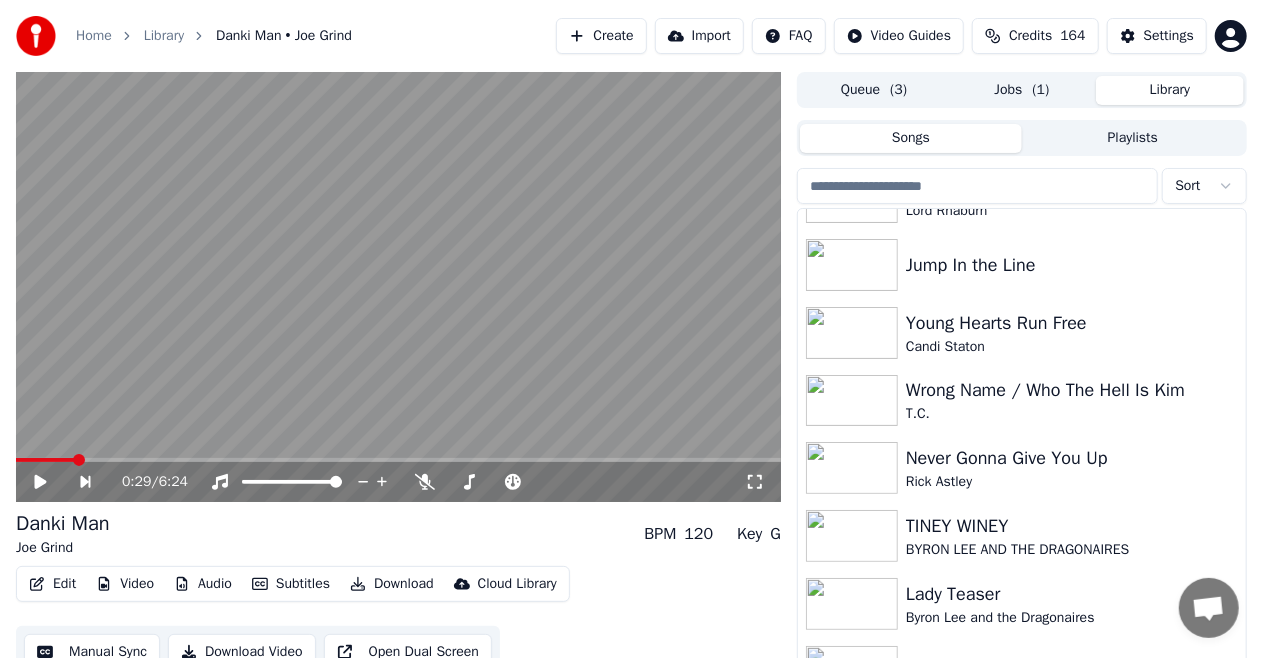scroll, scrollTop: 457, scrollLeft: 0, axis: vertical 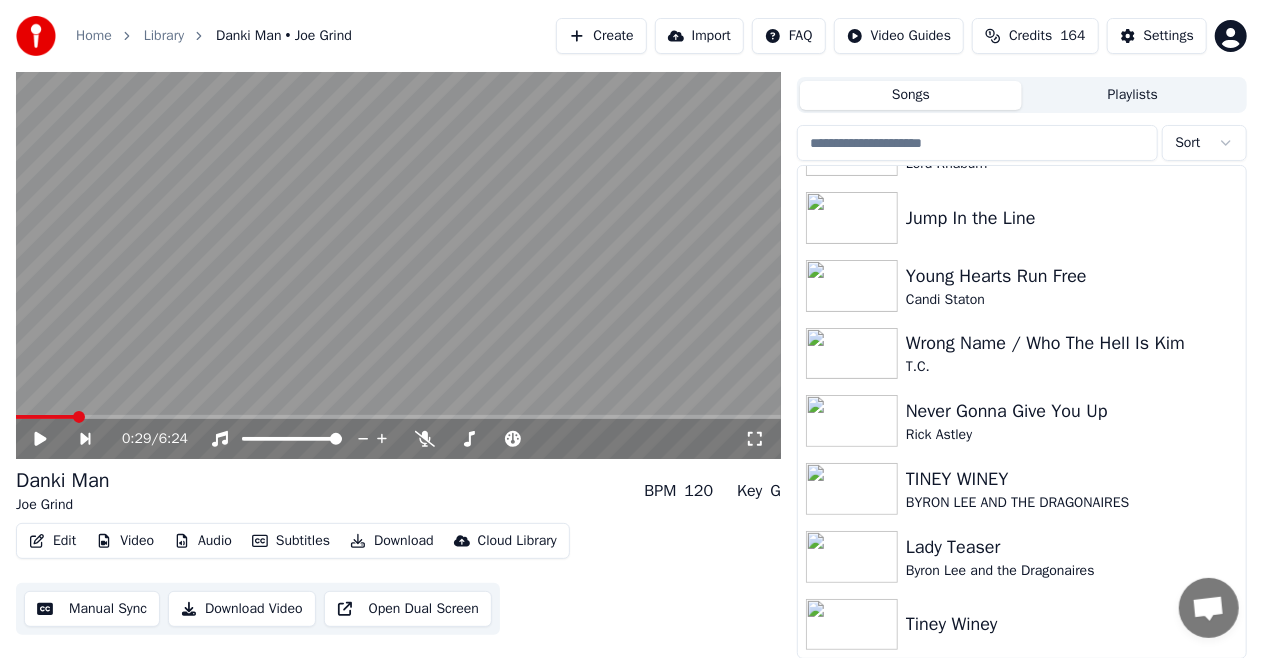 type 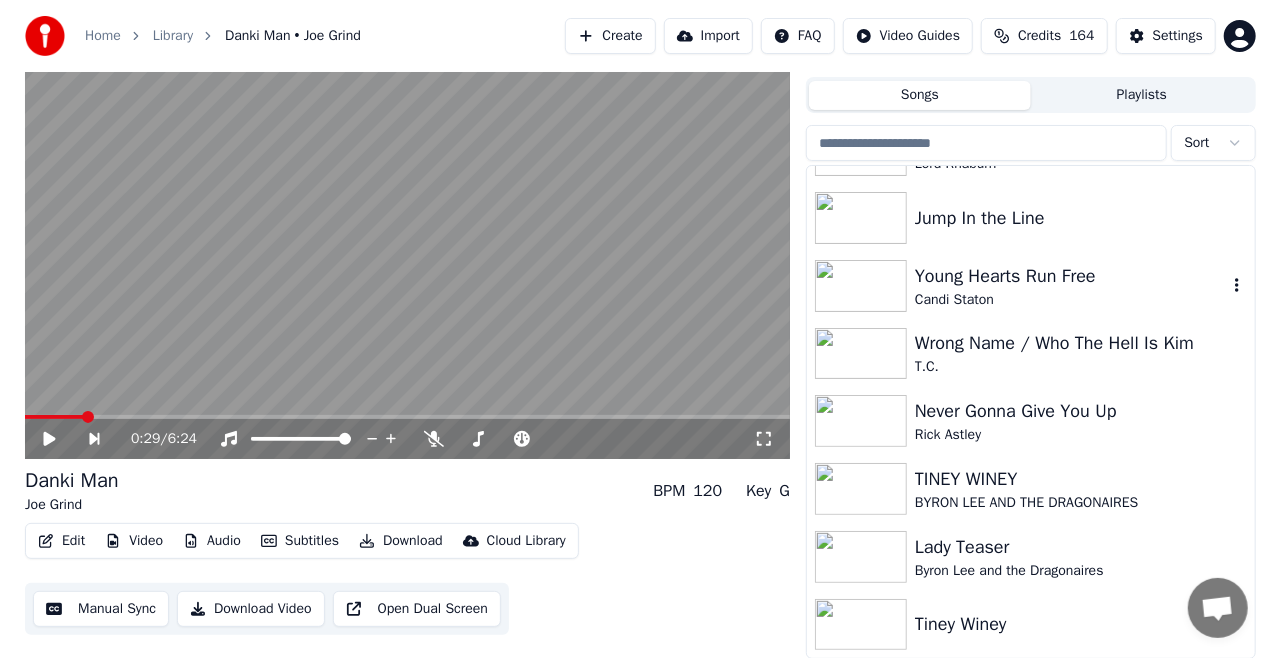 scroll, scrollTop: 0, scrollLeft: 0, axis: both 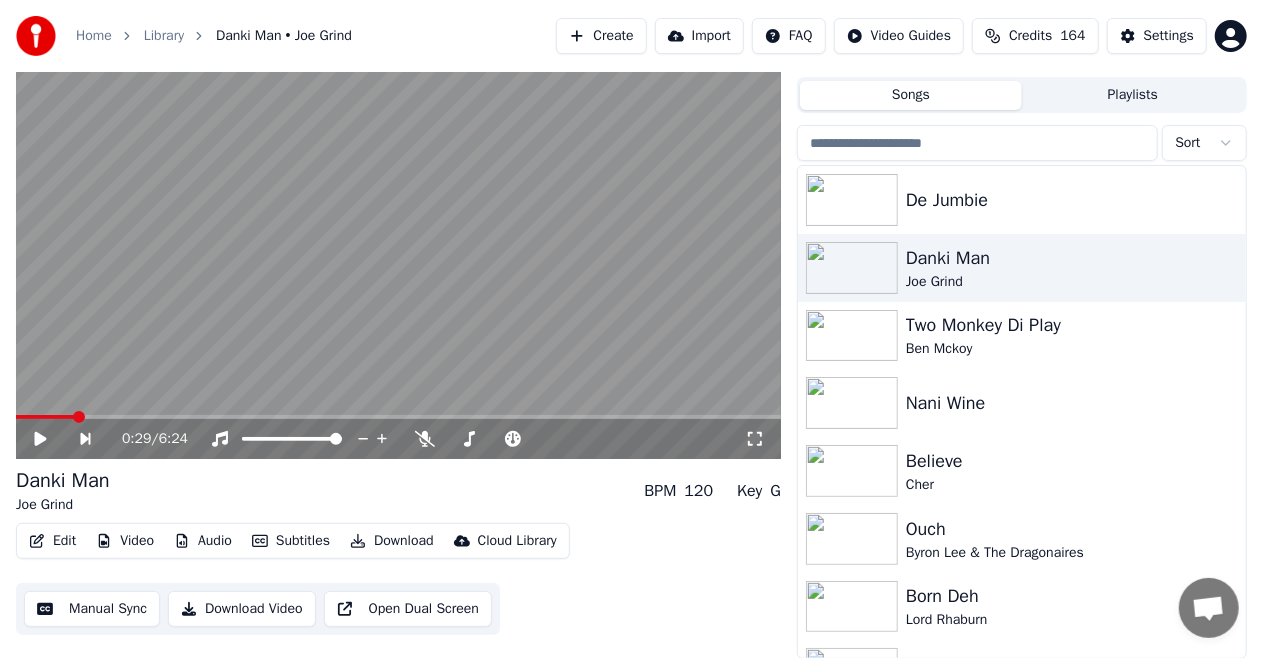click on "Create" at bounding box center [601, 36] 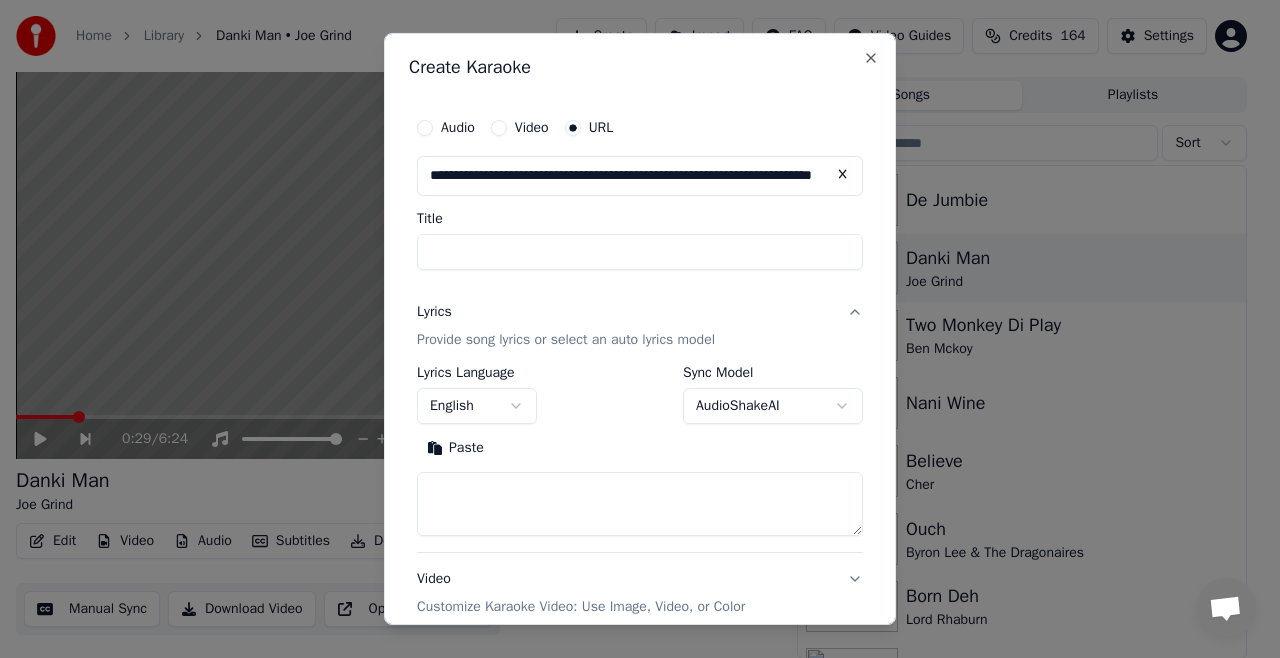 scroll, scrollTop: 0, scrollLeft: 152, axis: horizontal 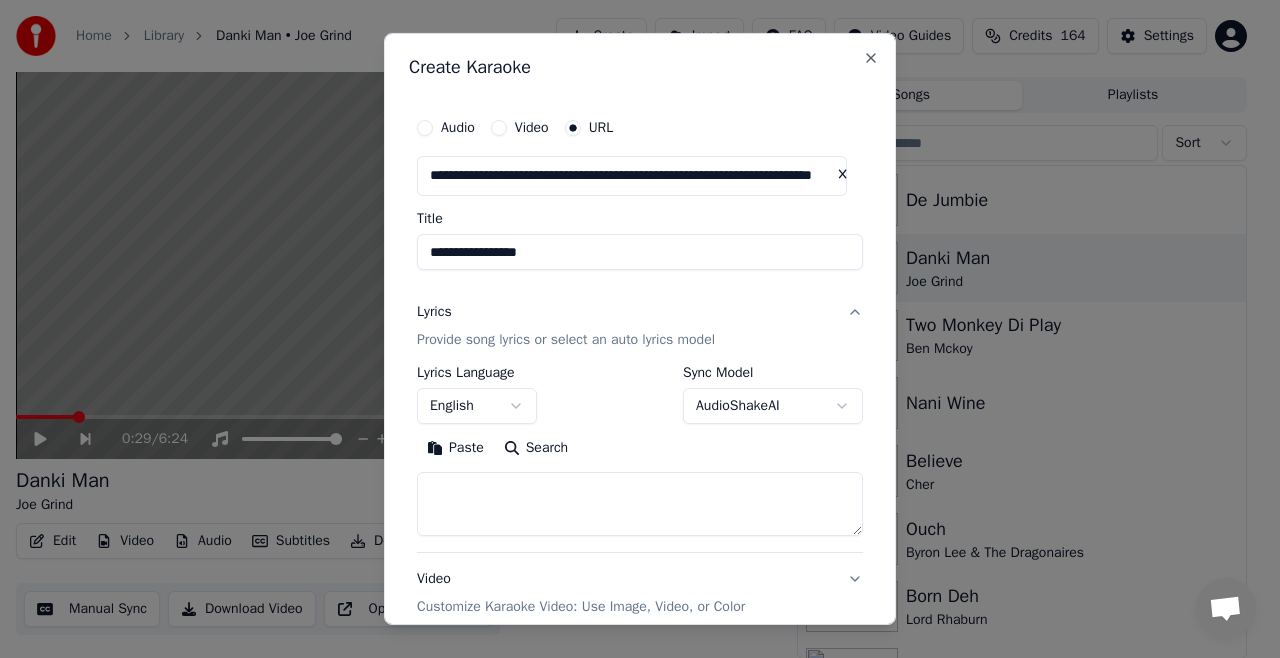 type on "**********" 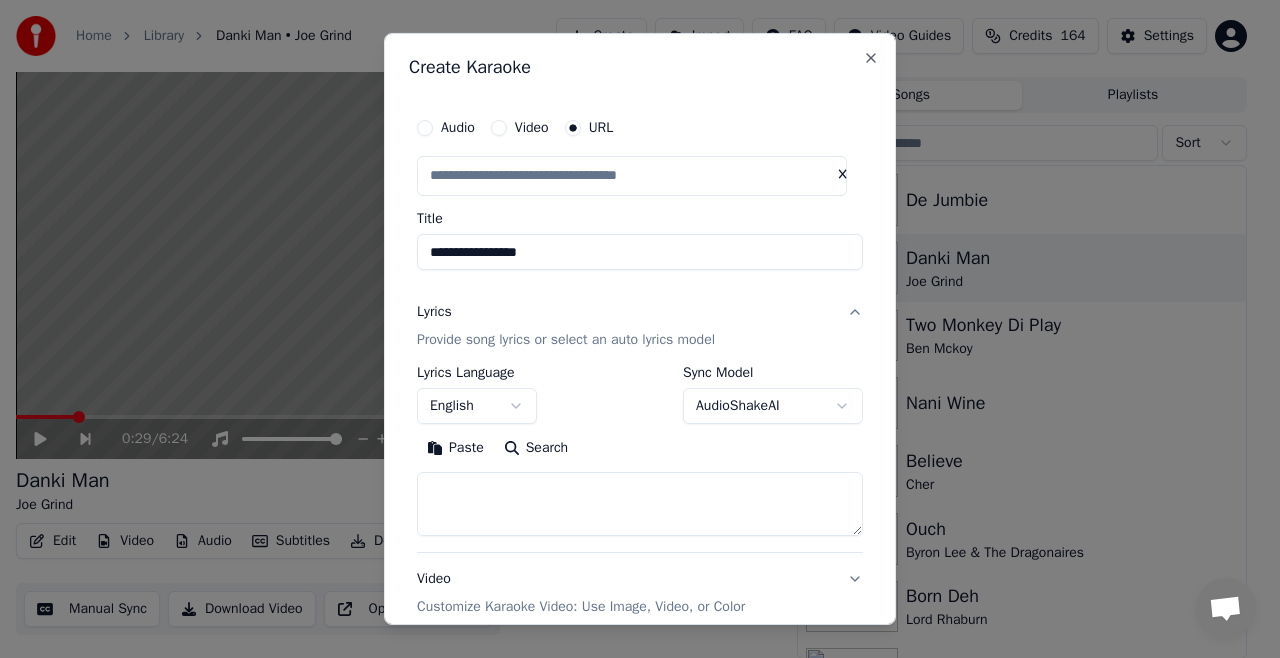 click on "Title" at bounding box center [640, 219] 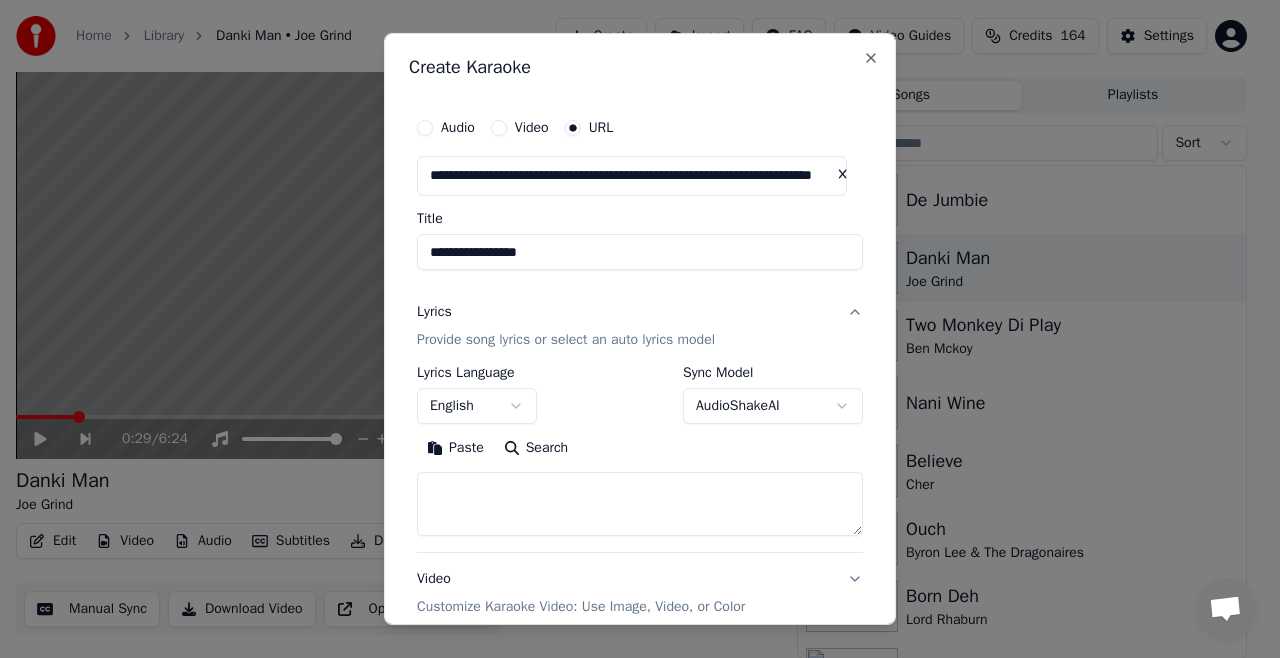 drag, startPoint x: 579, startPoint y: 254, endPoint x: 554, endPoint y: 254, distance: 25 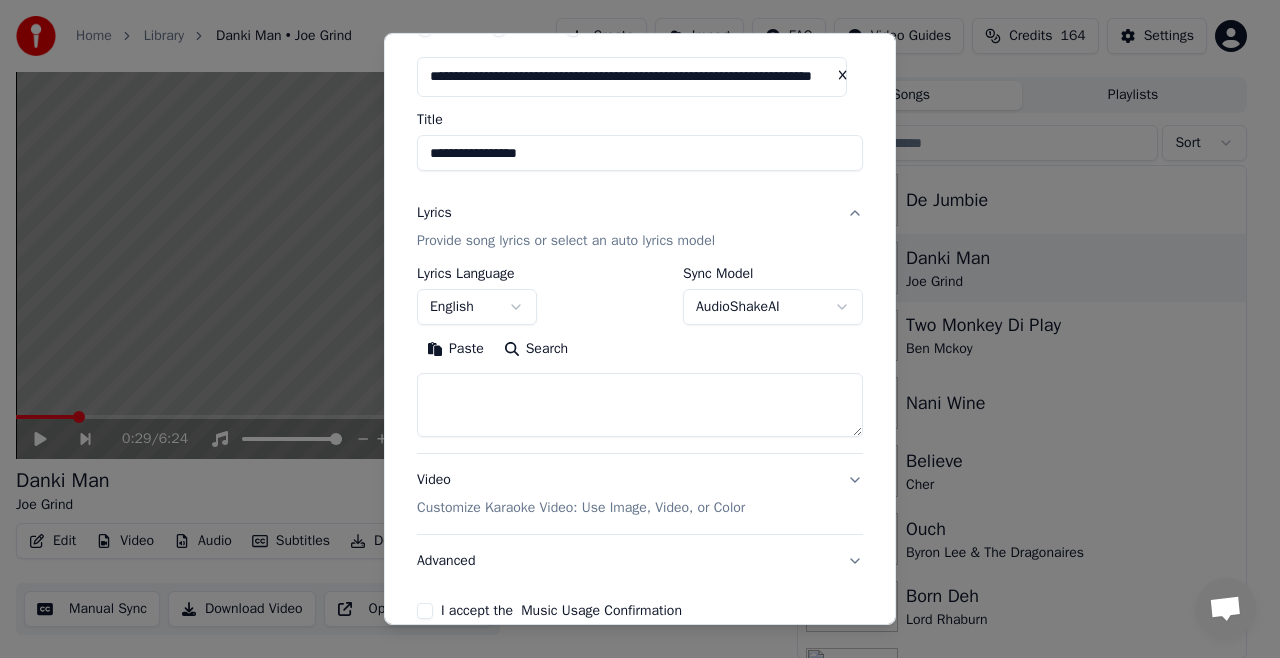 scroll, scrollTop: 100, scrollLeft: 0, axis: vertical 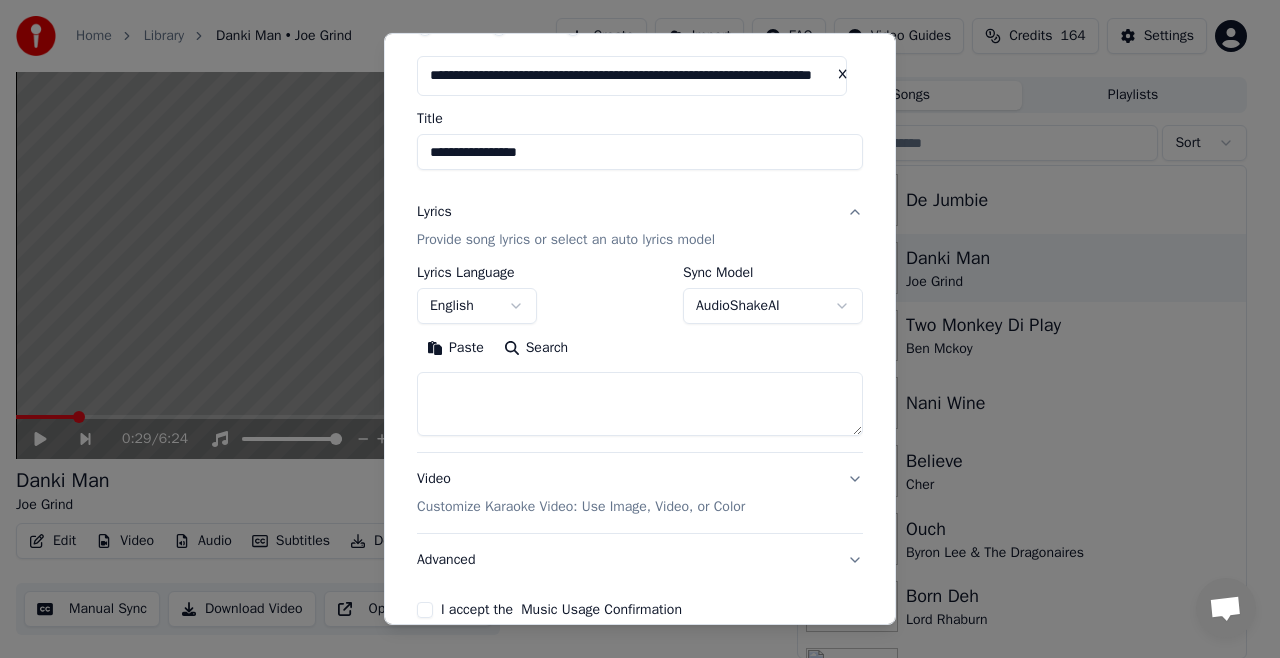 type on "**********" 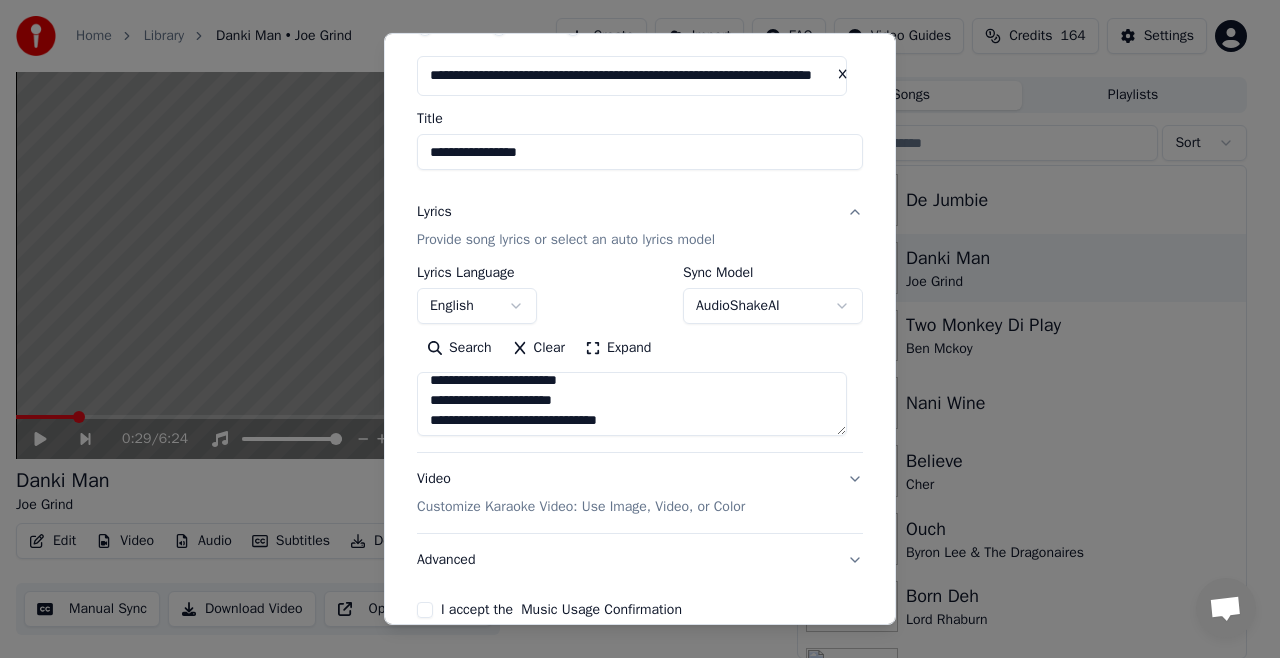 scroll, scrollTop: 636, scrollLeft: 0, axis: vertical 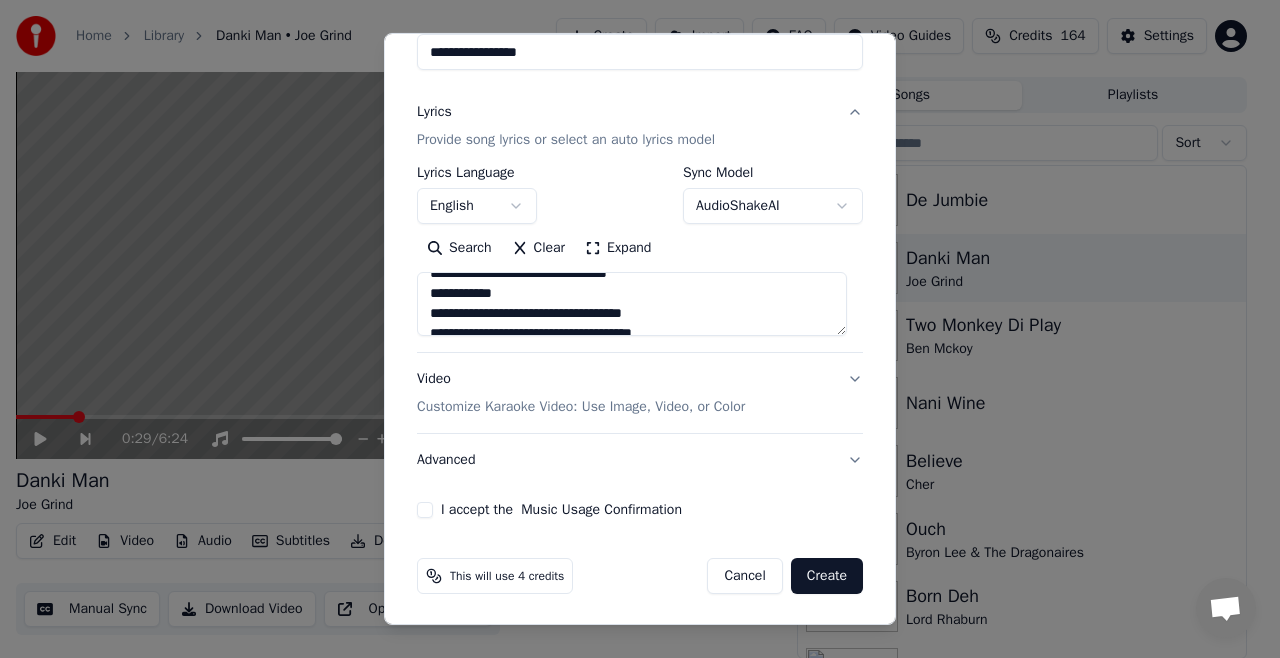 type on "**********" 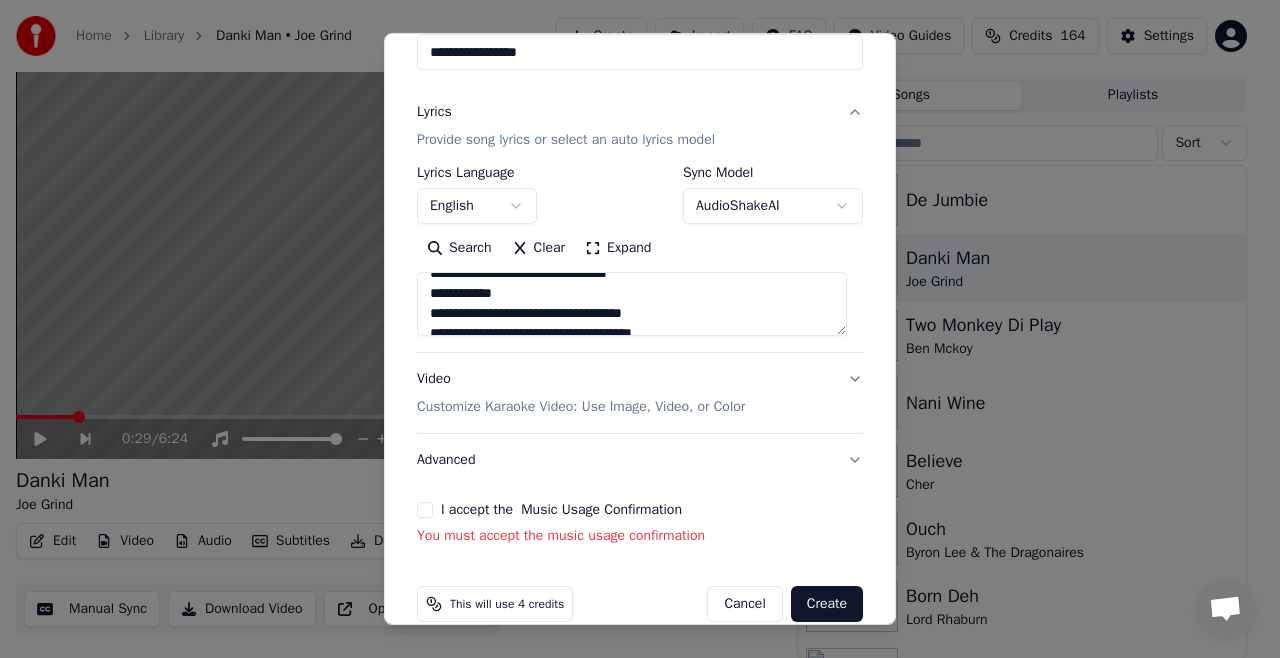 click on "I accept the   Music Usage Confirmation" at bounding box center [425, 510] 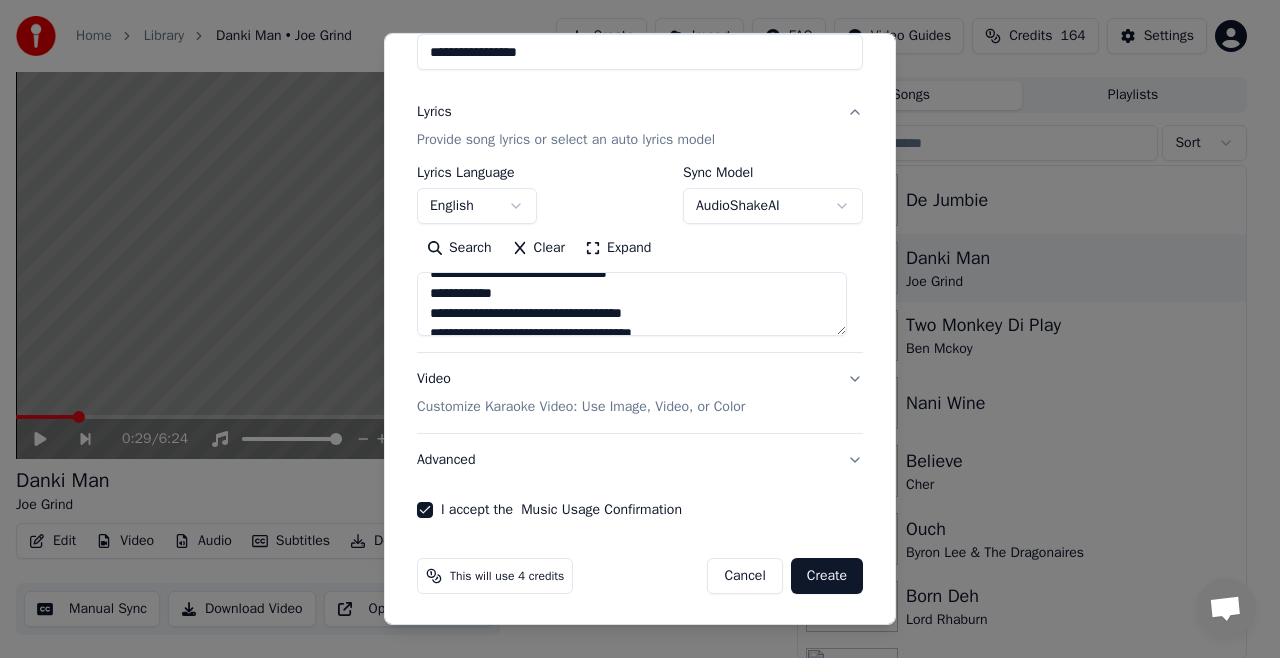 click on "Create" at bounding box center [827, 576] 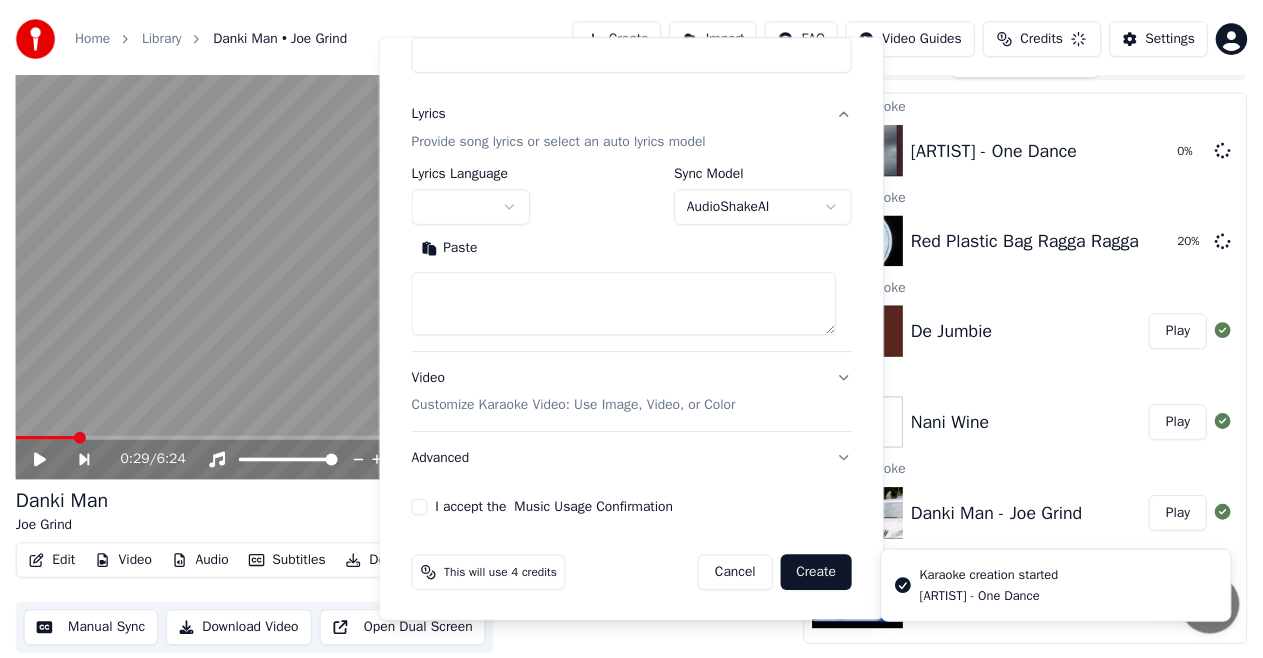 scroll, scrollTop: 21, scrollLeft: 0, axis: vertical 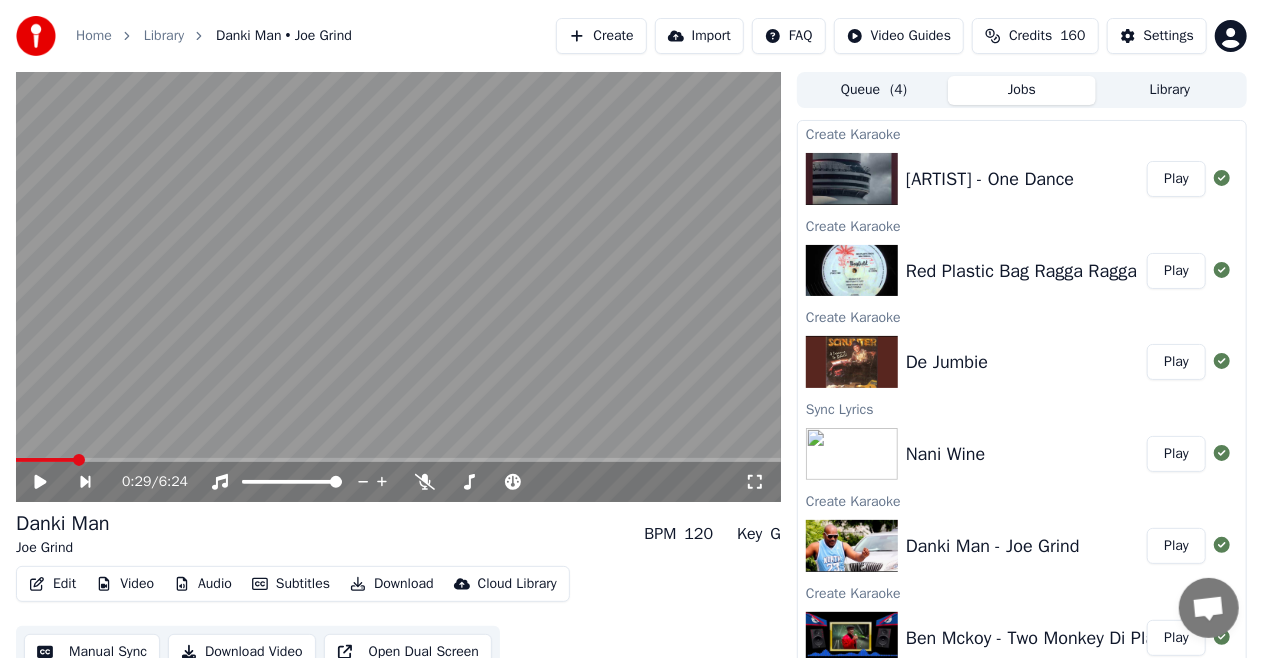 click on "( 4 )" at bounding box center [898, 90] 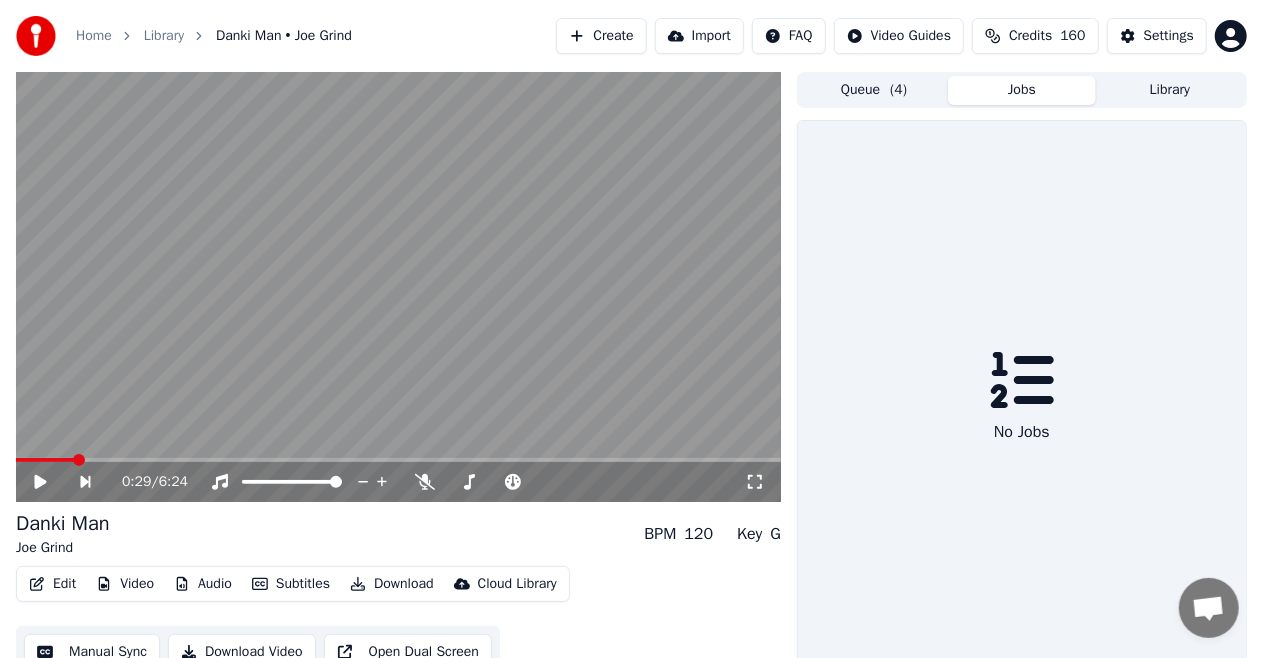 click on "Jobs" at bounding box center [1022, 90] 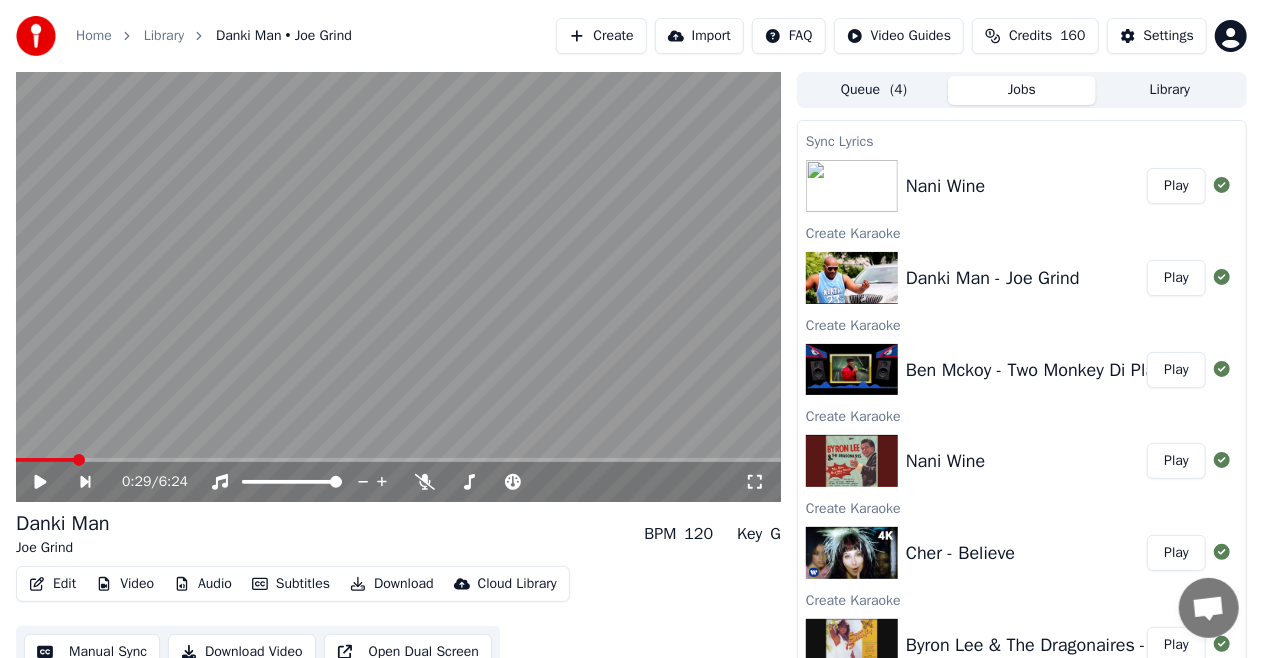 scroll, scrollTop: 359, scrollLeft: 0, axis: vertical 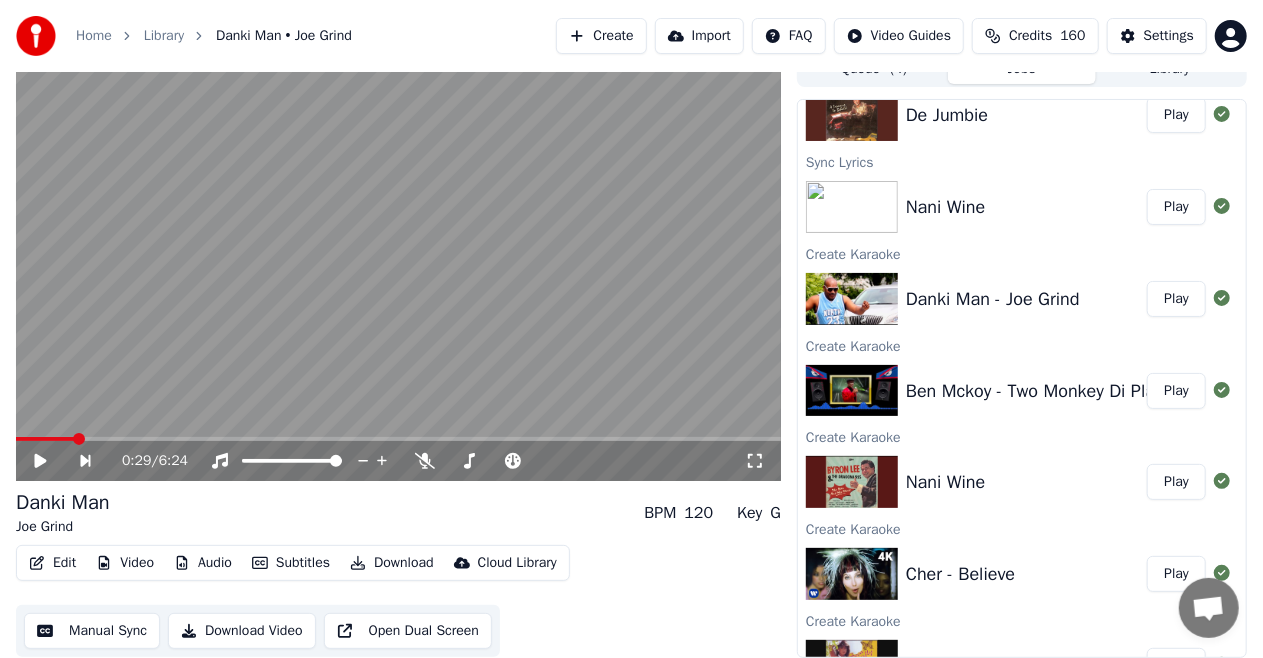 click on "Library" at bounding box center [1170, 69] 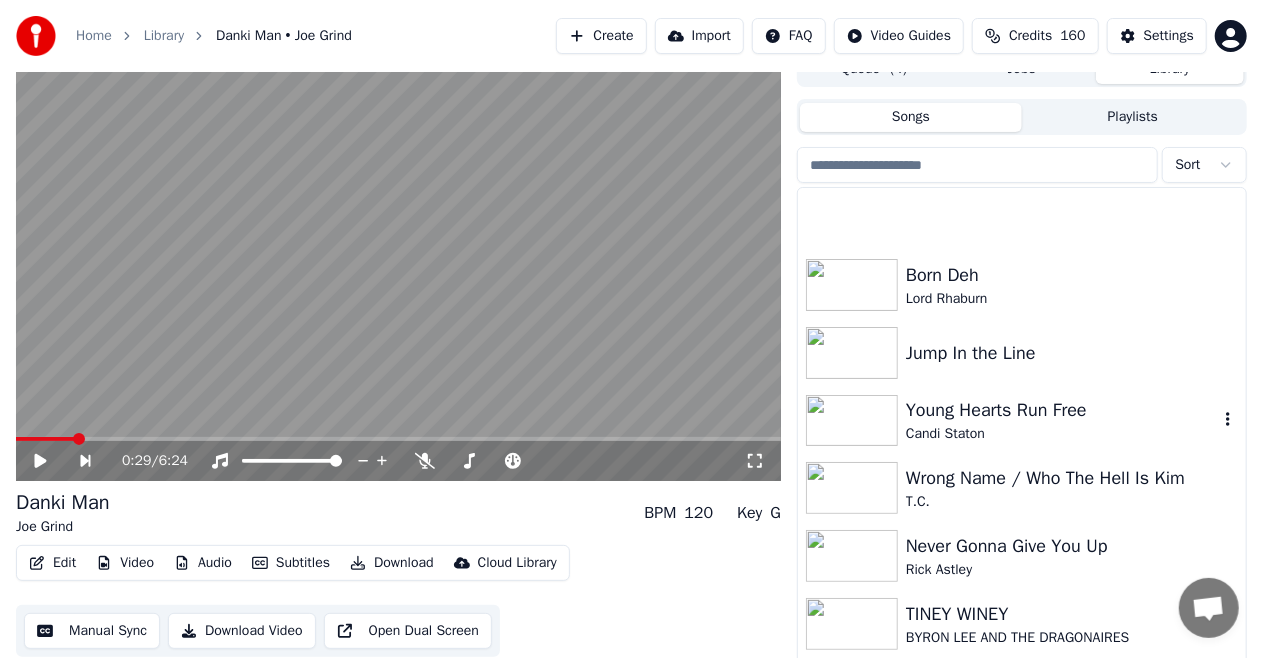 scroll, scrollTop: 594, scrollLeft: 0, axis: vertical 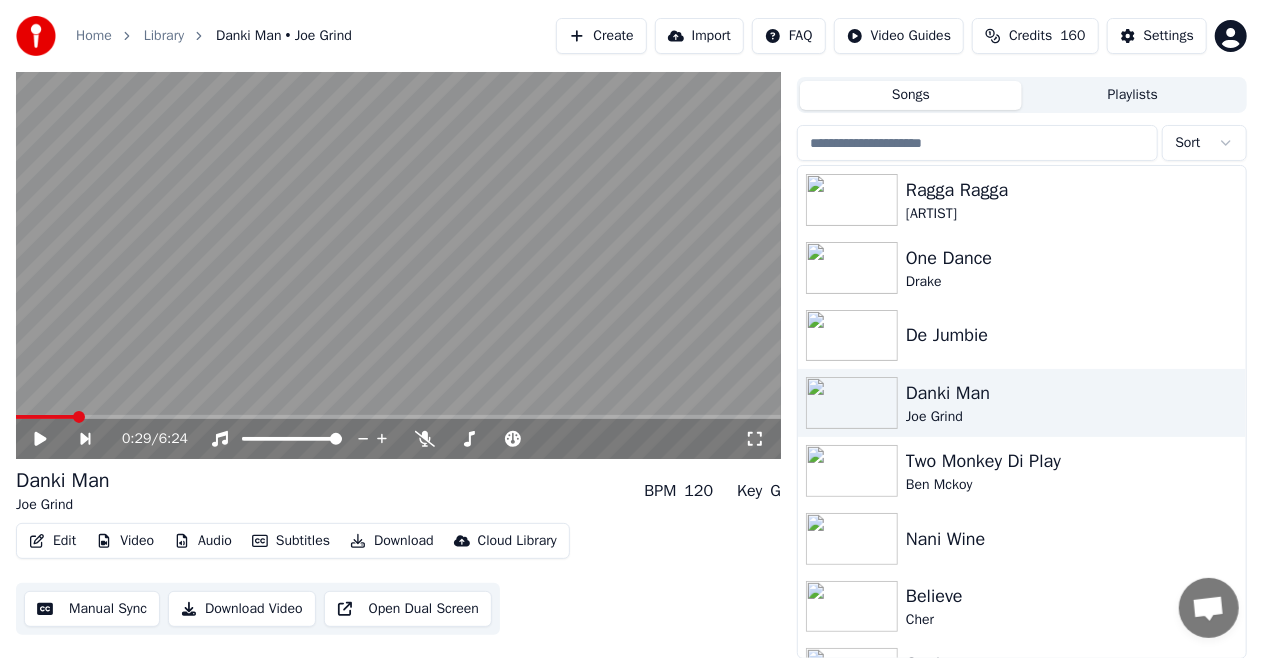 click on "Create" at bounding box center (601, 36) 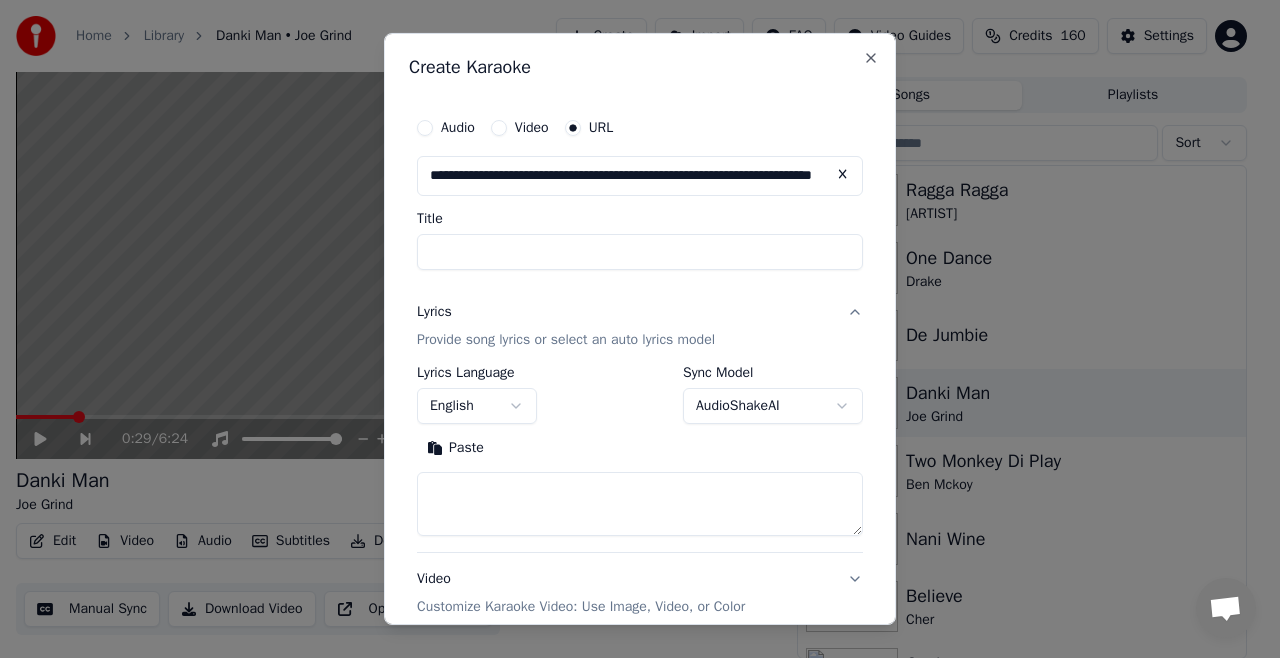 scroll, scrollTop: 0, scrollLeft: 149, axis: horizontal 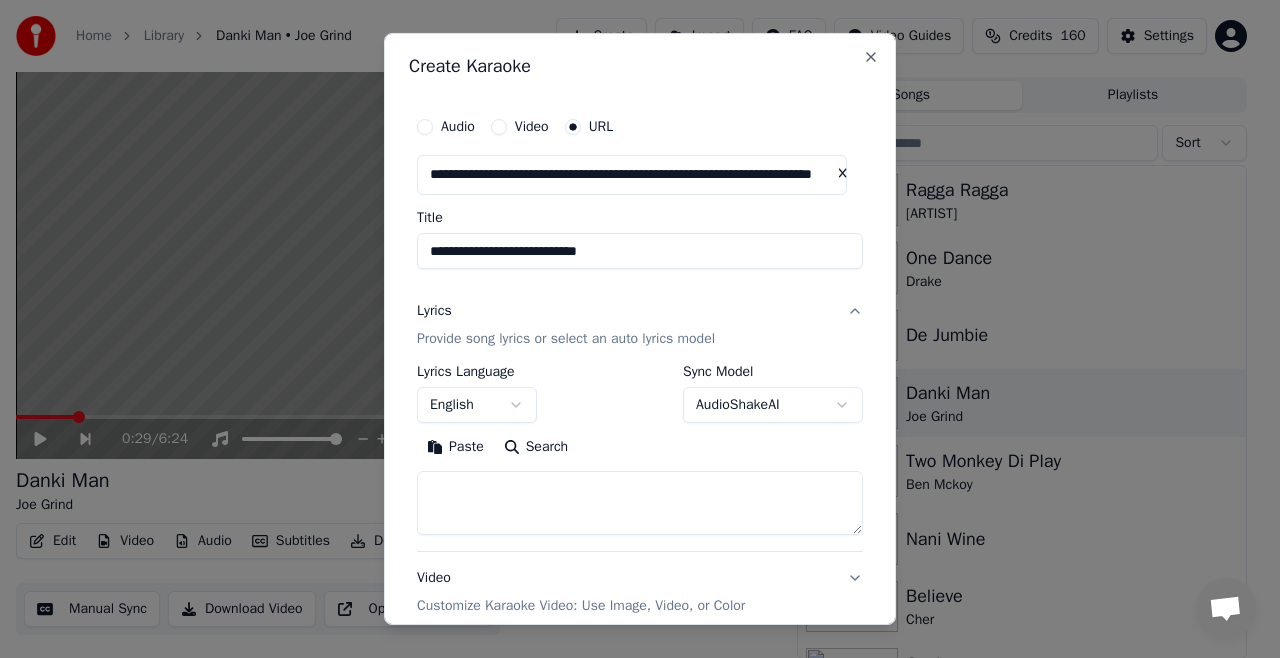 type on "**********" 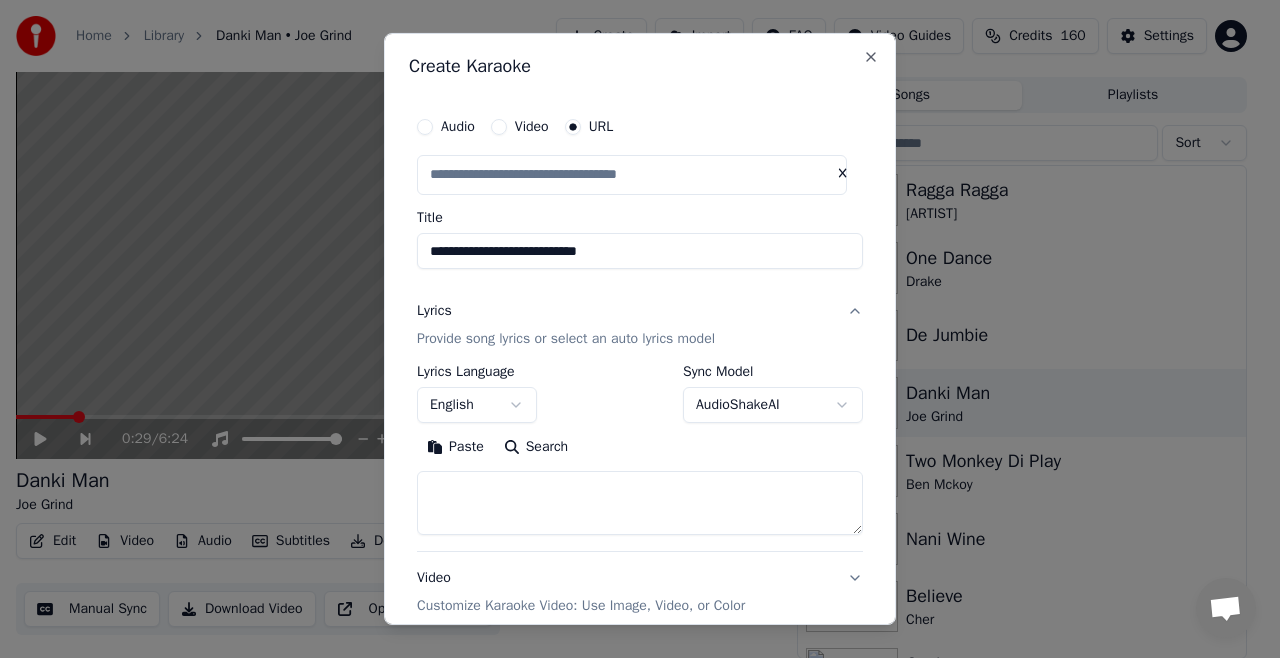 scroll, scrollTop: 0, scrollLeft: 0, axis: both 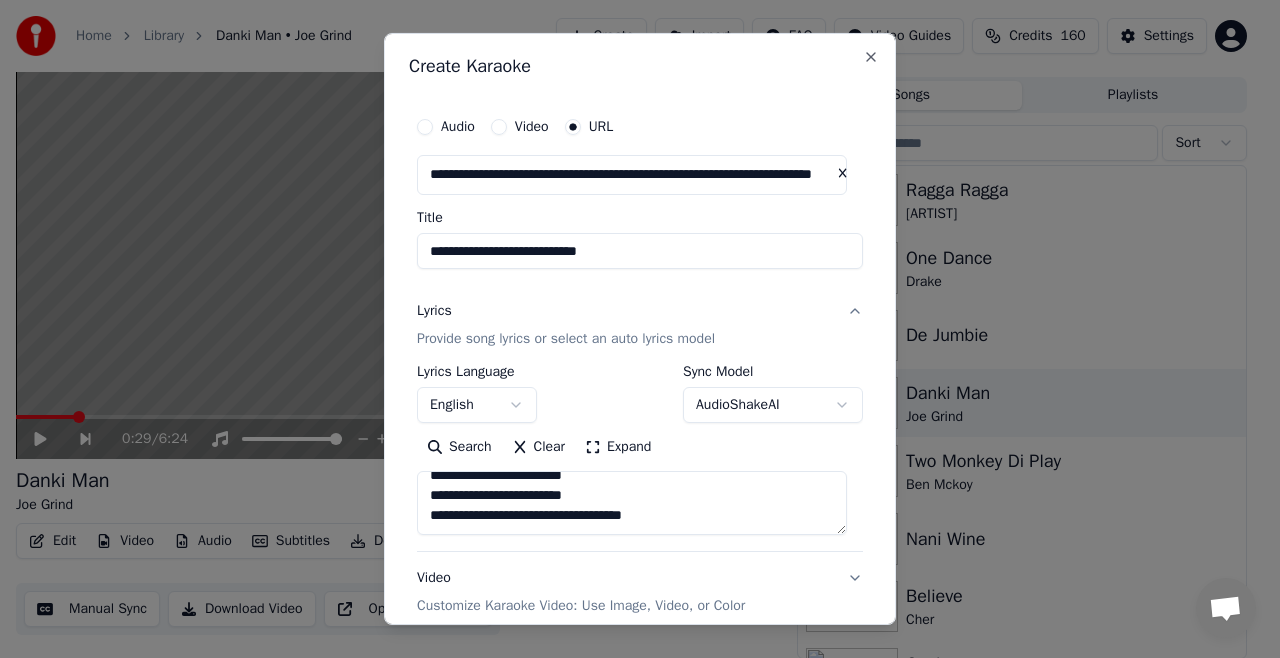 paste on "**********" 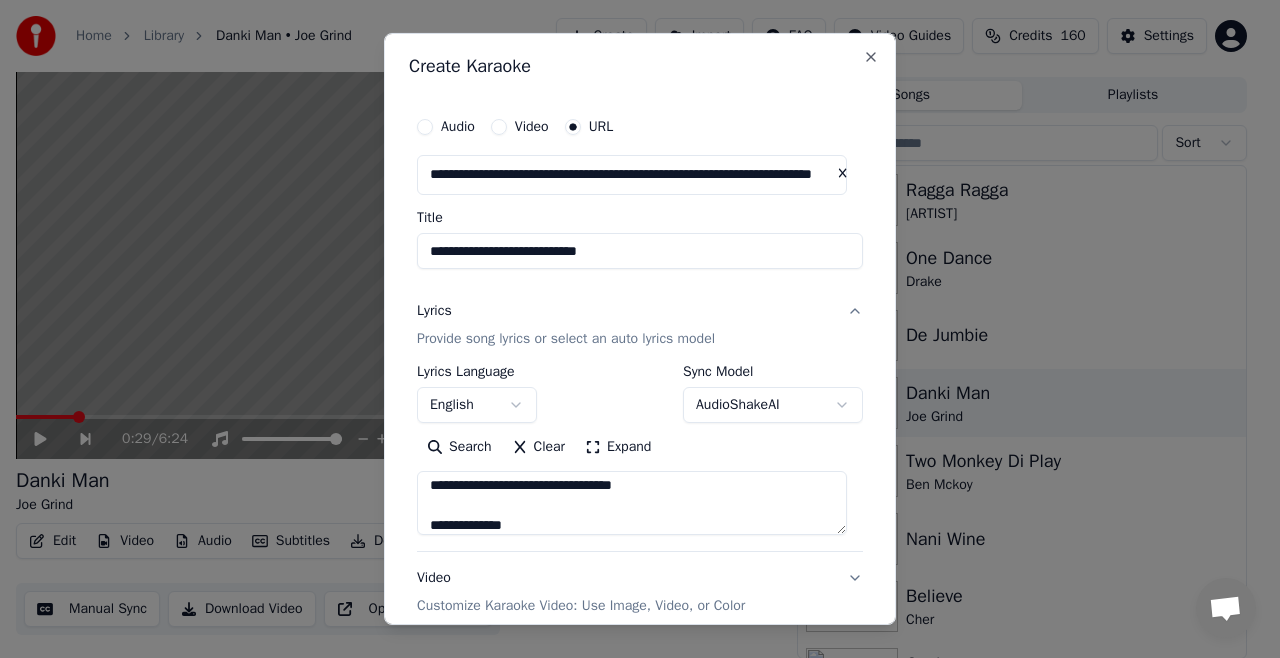 scroll, scrollTop: 644, scrollLeft: 0, axis: vertical 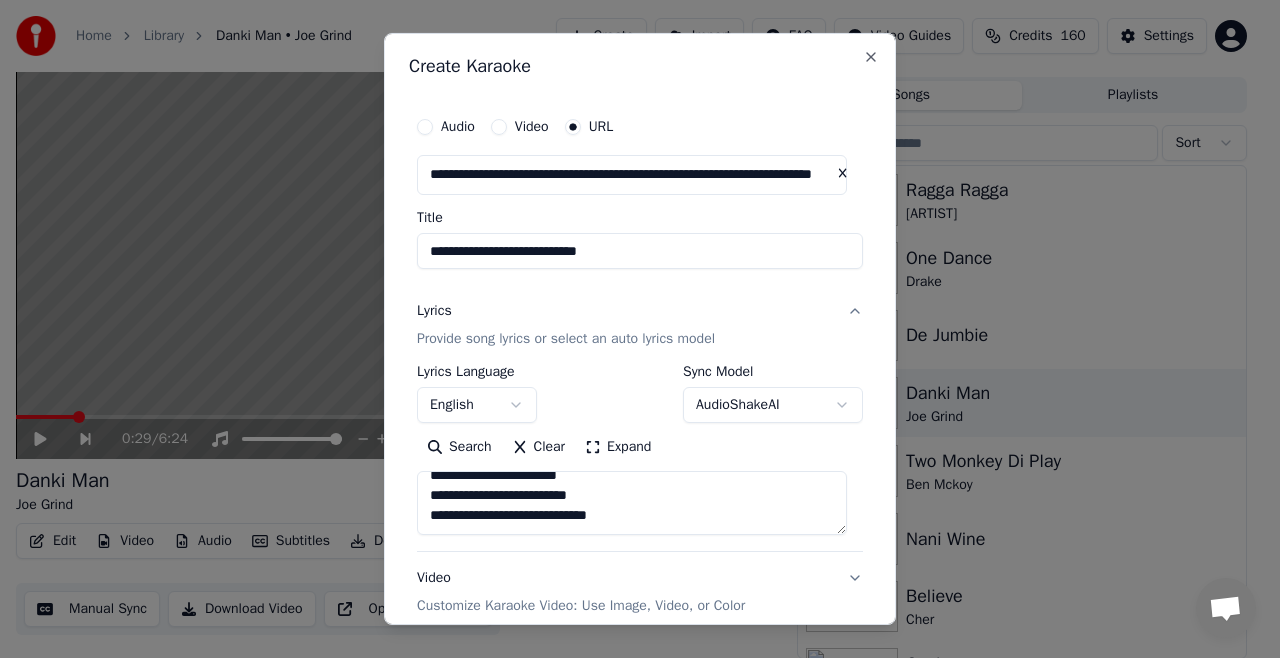 paste on "**********" 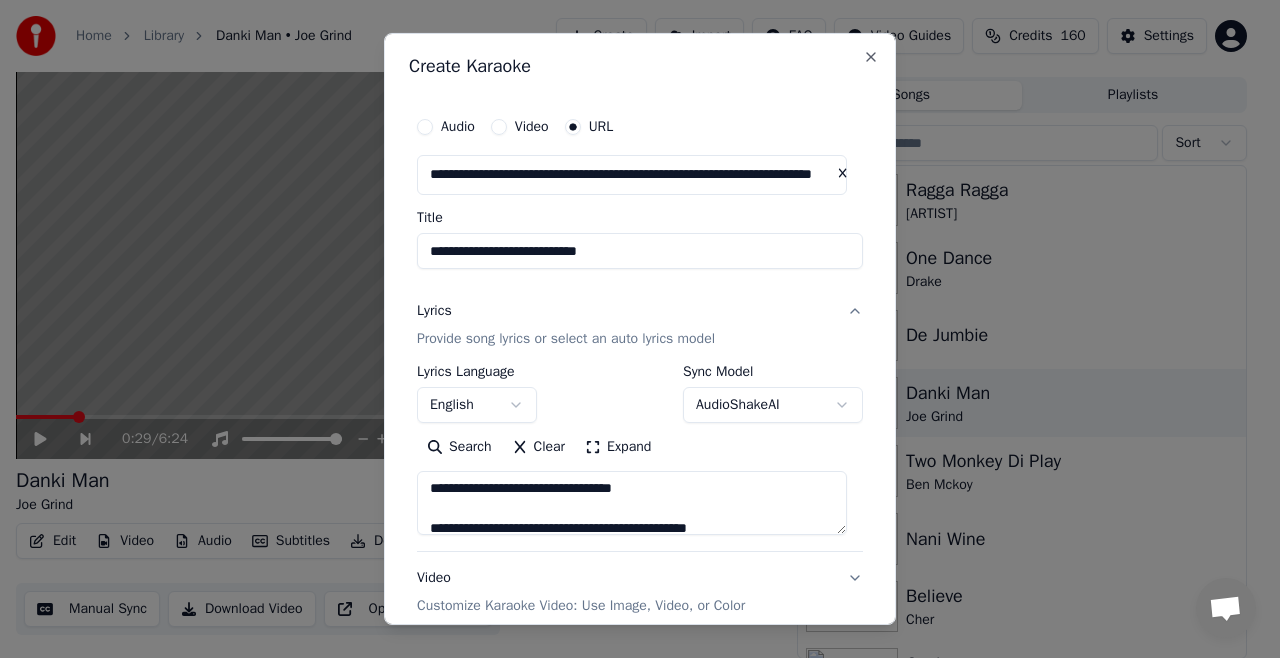 scroll, scrollTop: 0, scrollLeft: 0, axis: both 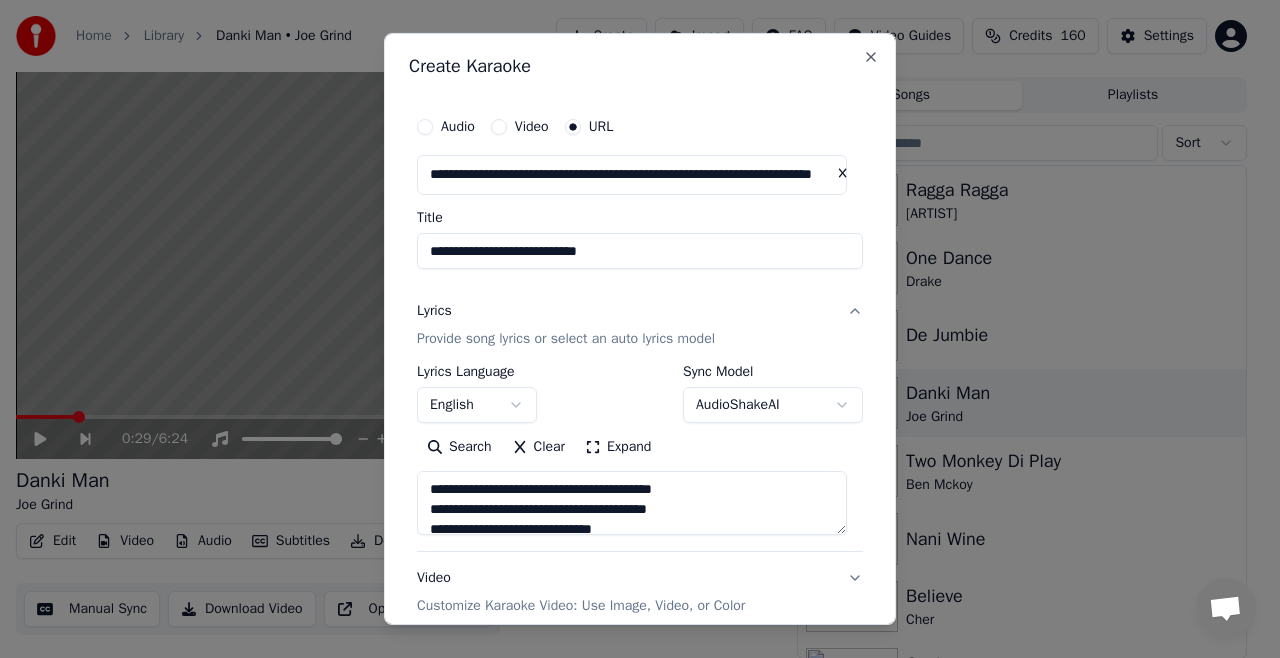 drag, startPoint x: 710, startPoint y: 487, endPoint x: 408, endPoint y: 492, distance: 302.04138 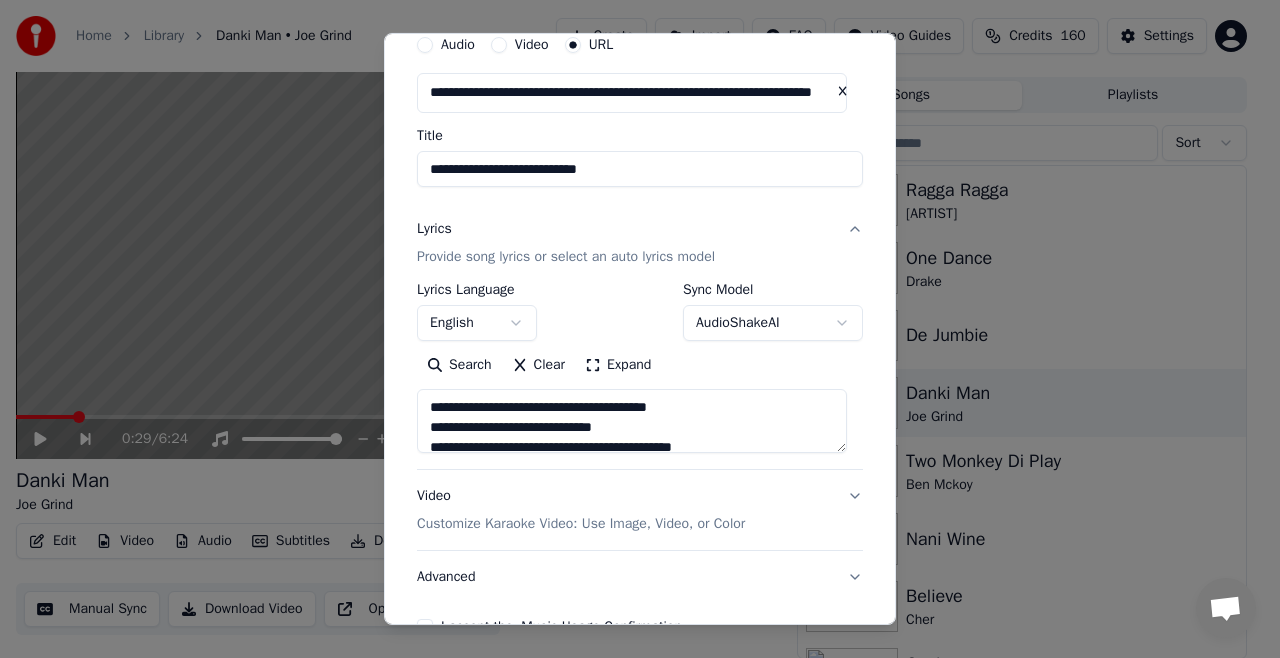 scroll, scrollTop: 99, scrollLeft: 0, axis: vertical 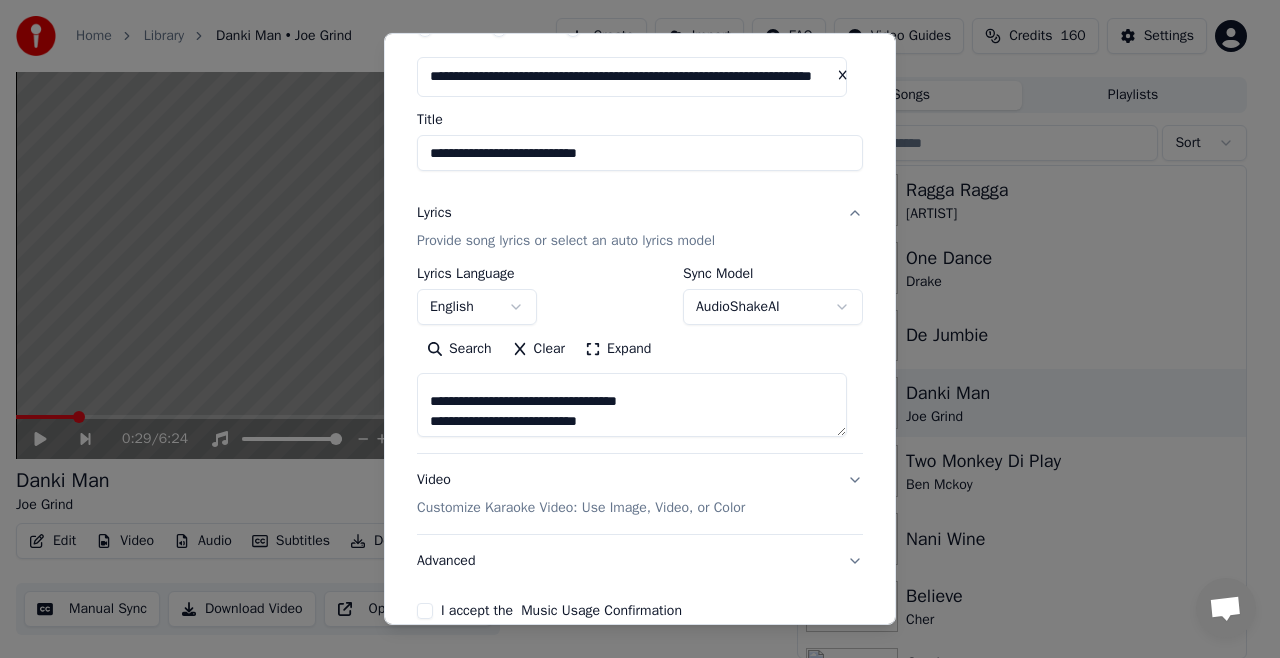 drag, startPoint x: 677, startPoint y: 402, endPoint x: 420, endPoint y: 405, distance: 257.01752 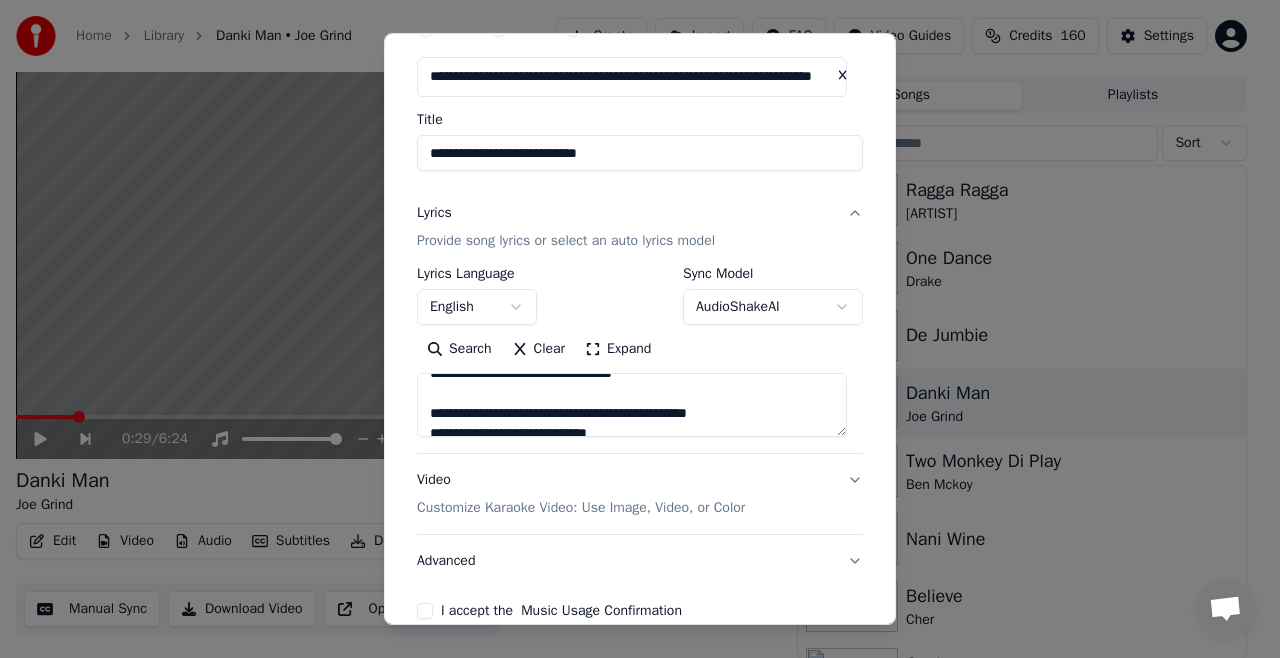 scroll, scrollTop: 223, scrollLeft: 0, axis: vertical 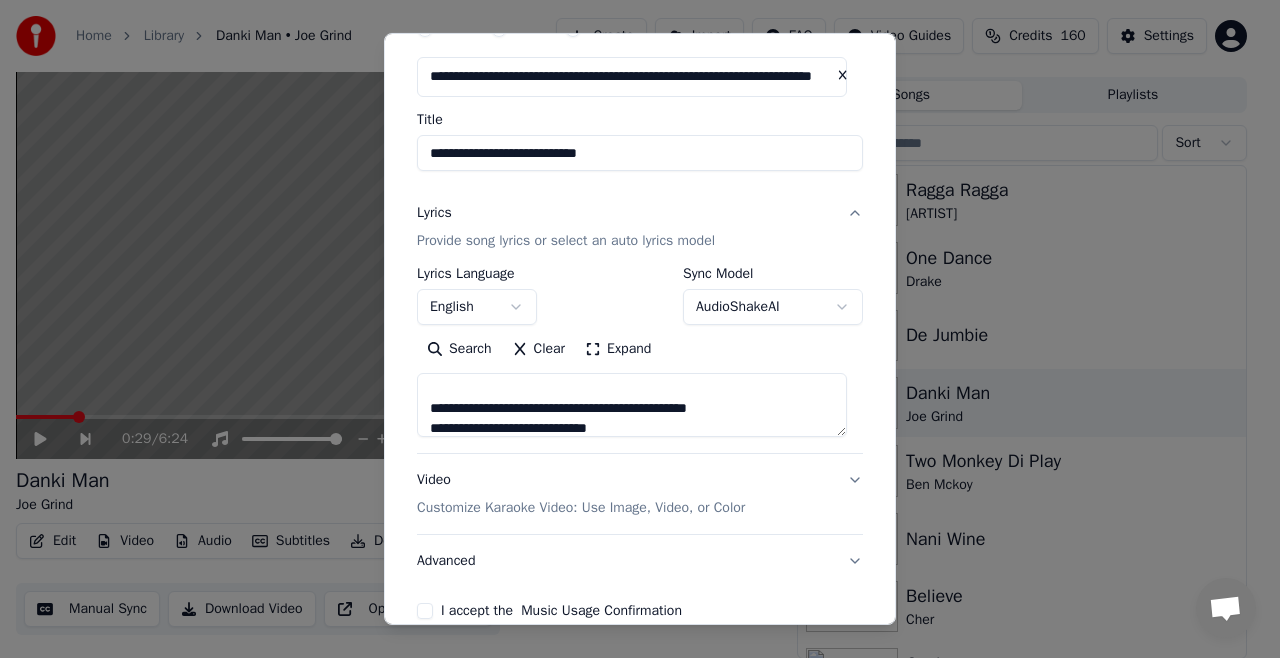 click at bounding box center [632, 405] 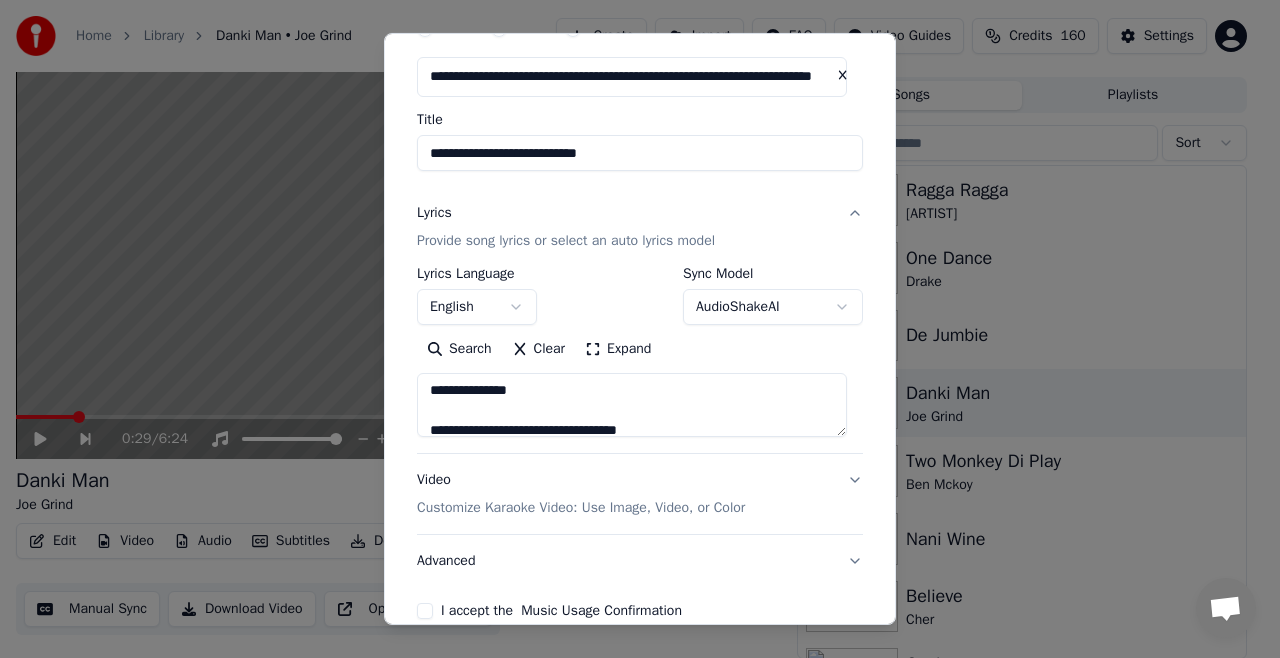 scroll, scrollTop: 354, scrollLeft: 0, axis: vertical 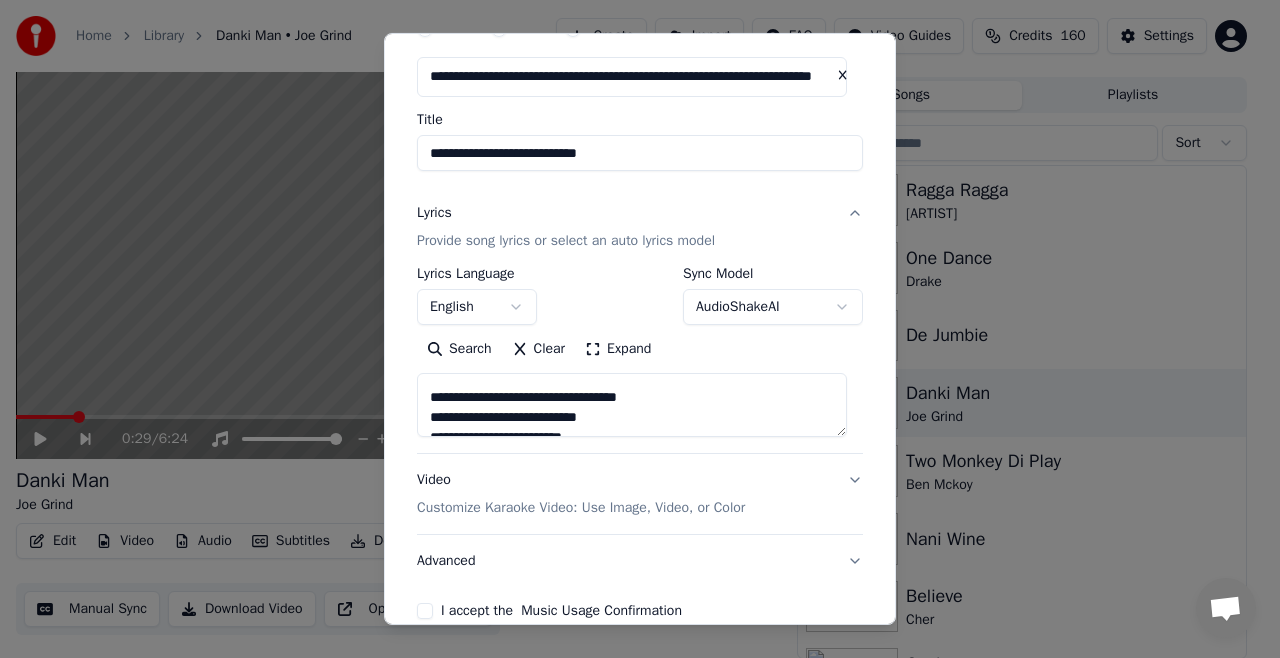 click at bounding box center [632, 405] 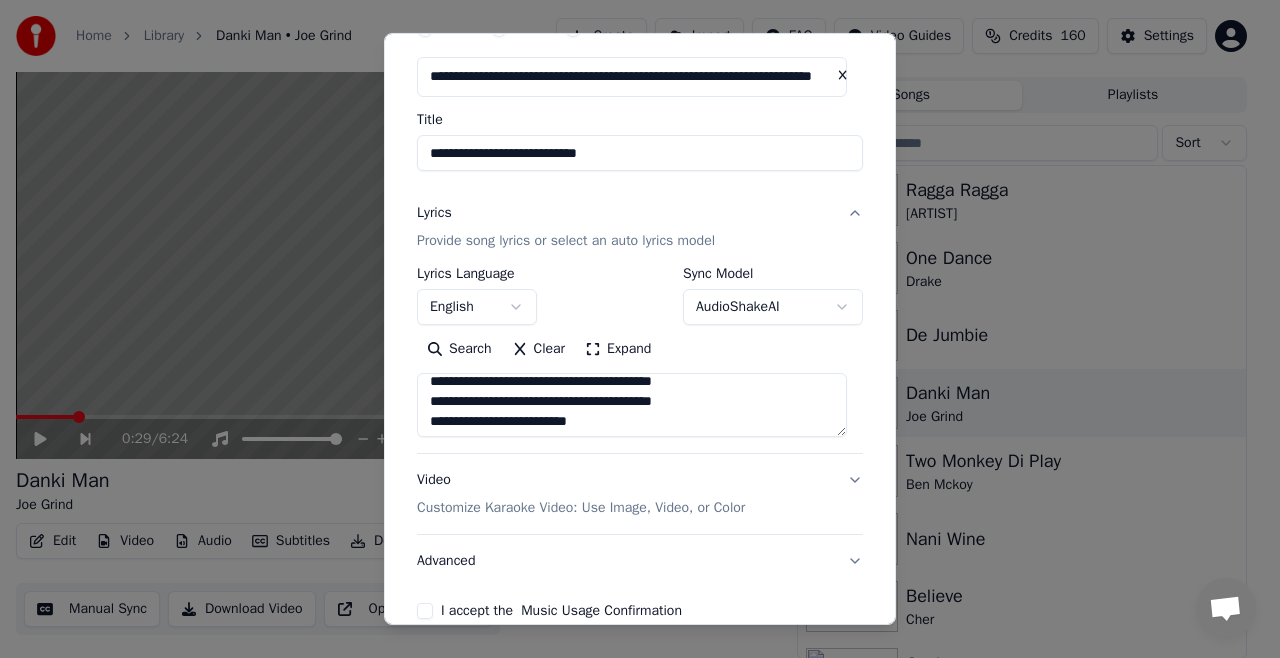 scroll, scrollTop: 648, scrollLeft: 0, axis: vertical 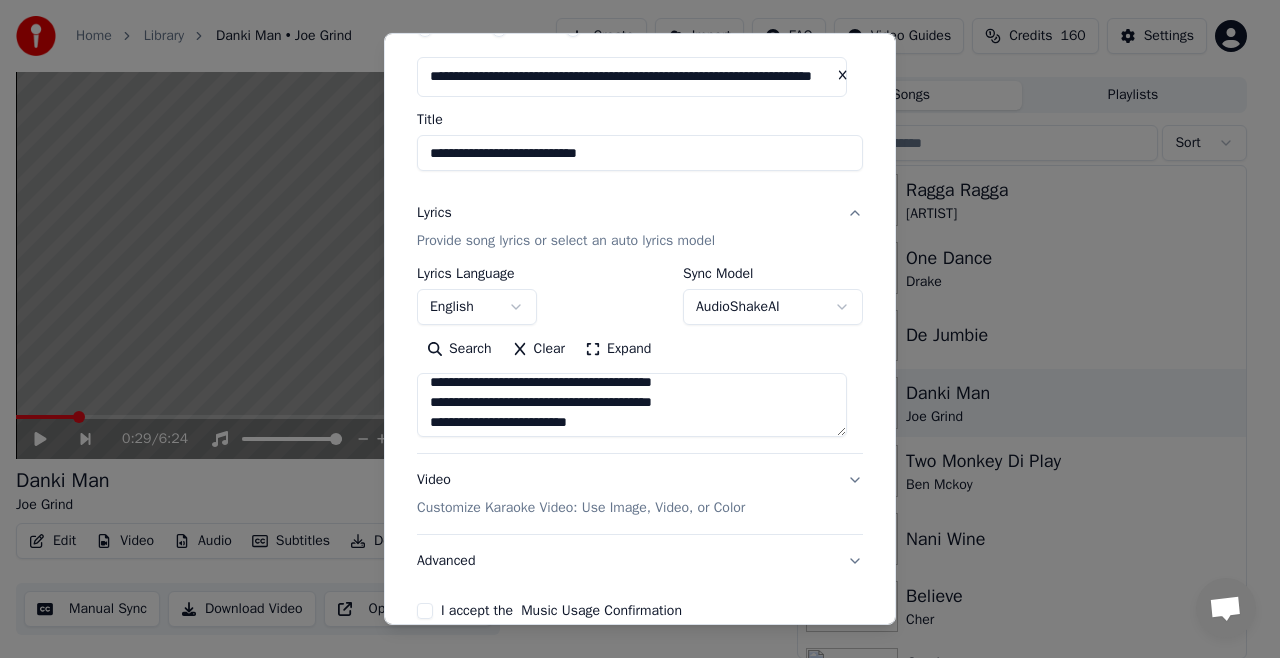 click at bounding box center (632, 405) 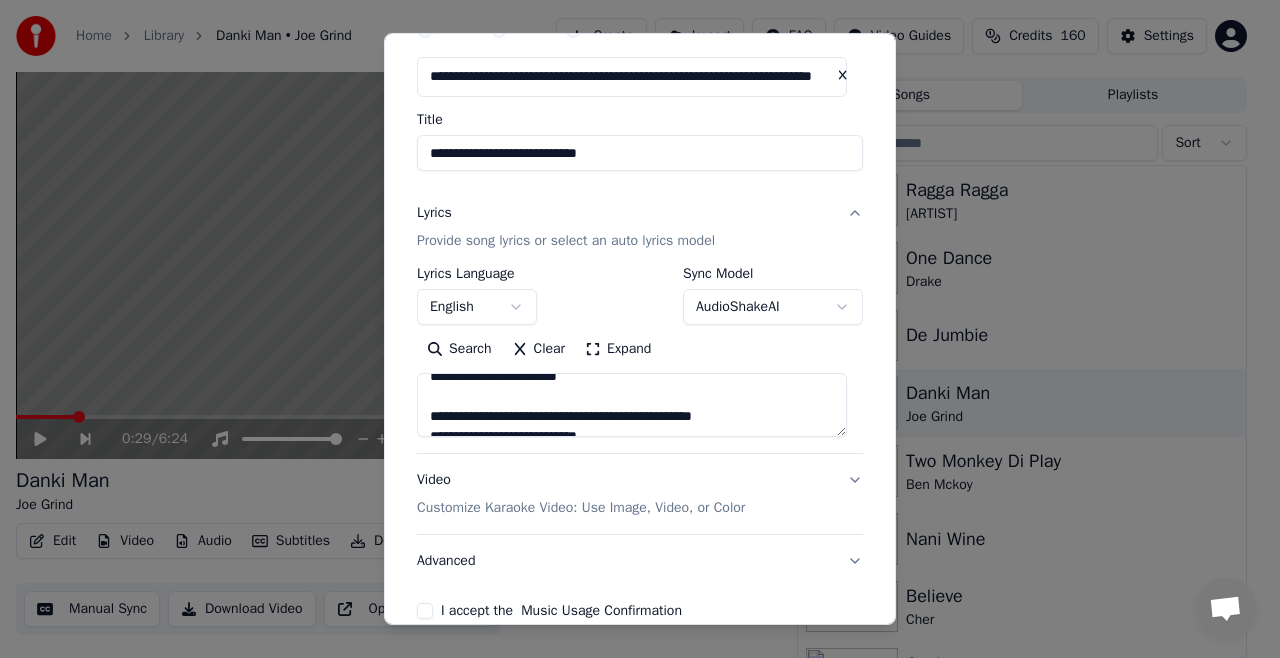 scroll, scrollTop: 735, scrollLeft: 0, axis: vertical 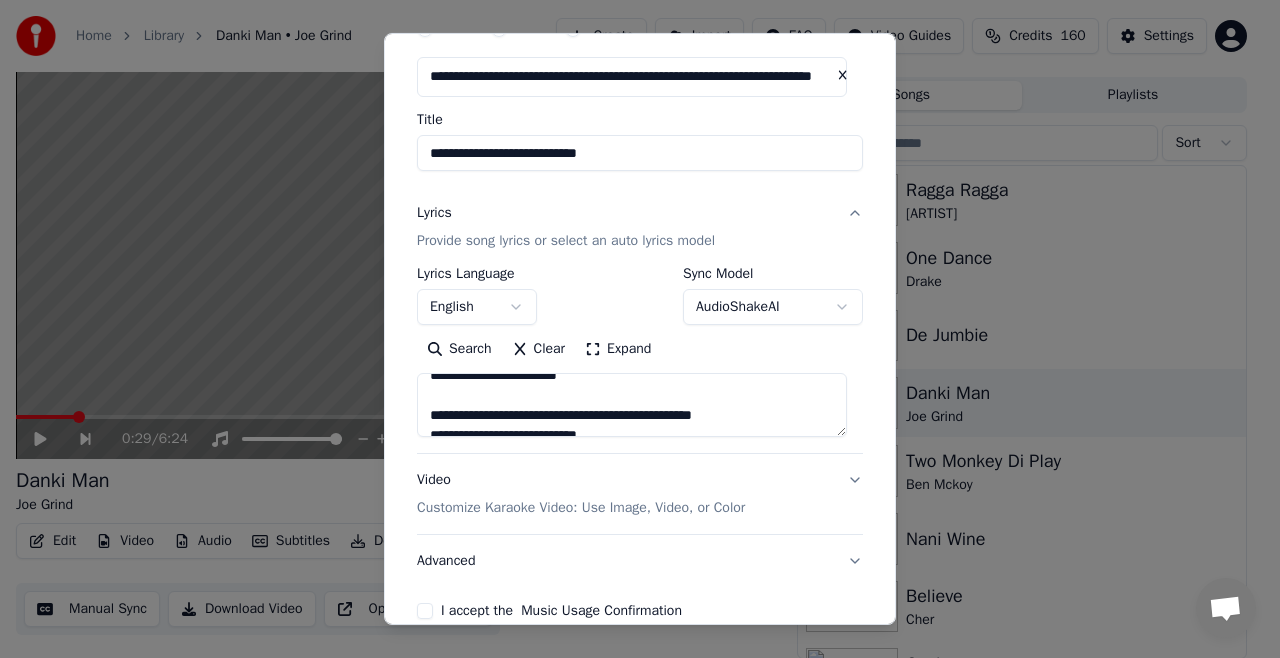 click at bounding box center [632, 405] 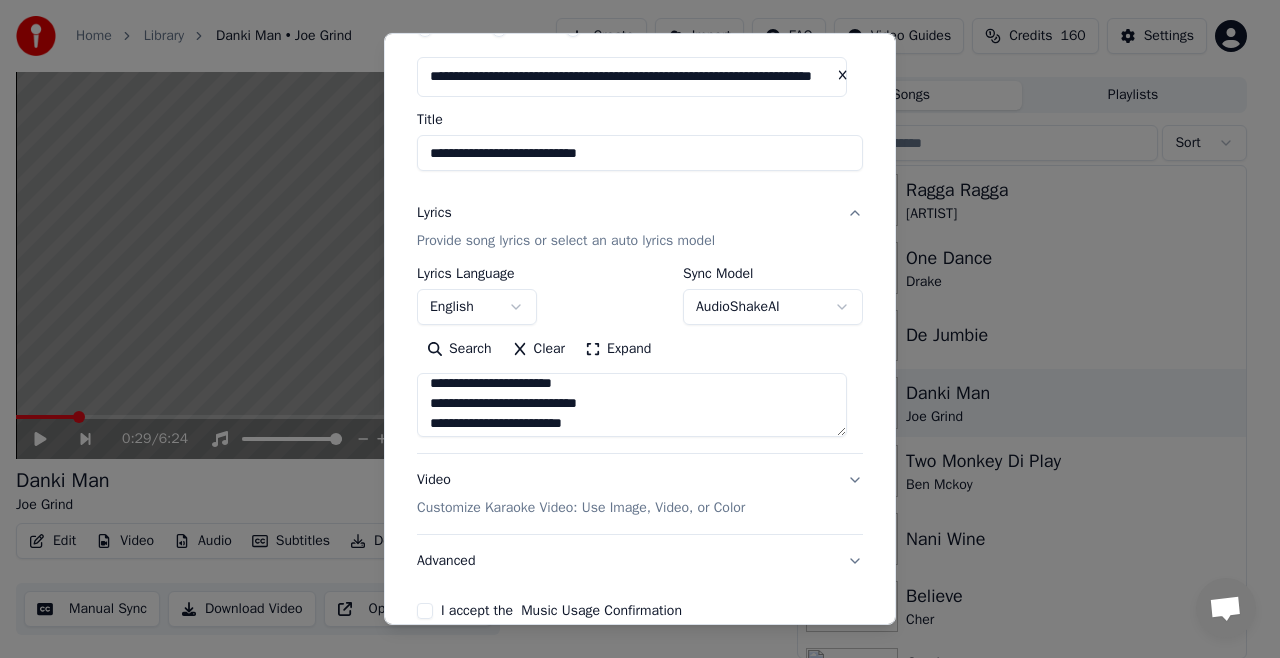 scroll, scrollTop: 912, scrollLeft: 0, axis: vertical 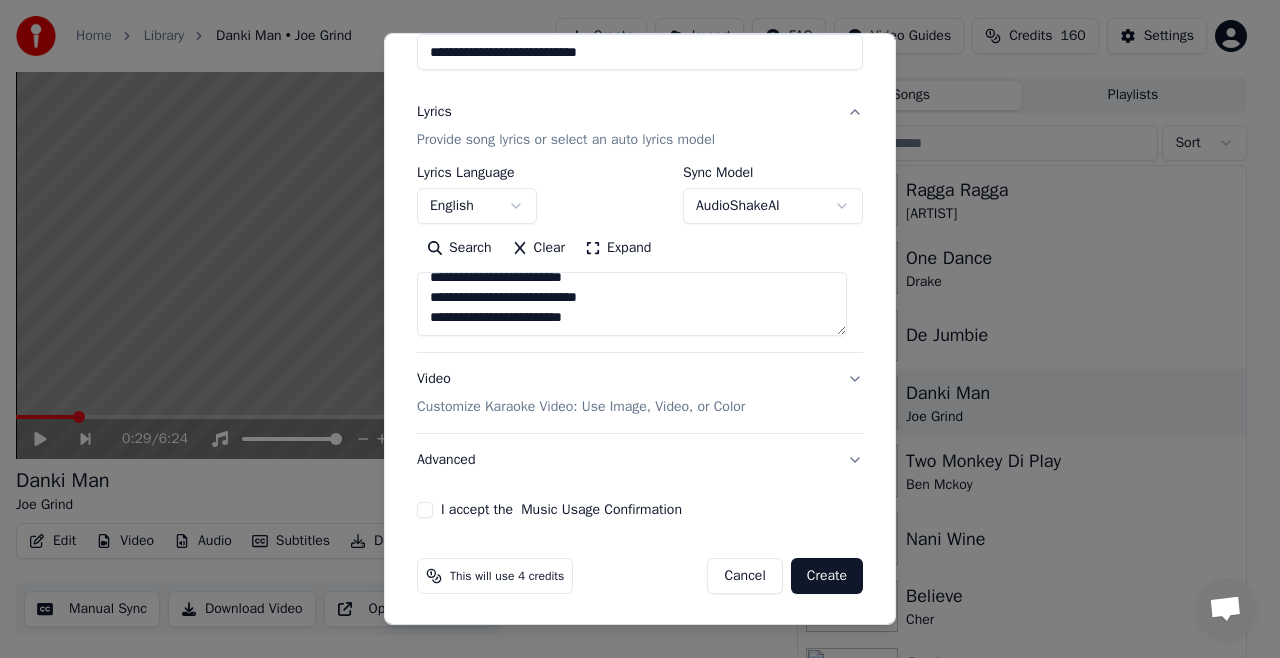 type on "**********" 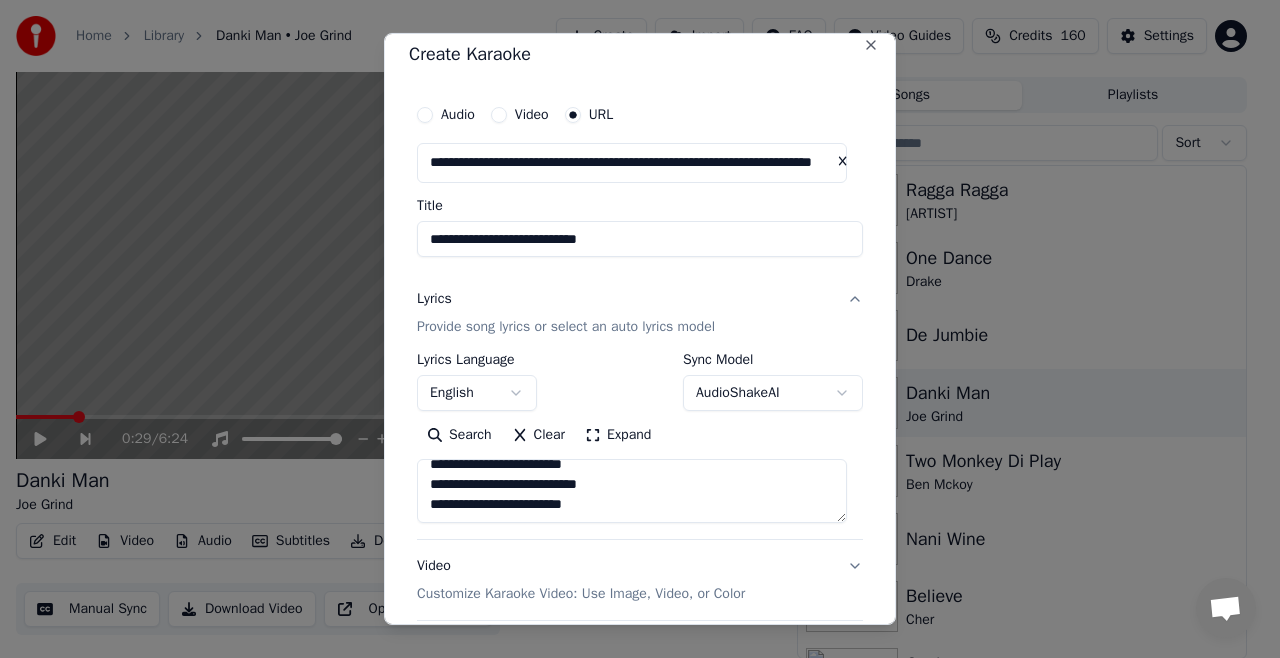 scroll, scrollTop: 200, scrollLeft: 0, axis: vertical 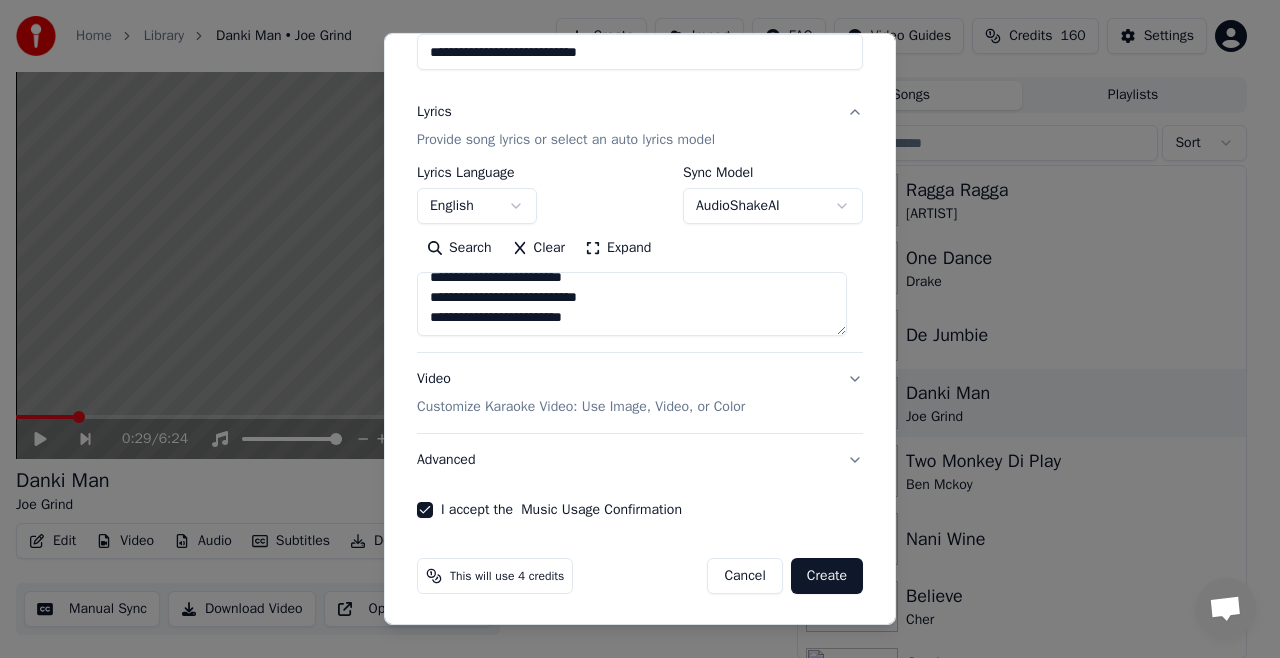 click on "Create" at bounding box center [827, 576] 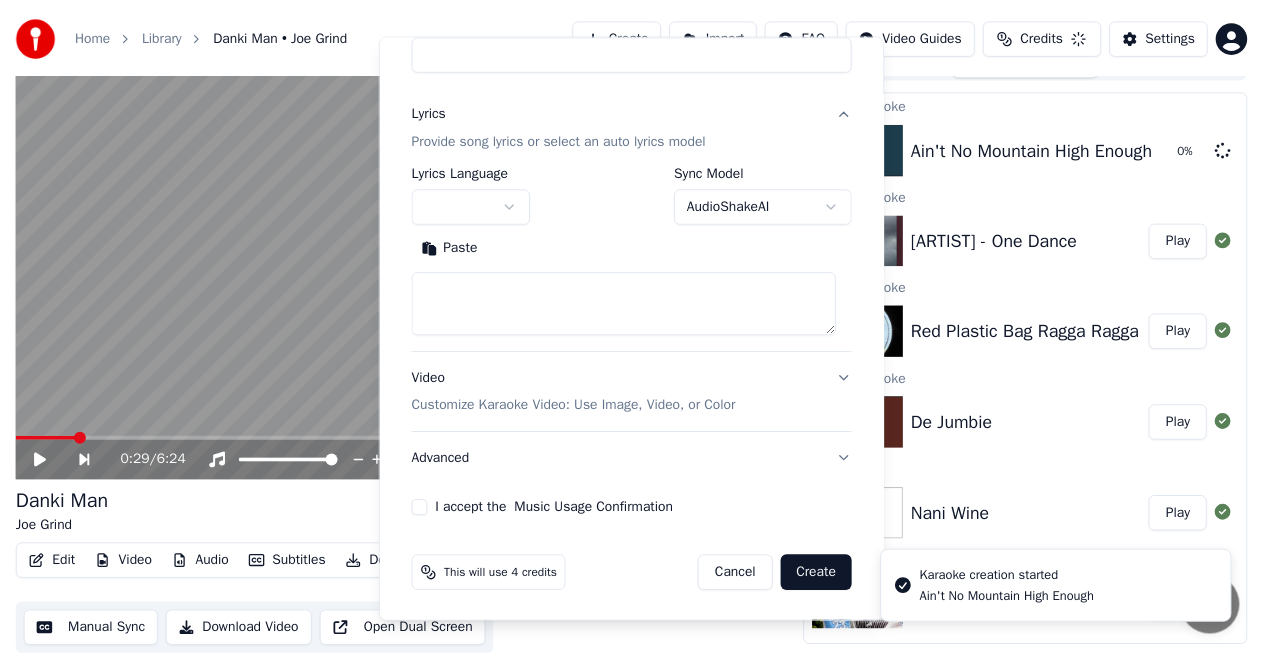scroll, scrollTop: 21, scrollLeft: 0, axis: vertical 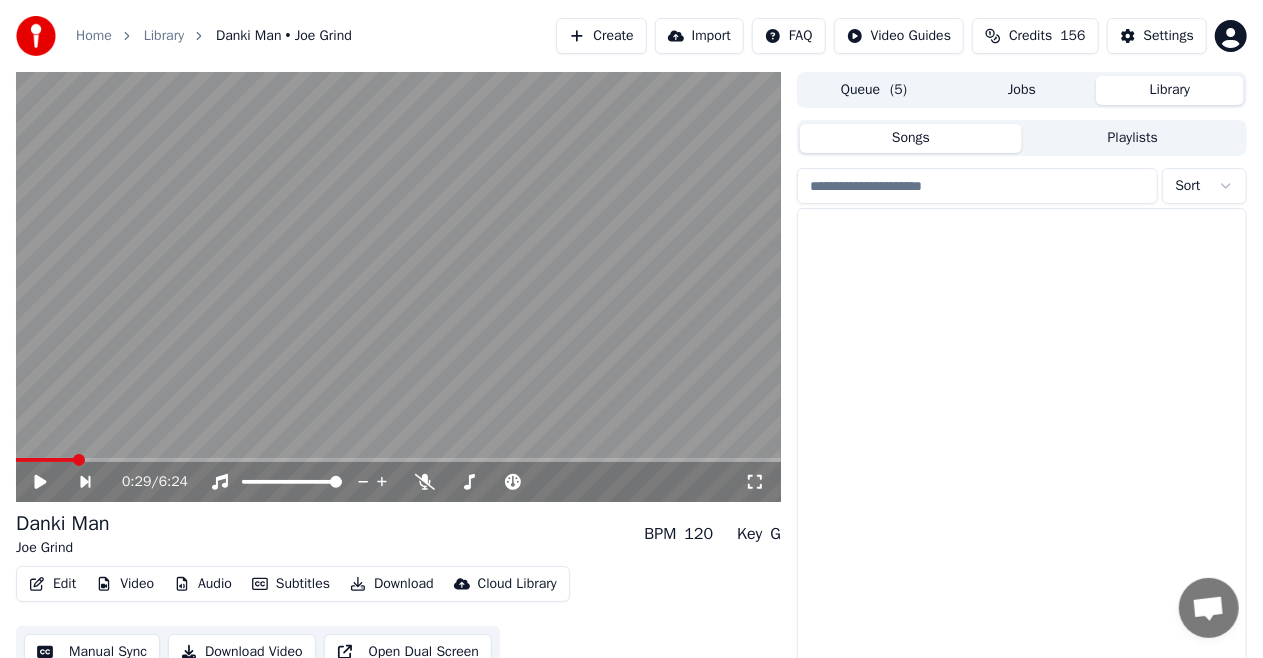 click on "Library" at bounding box center (1170, 90) 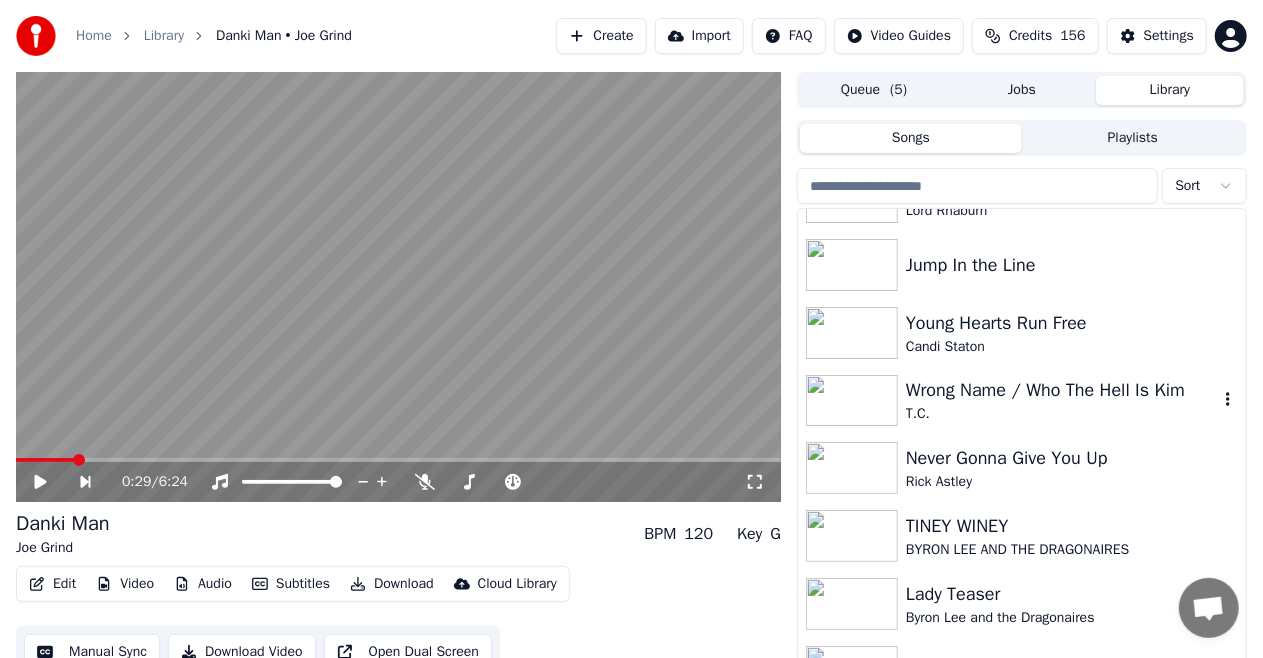 scroll, scrollTop: 661, scrollLeft: 0, axis: vertical 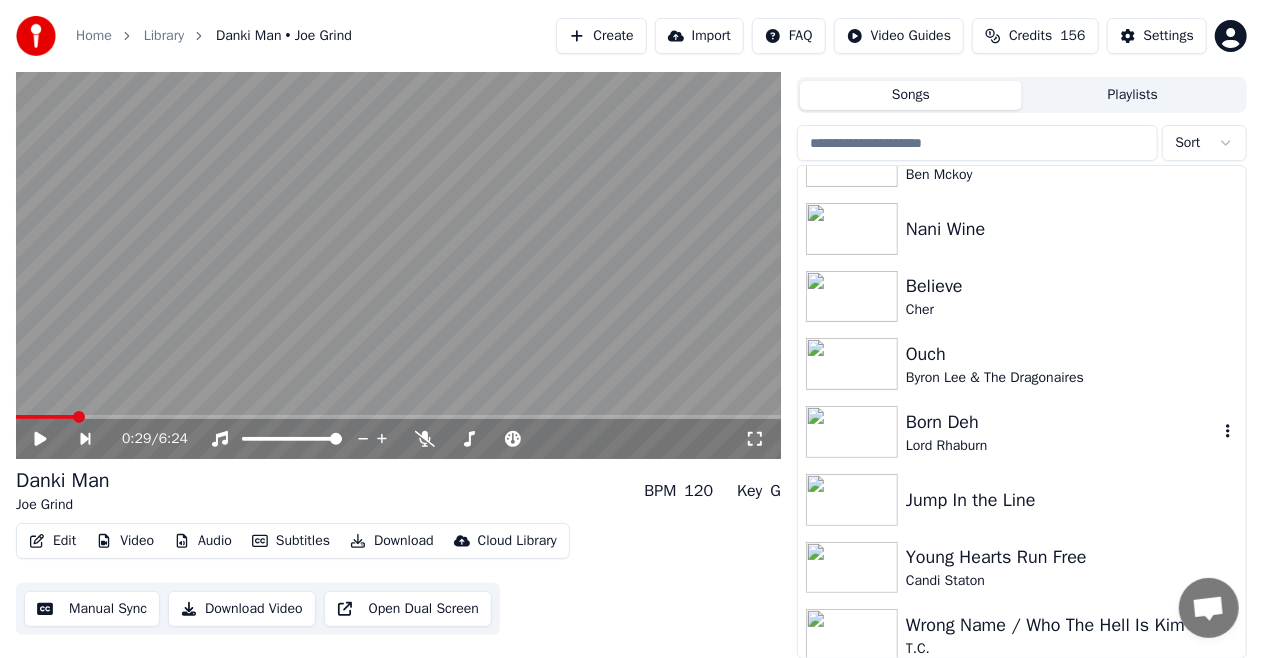 click on "Lord Rhaburn" at bounding box center (1062, 446) 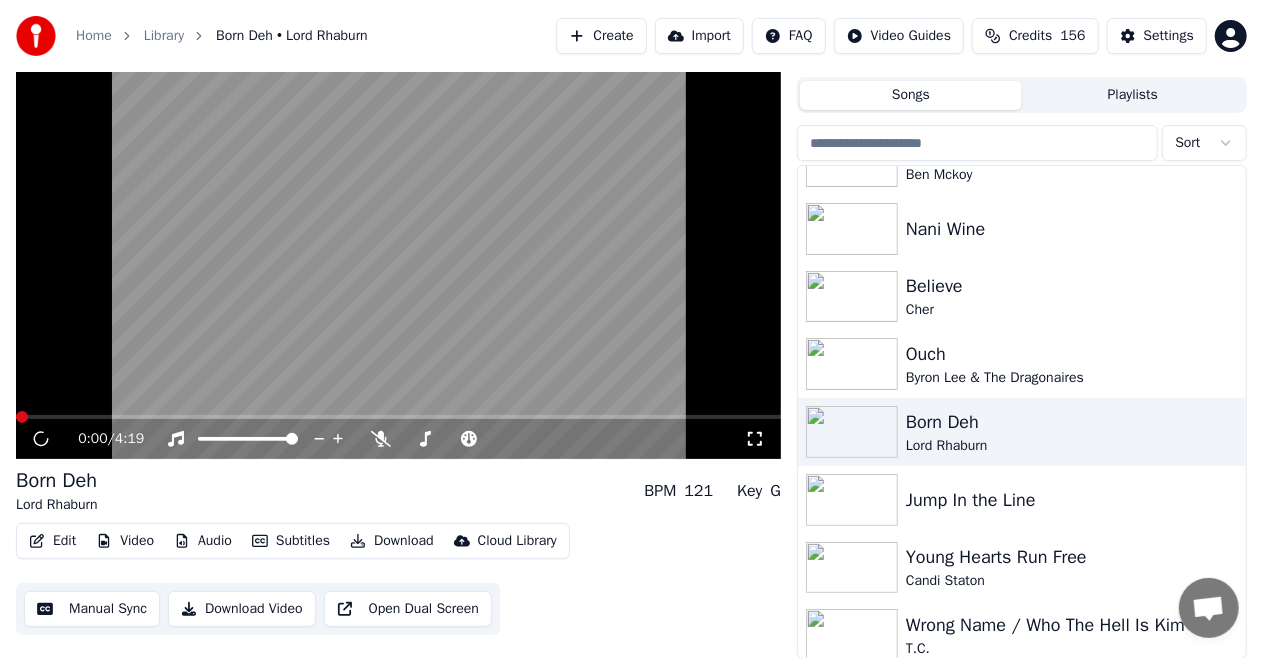 click at bounding box center (755, 439) 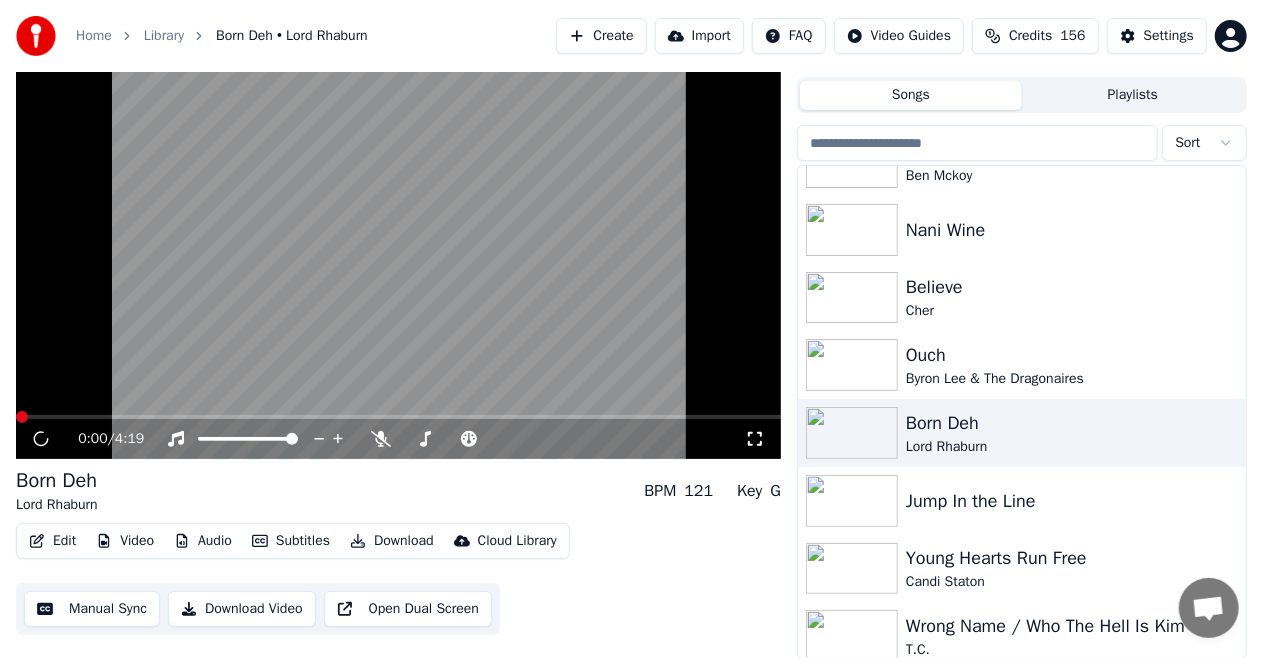 scroll, scrollTop: 28, scrollLeft: 0, axis: vertical 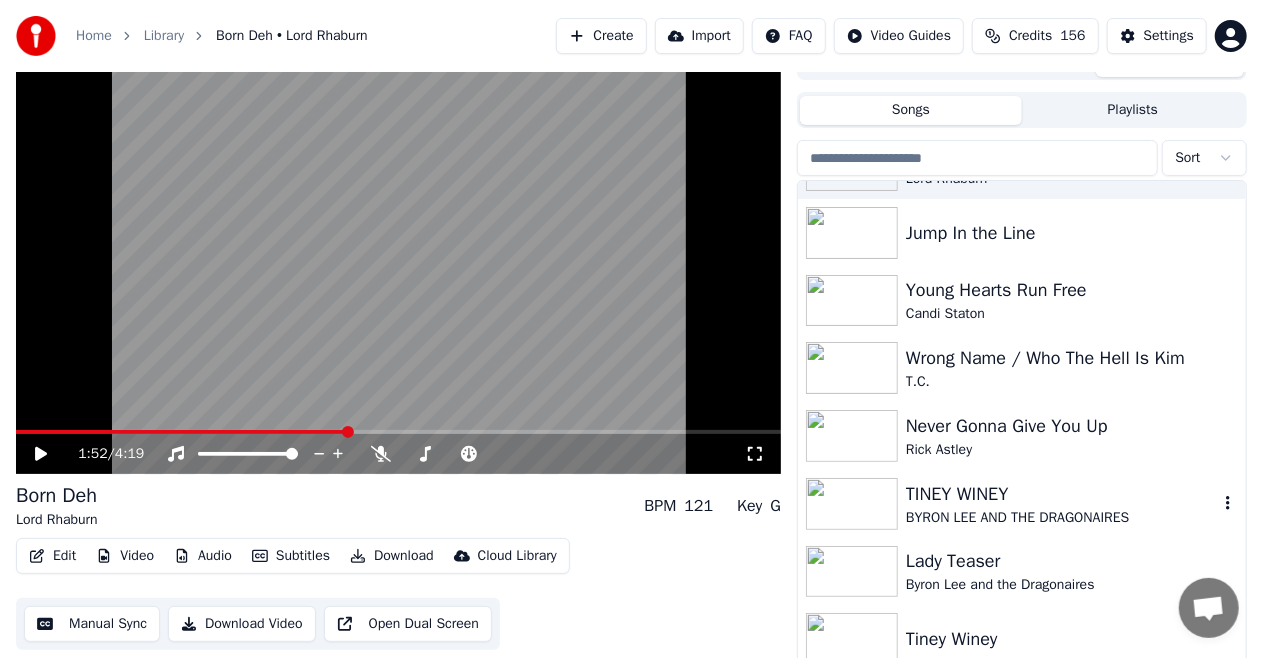 click at bounding box center [852, 504] 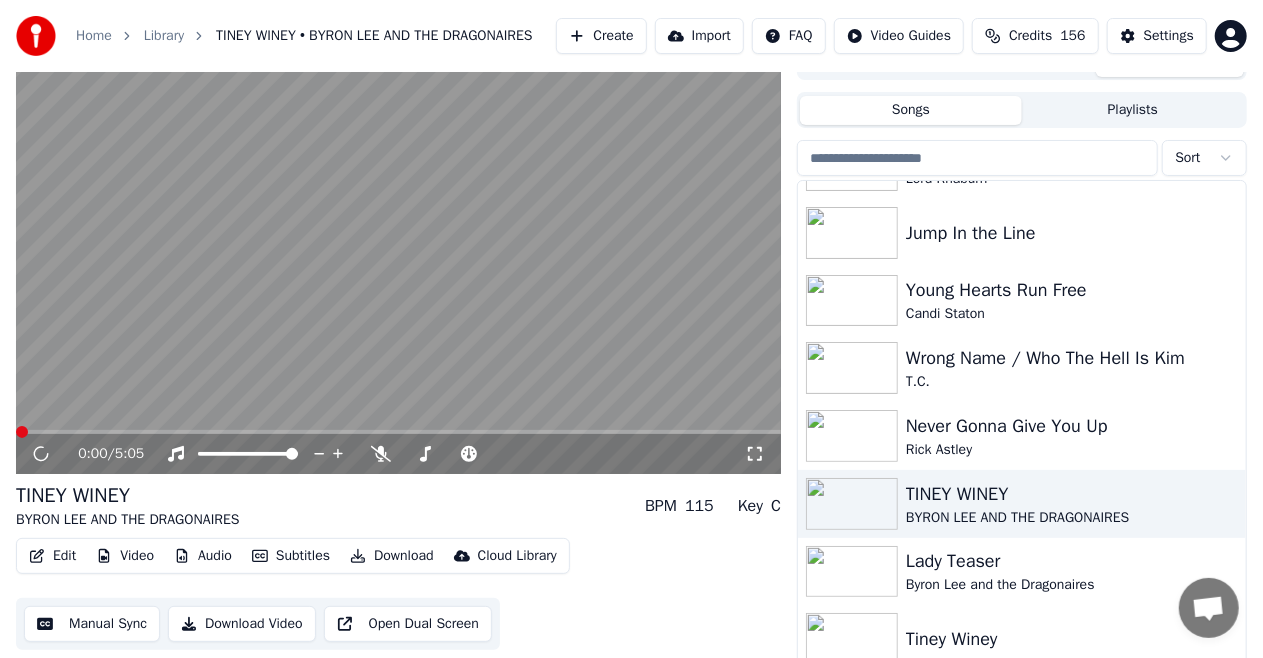 click at bounding box center [755, 454] 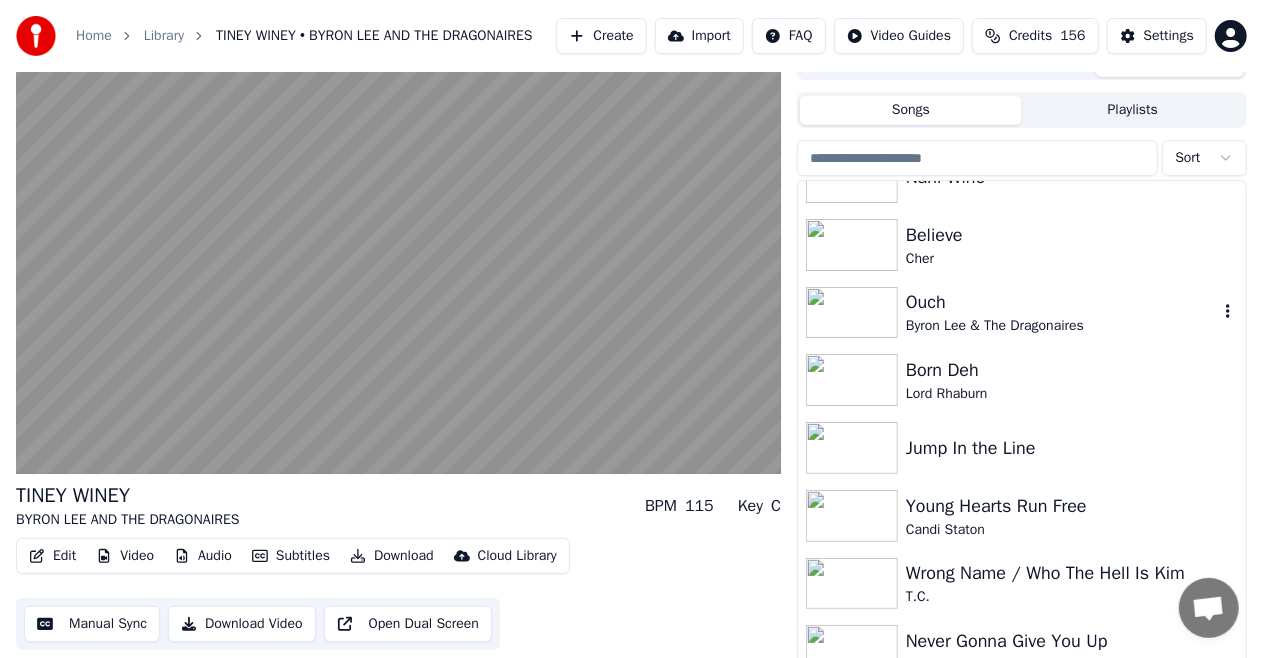 scroll, scrollTop: 369, scrollLeft: 0, axis: vertical 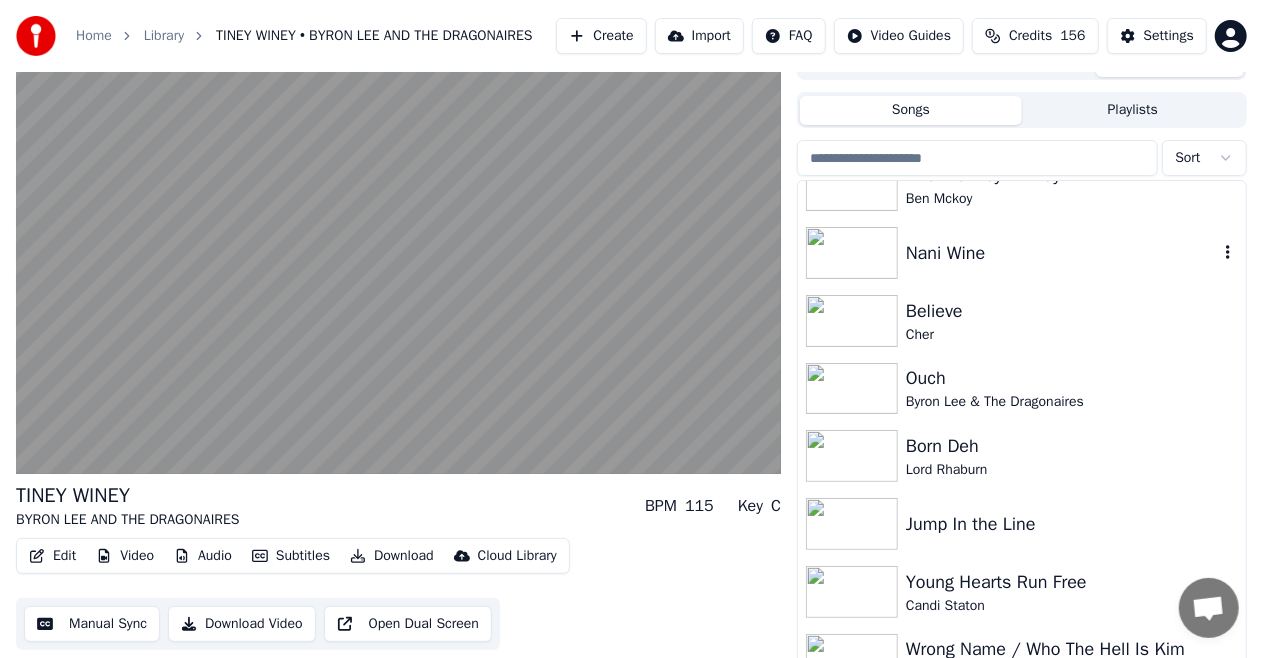 click at bounding box center (852, 253) 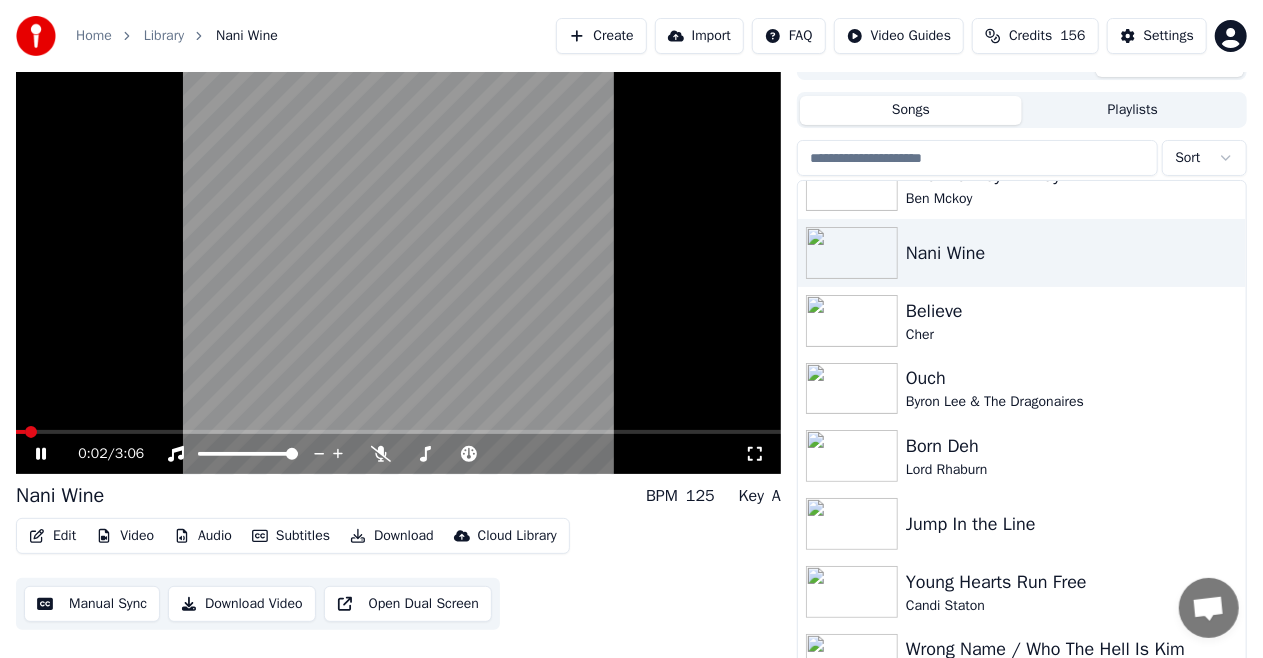 click at bounding box center [755, 454] 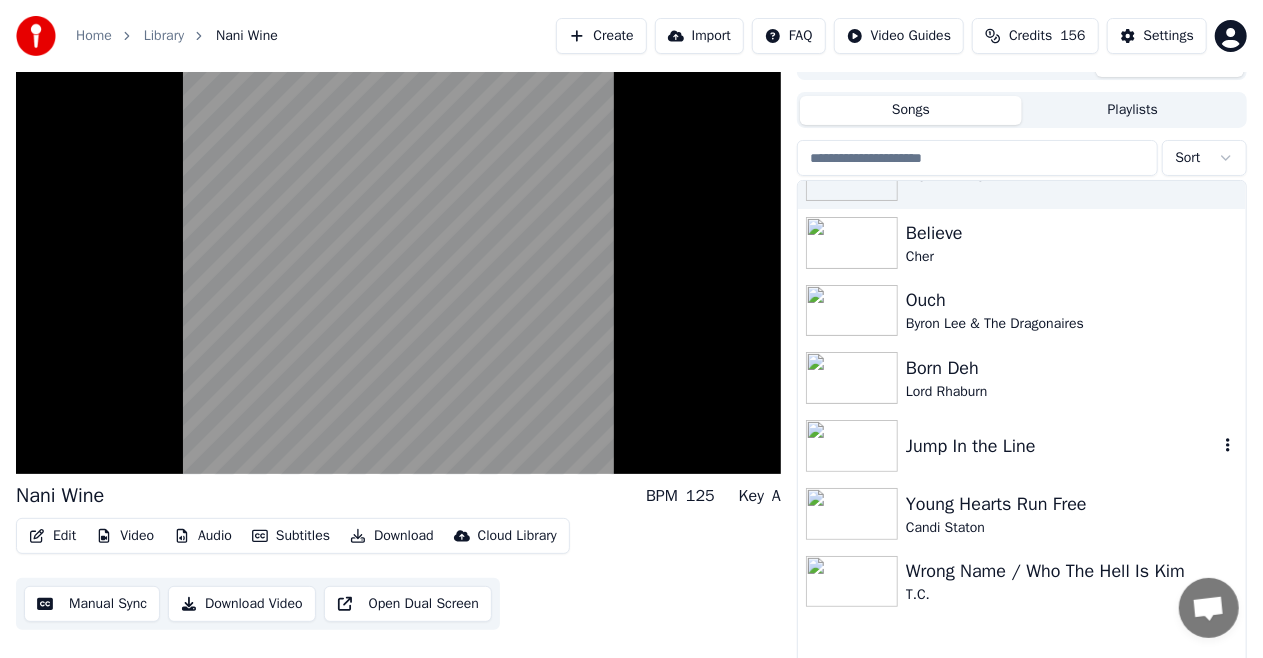scroll, scrollTop: 391, scrollLeft: 0, axis: vertical 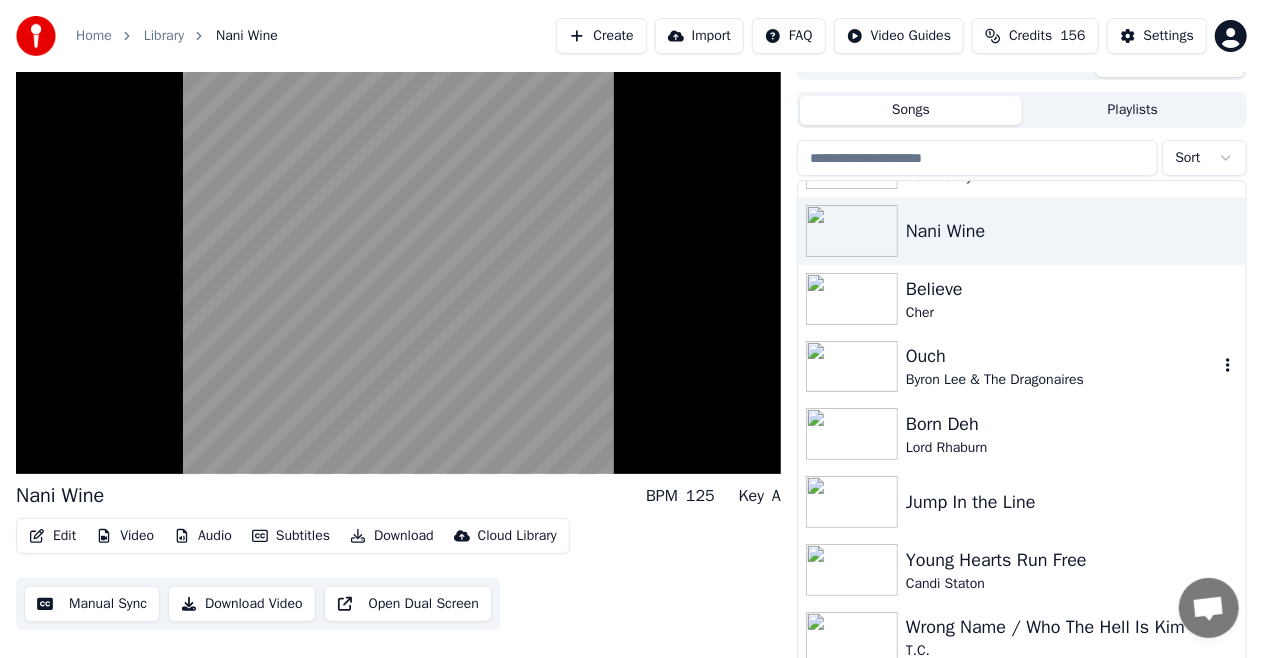 click at bounding box center (852, 367) 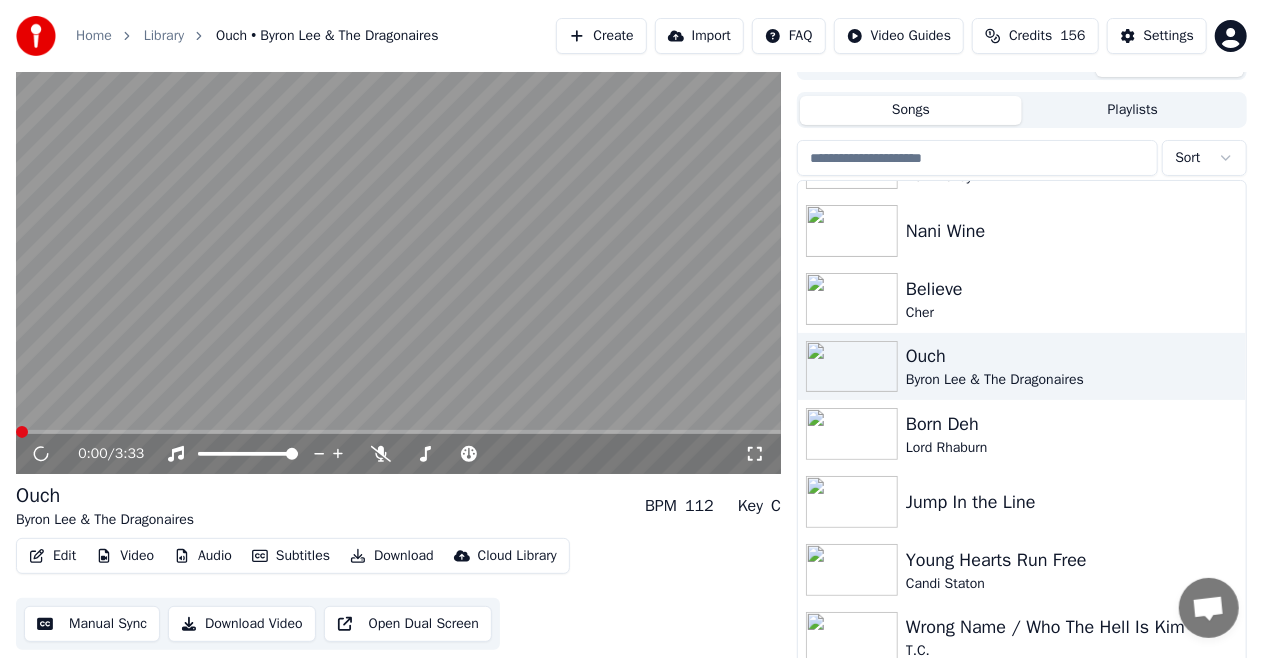 click at bounding box center [755, 454] 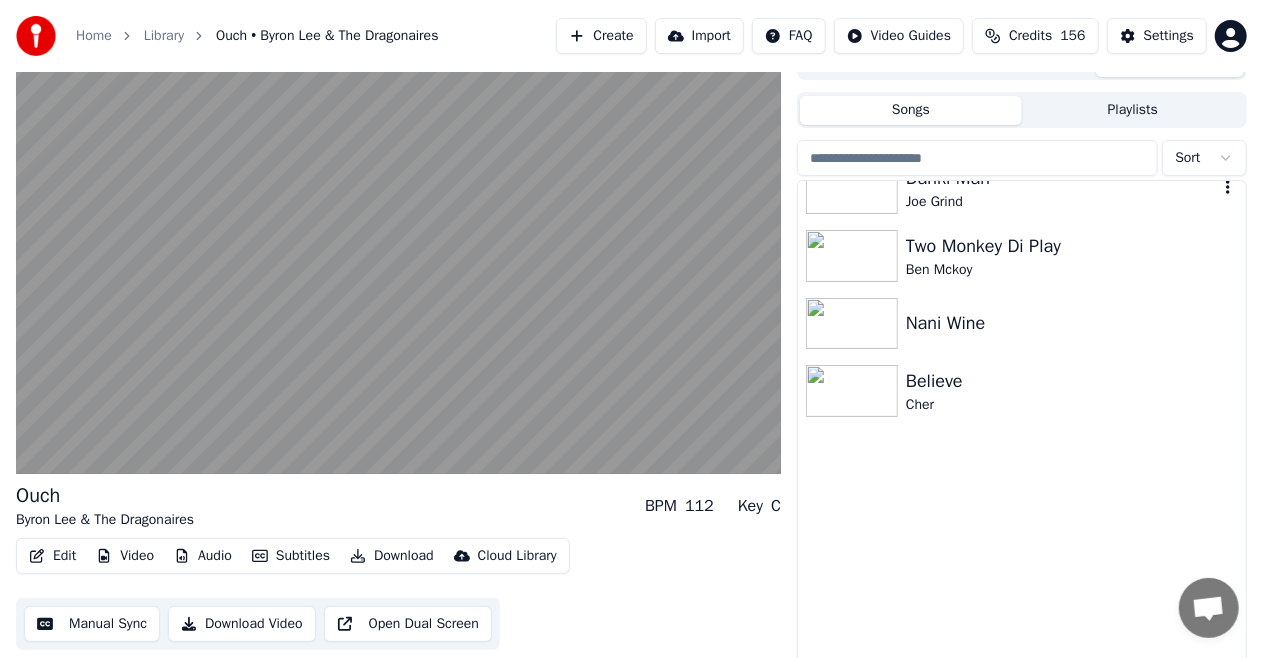 scroll, scrollTop: 1, scrollLeft: 0, axis: vertical 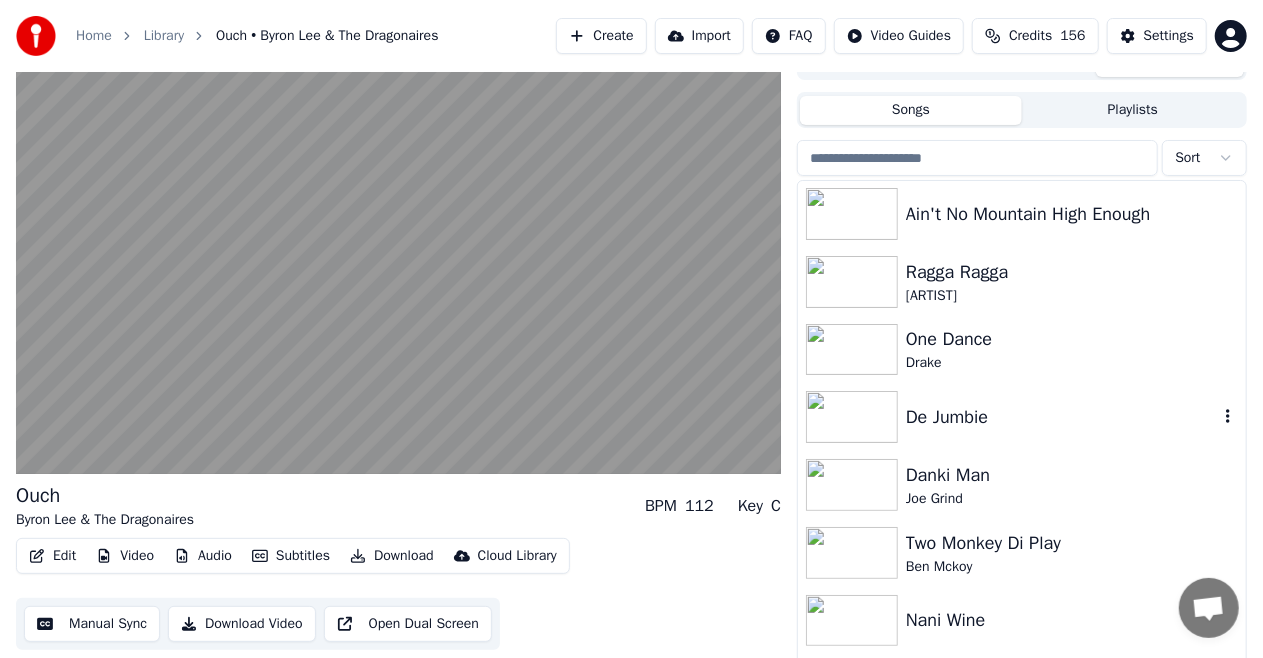 click at bounding box center [852, 417] 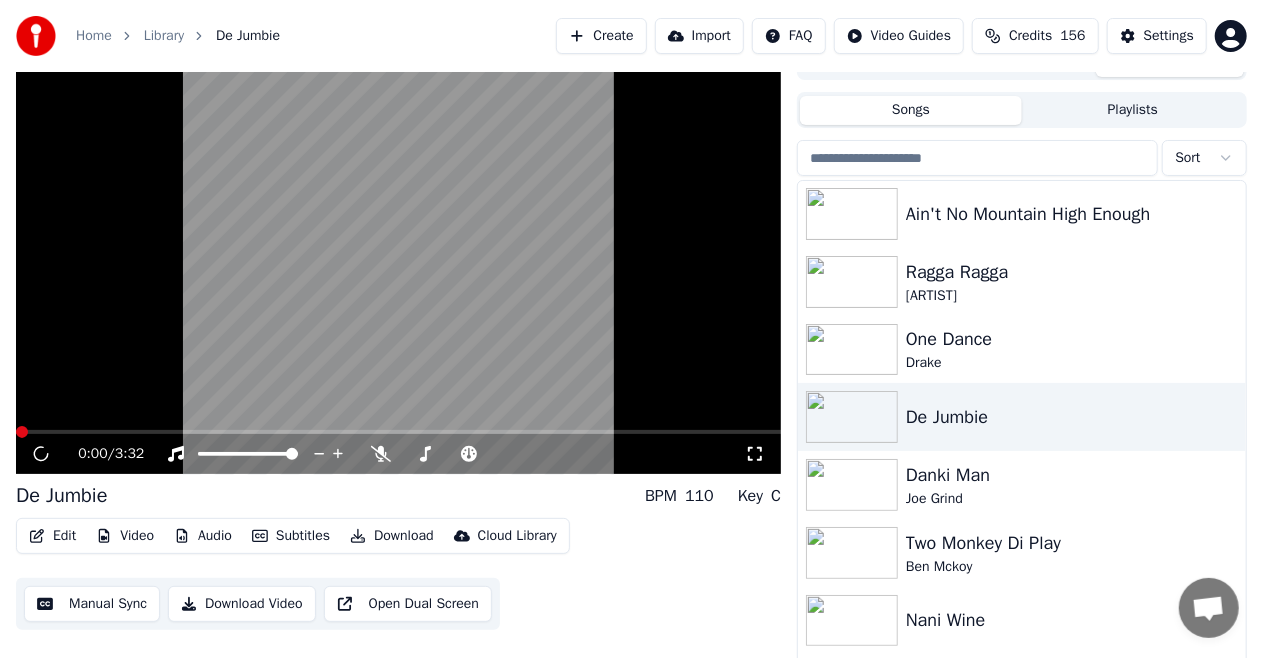 click at bounding box center (755, 454) 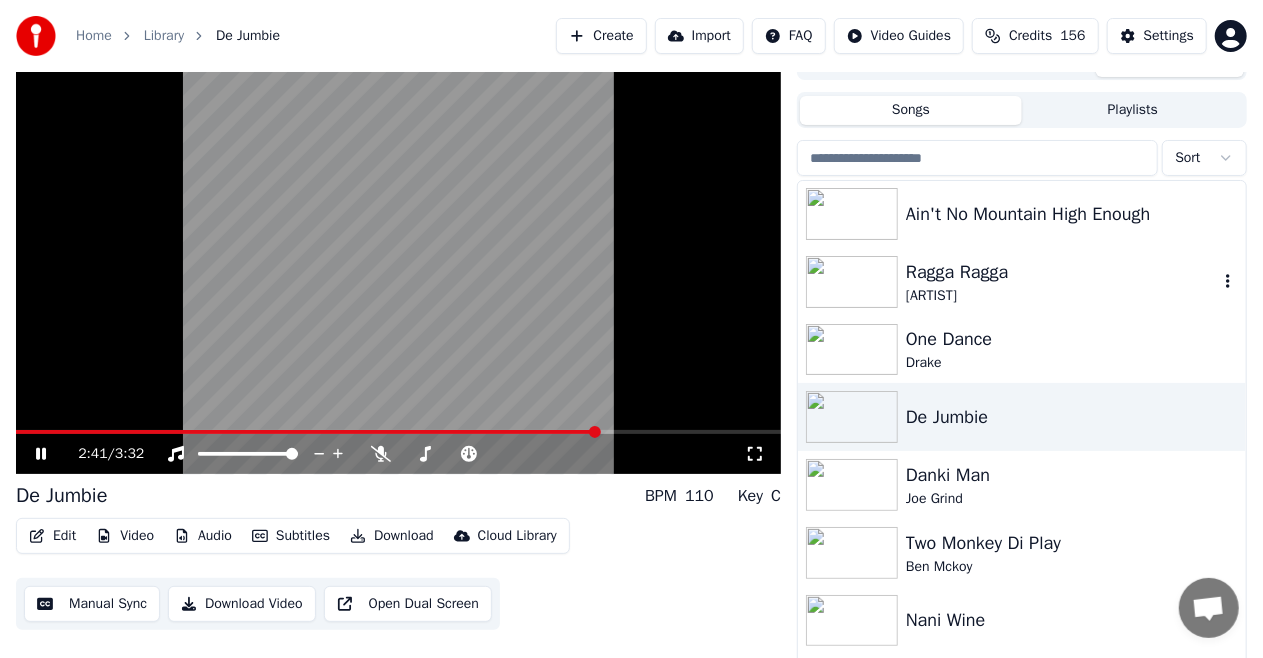 click at bounding box center [852, 282] 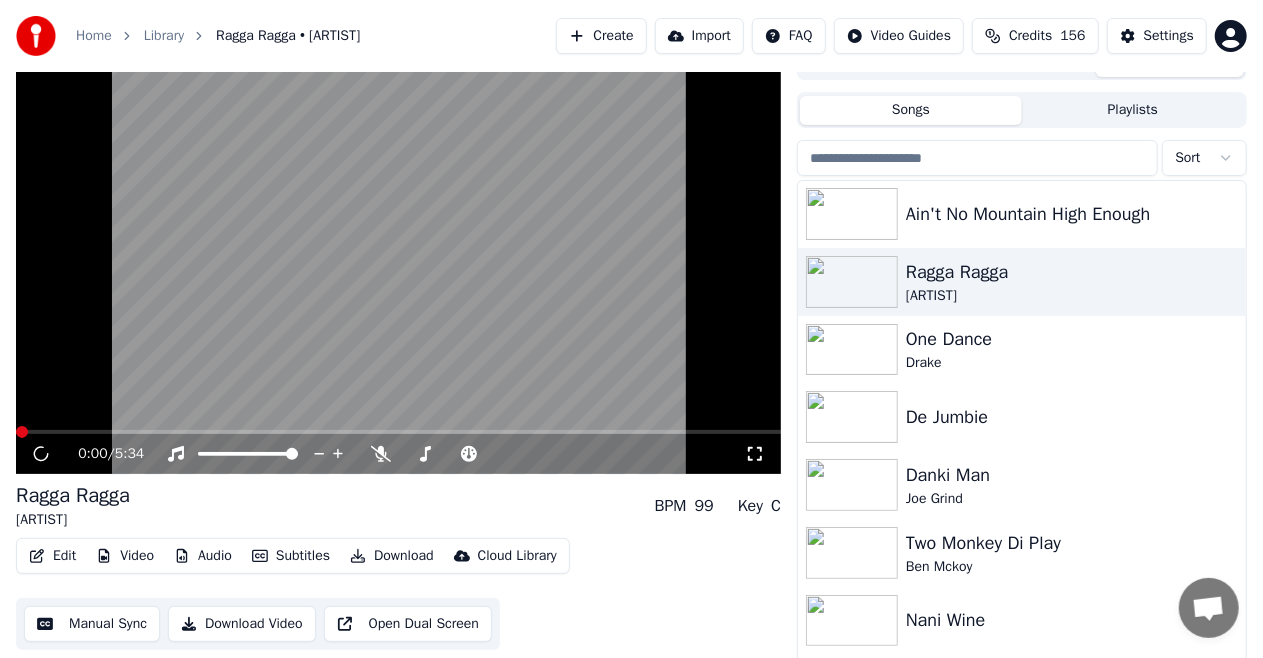 drag, startPoint x: 748, startPoint y: 450, endPoint x: 697, endPoint y: 356, distance: 106.94391 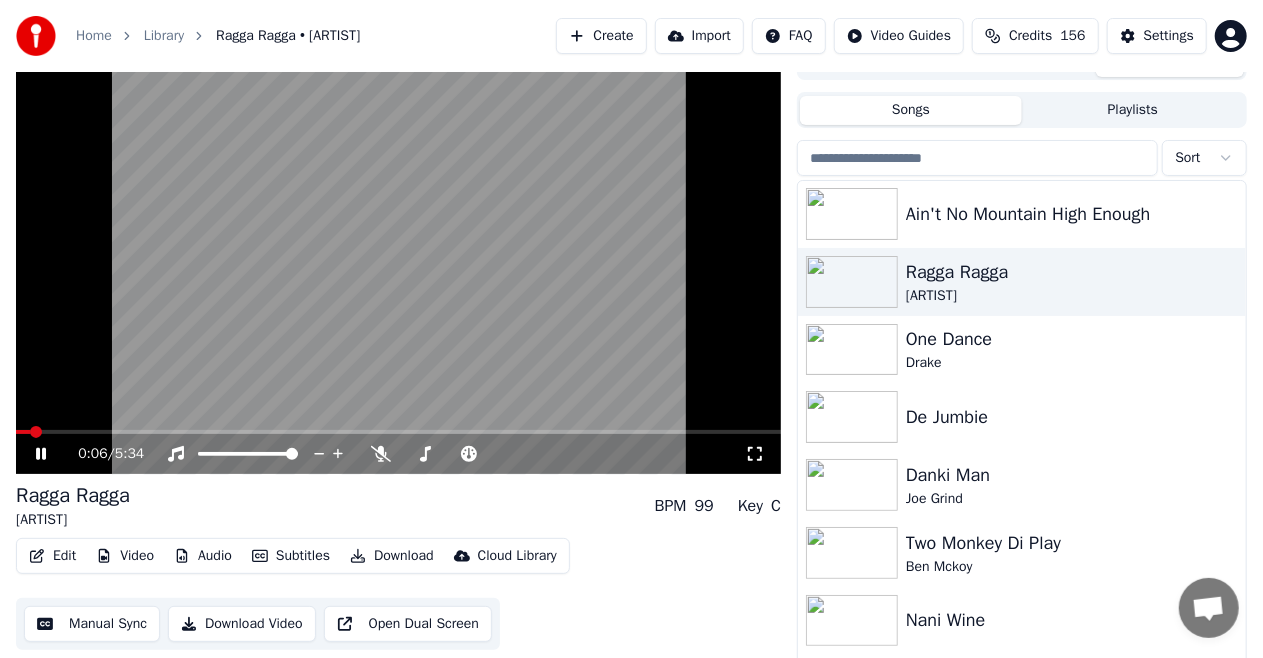 click at bounding box center [755, 454] 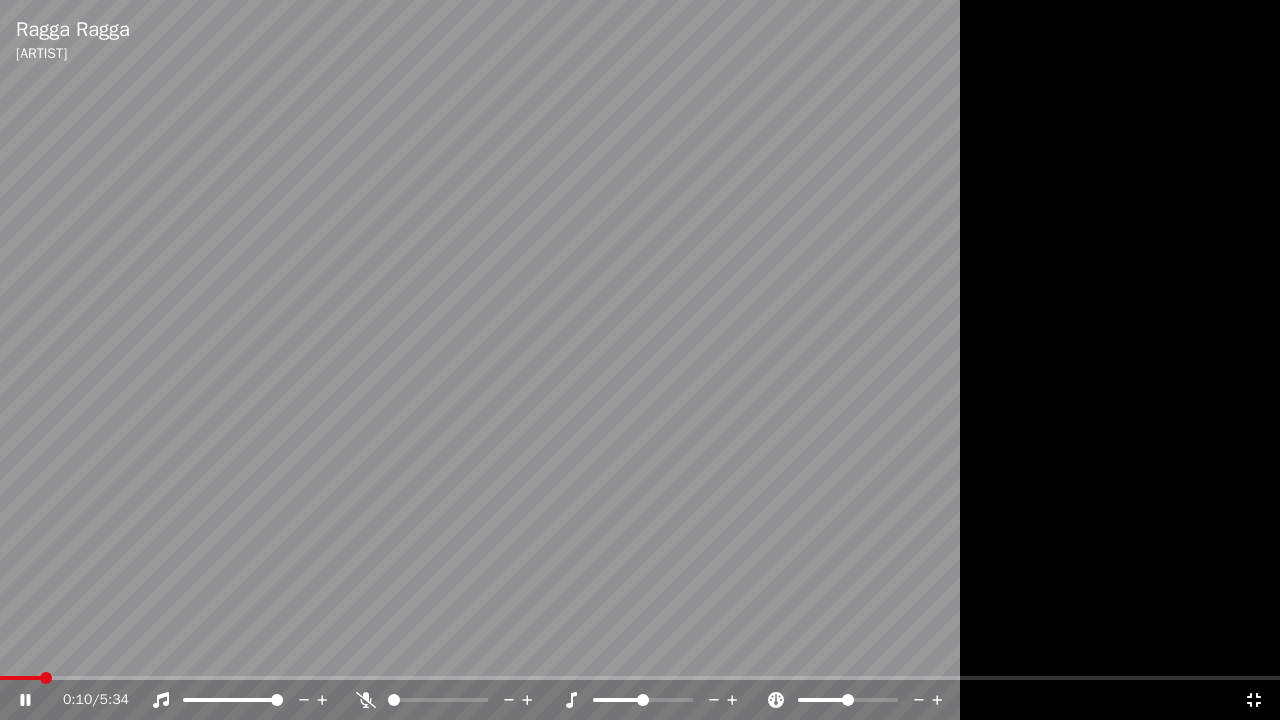 click at bounding box center (39, 700) 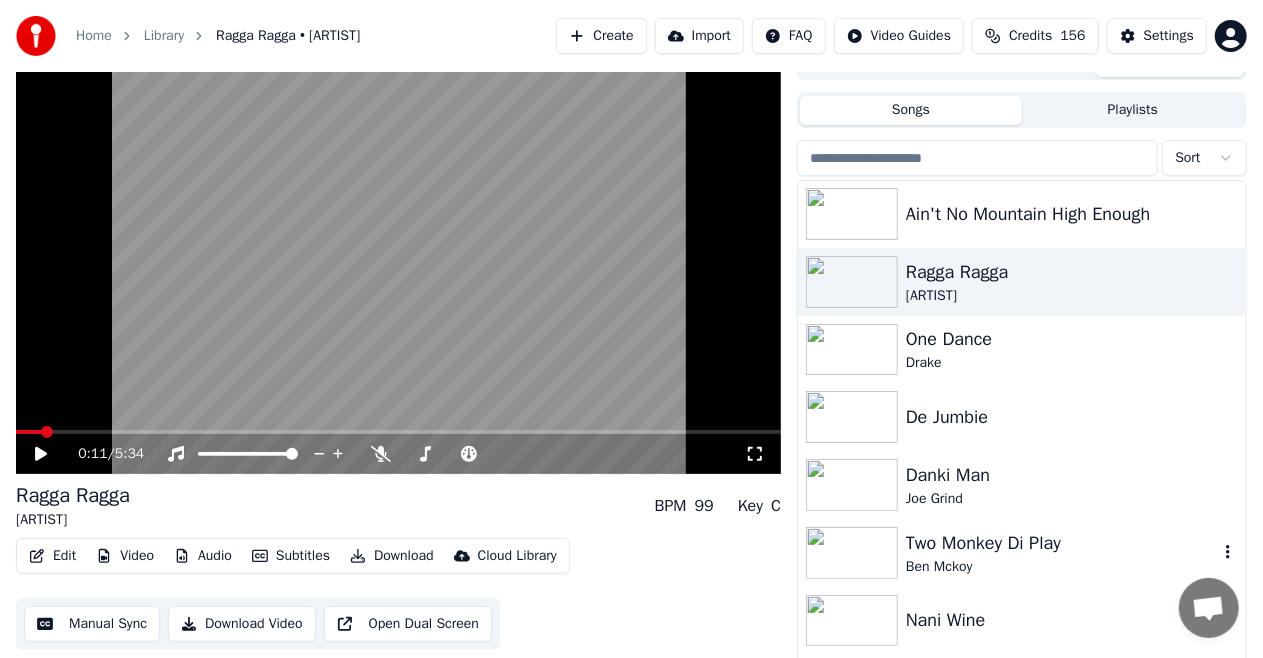click at bounding box center (852, 553) 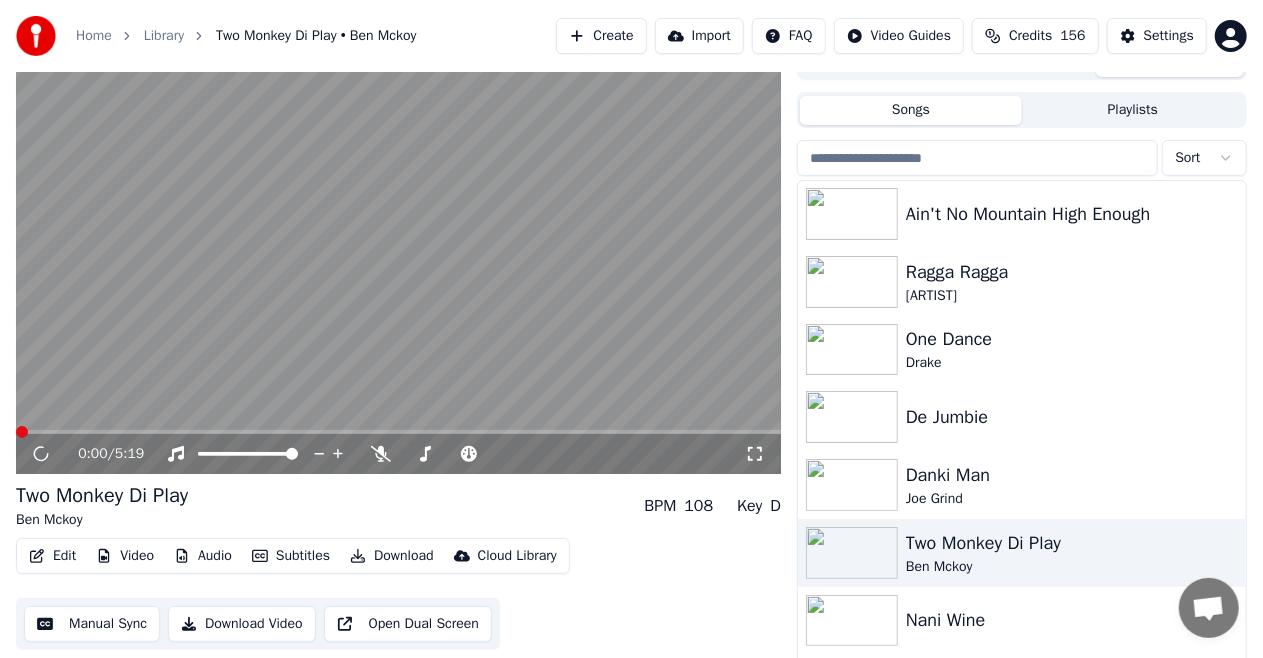 click at bounding box center [755, 454] 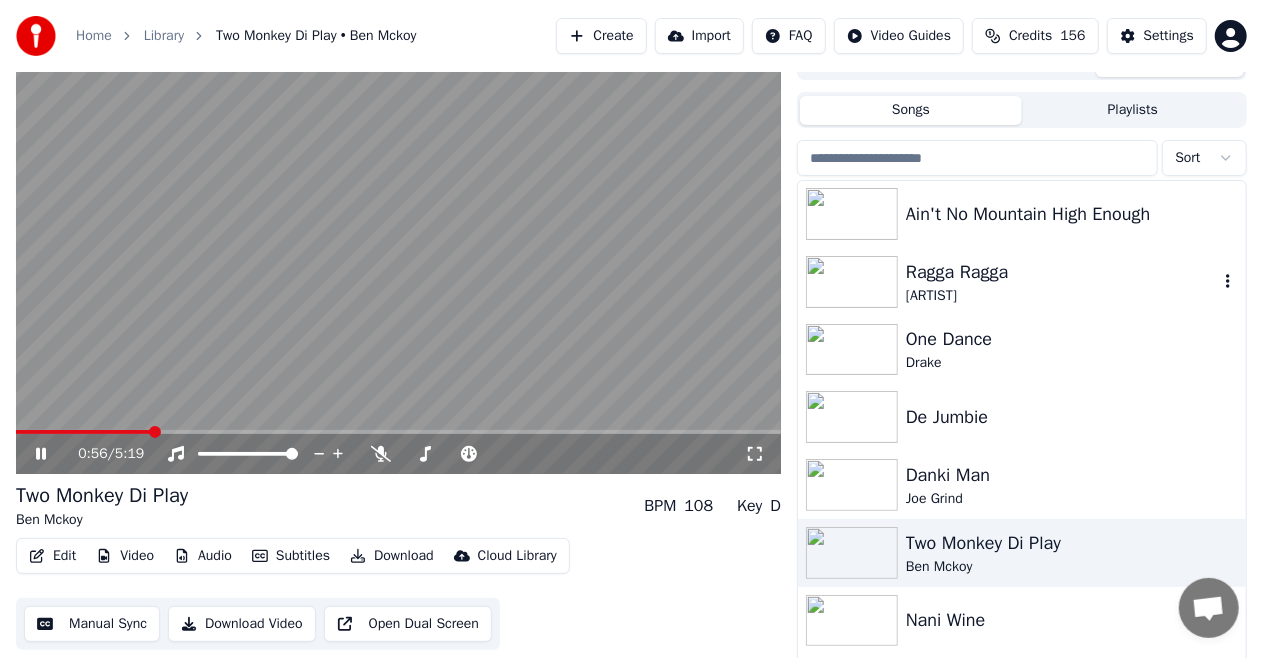 click on "[ARTIST]" at bounding box center [1062, 296] 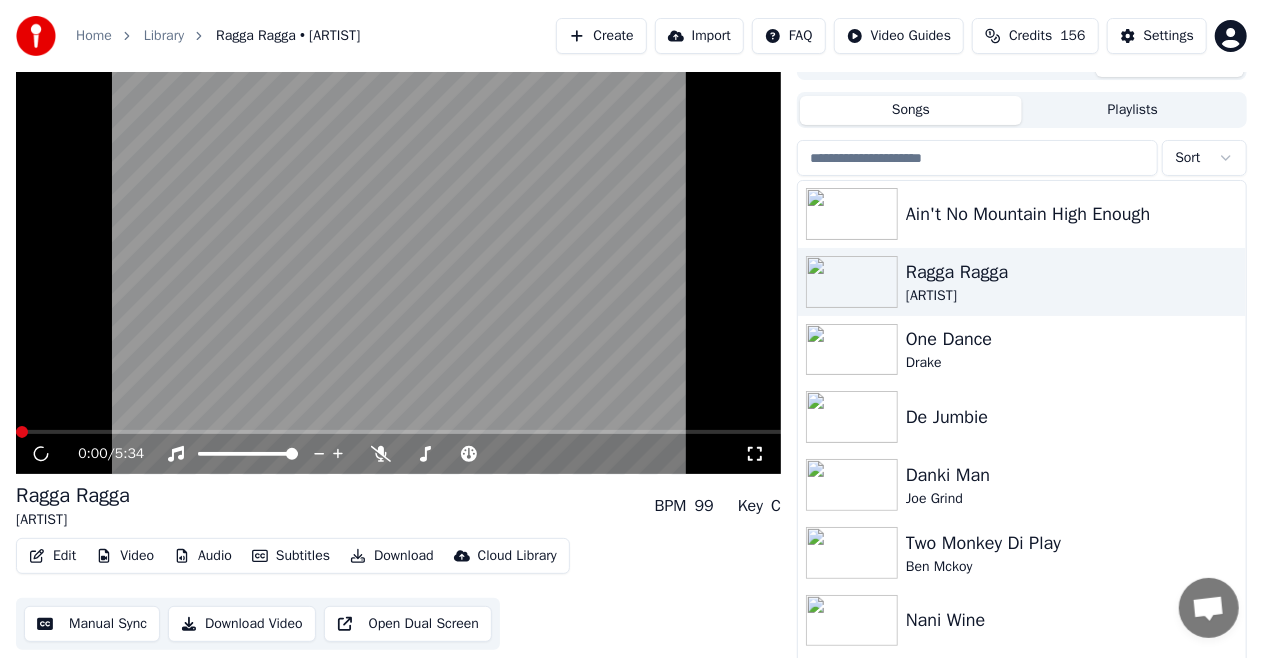 click at bounding box center (755, 454) 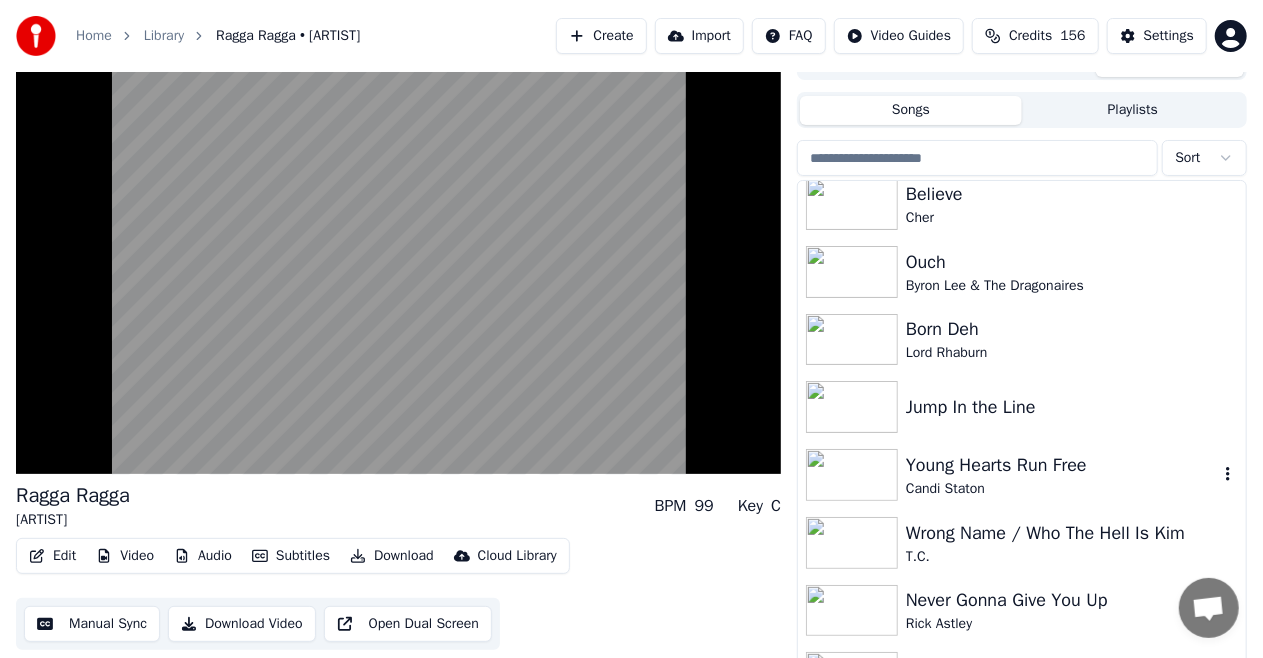 scroll, scrollTop: 486, scrollLeft: 0, axis: vertical 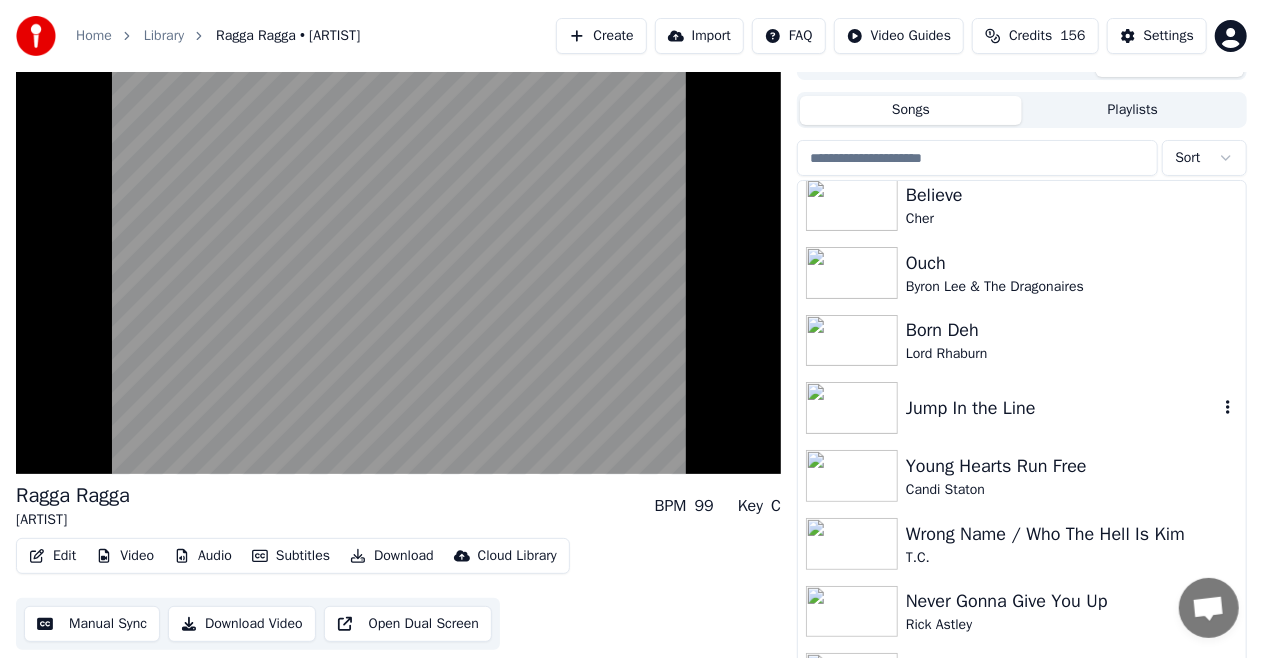 click at bounding box center (852, 408) 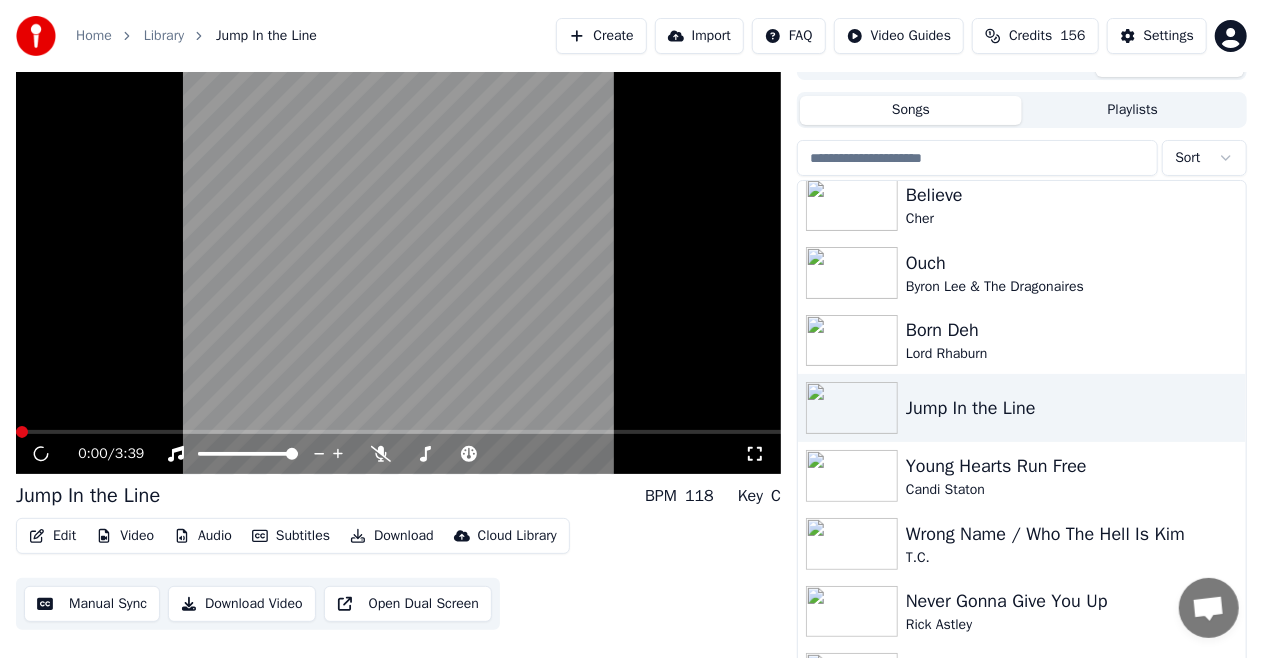 click at bounding box center [755, 454] 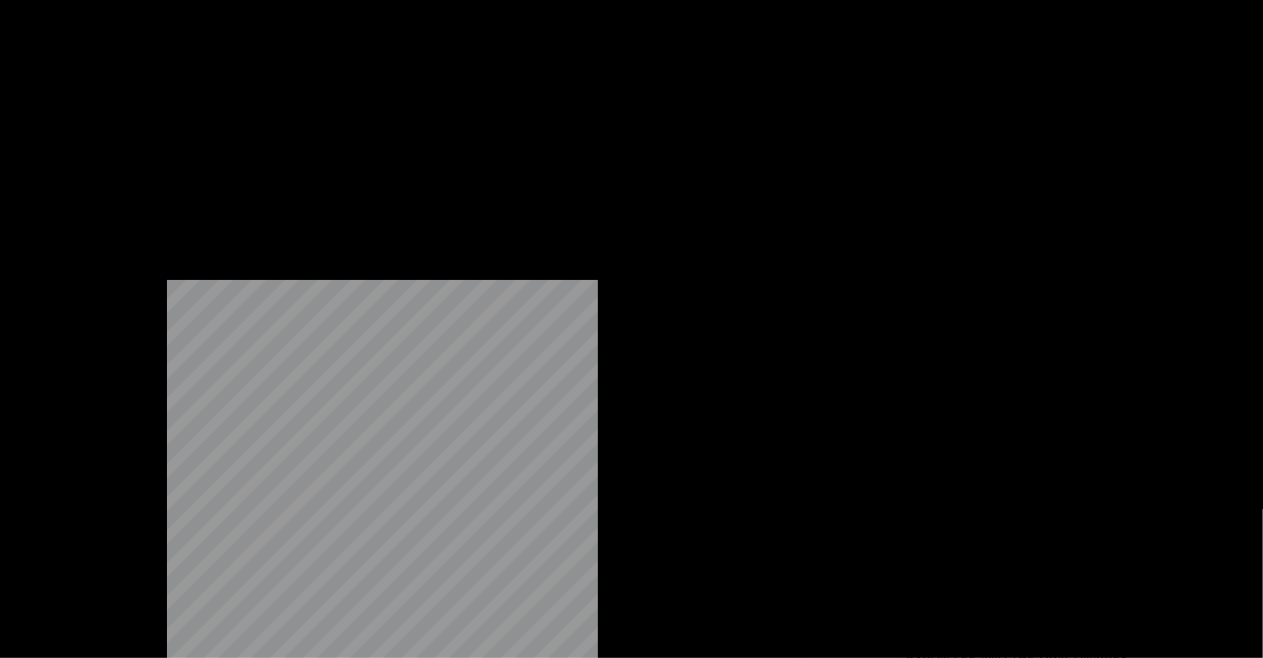 scroll, scrollTop: 661, scrollLeft: 0, axis: vertical 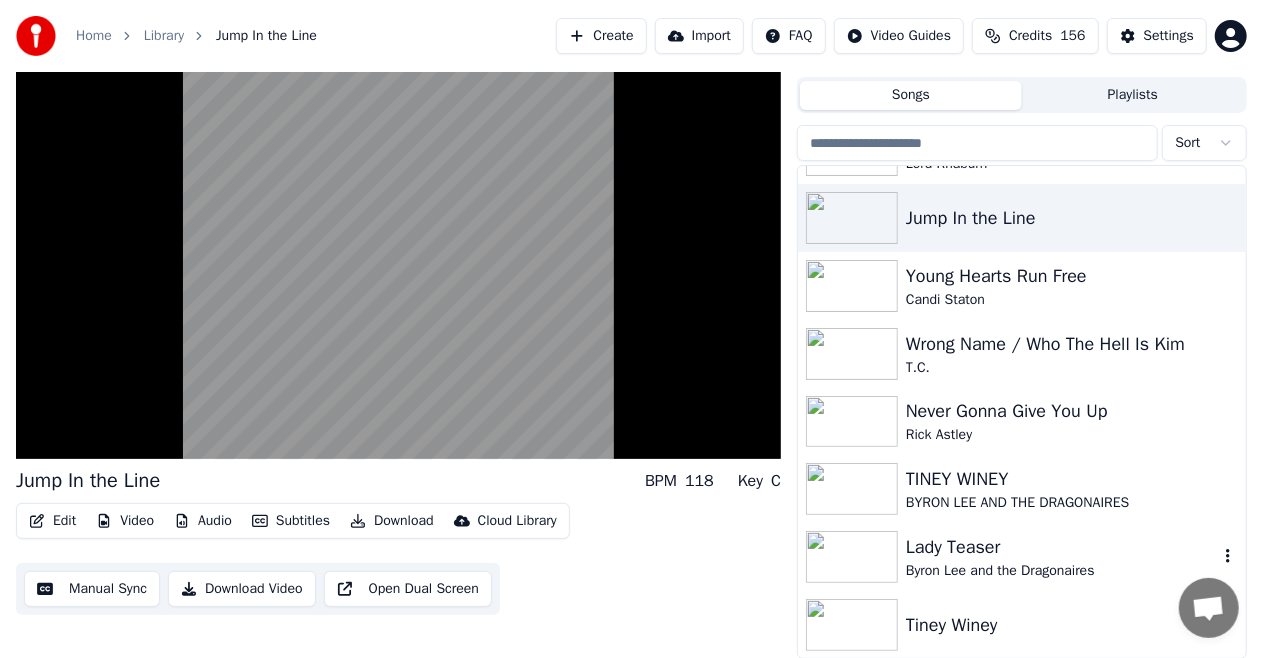 click at bounding box center [852, 557] 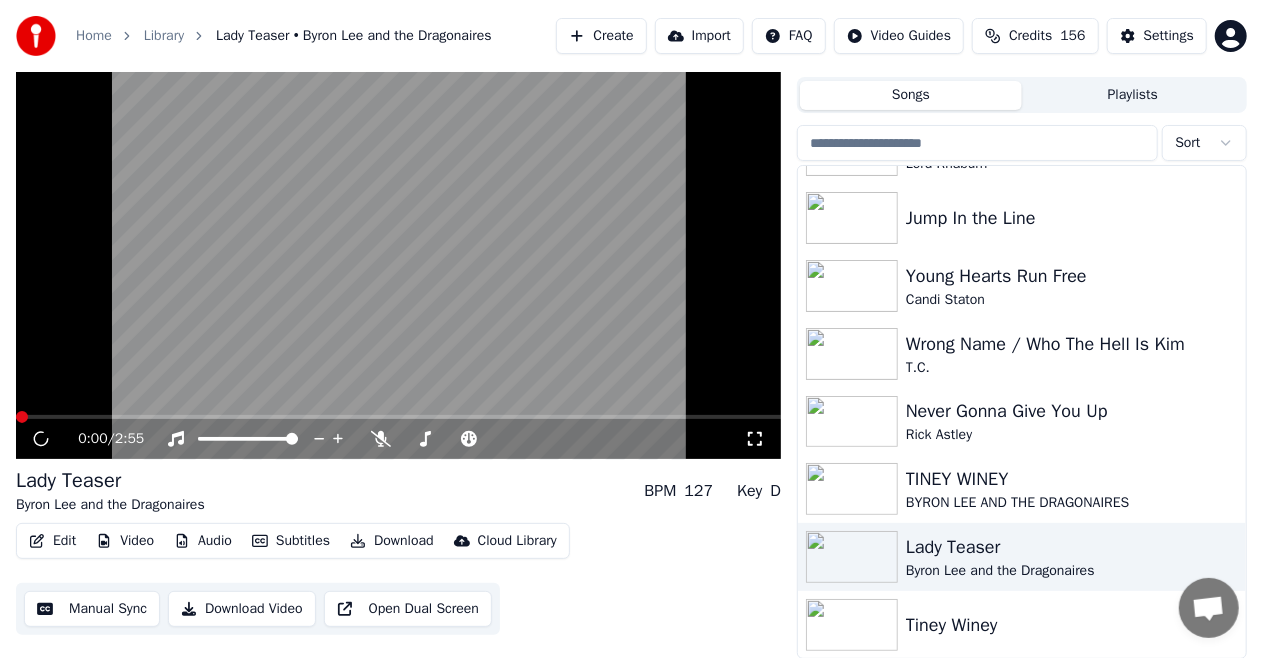 click at bounding box center (755, 439) 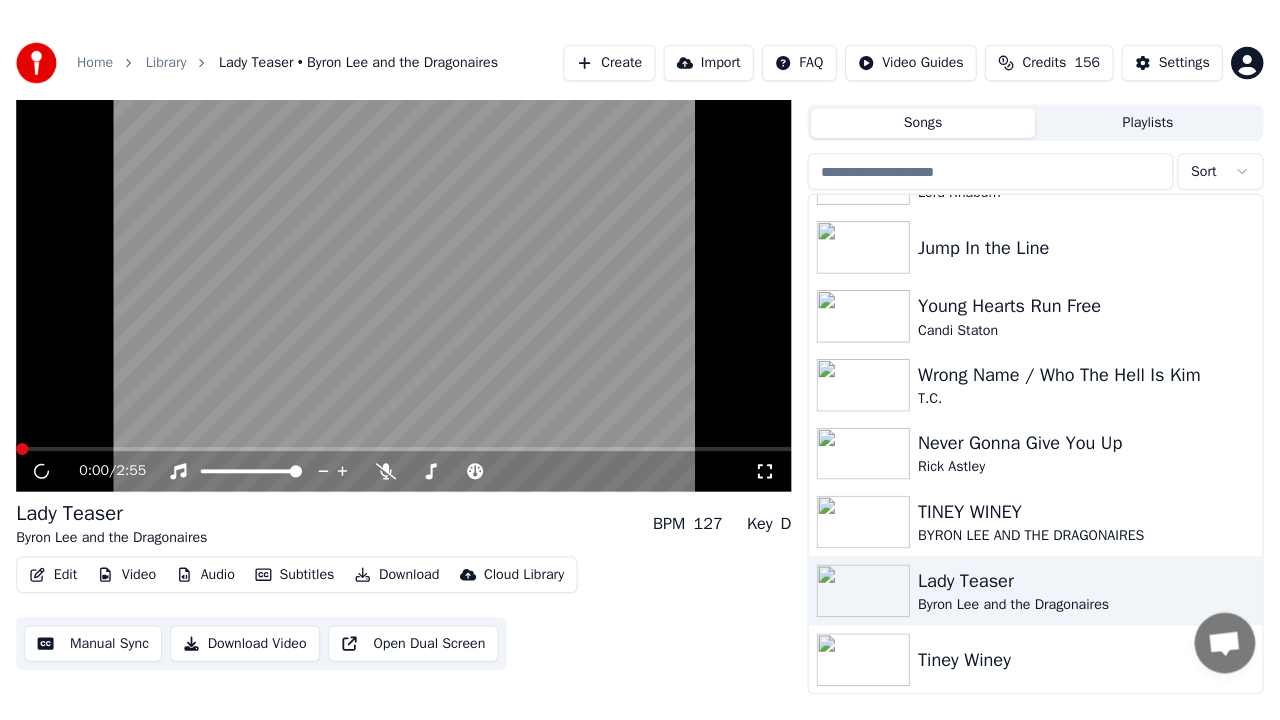 scroll, scrollTop: 28, scrollLeft: 0, axis: vertical 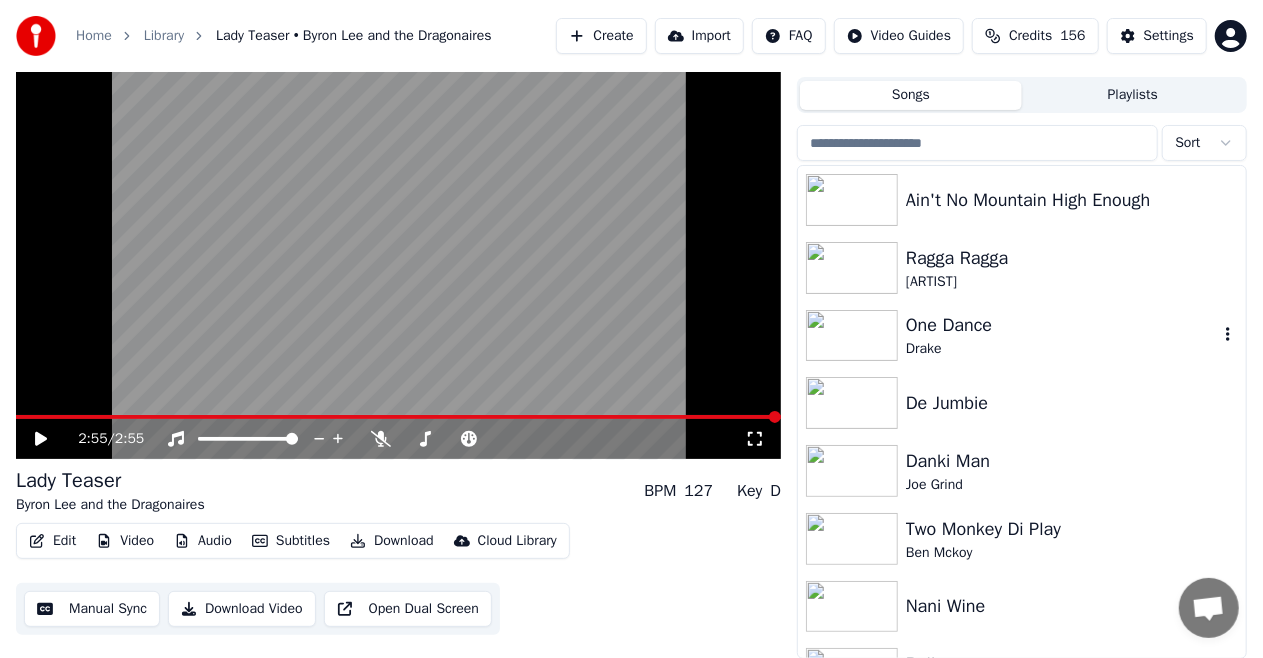 click on "Drake" at bounding box center (1062, 349) 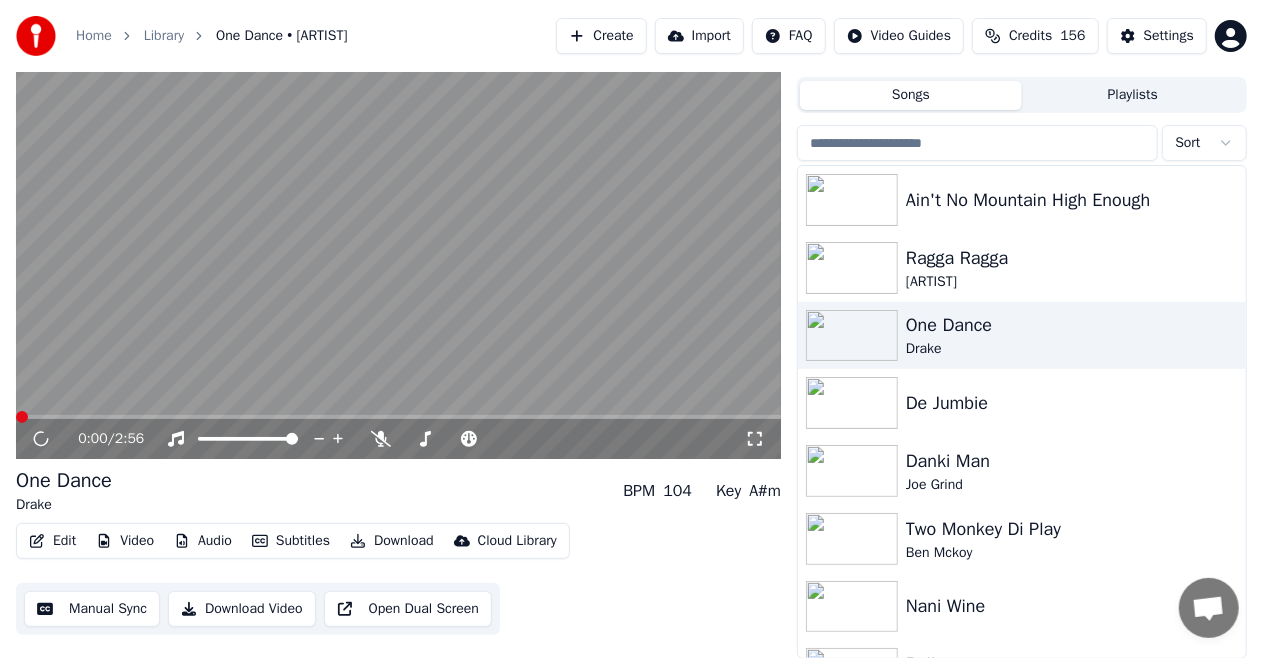 click at bounding box center (755, 439) 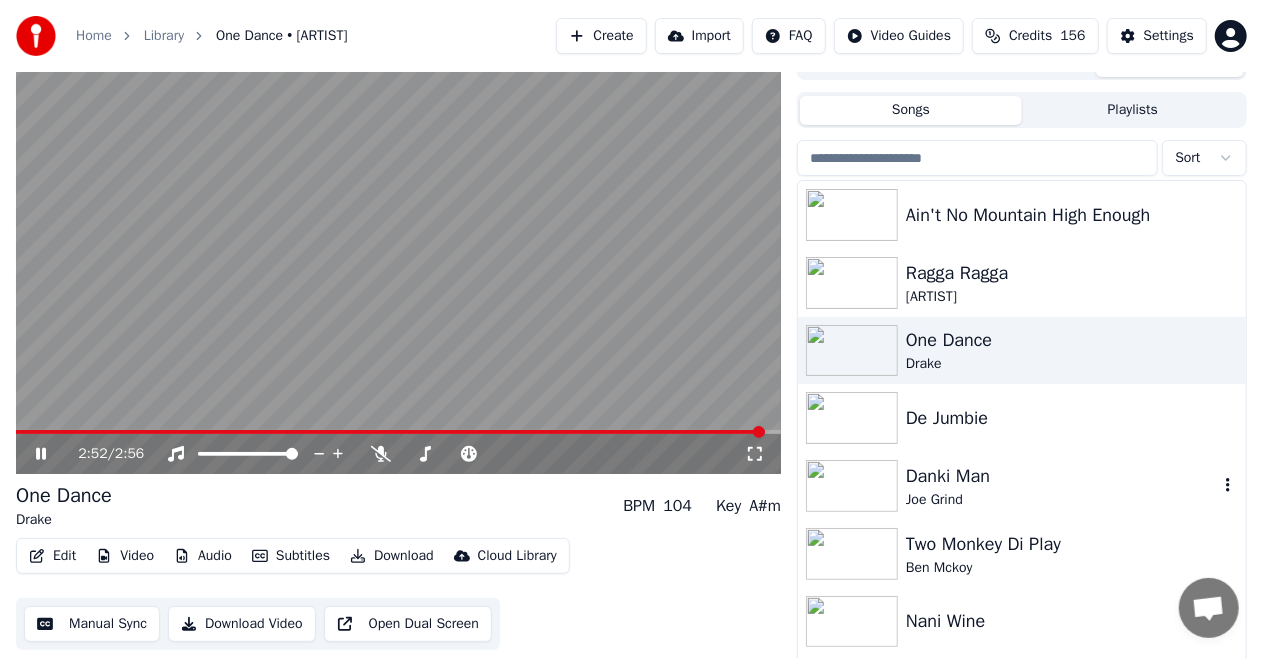 scroll, scrollTop: 0, scrollLeft: 0, axis: both 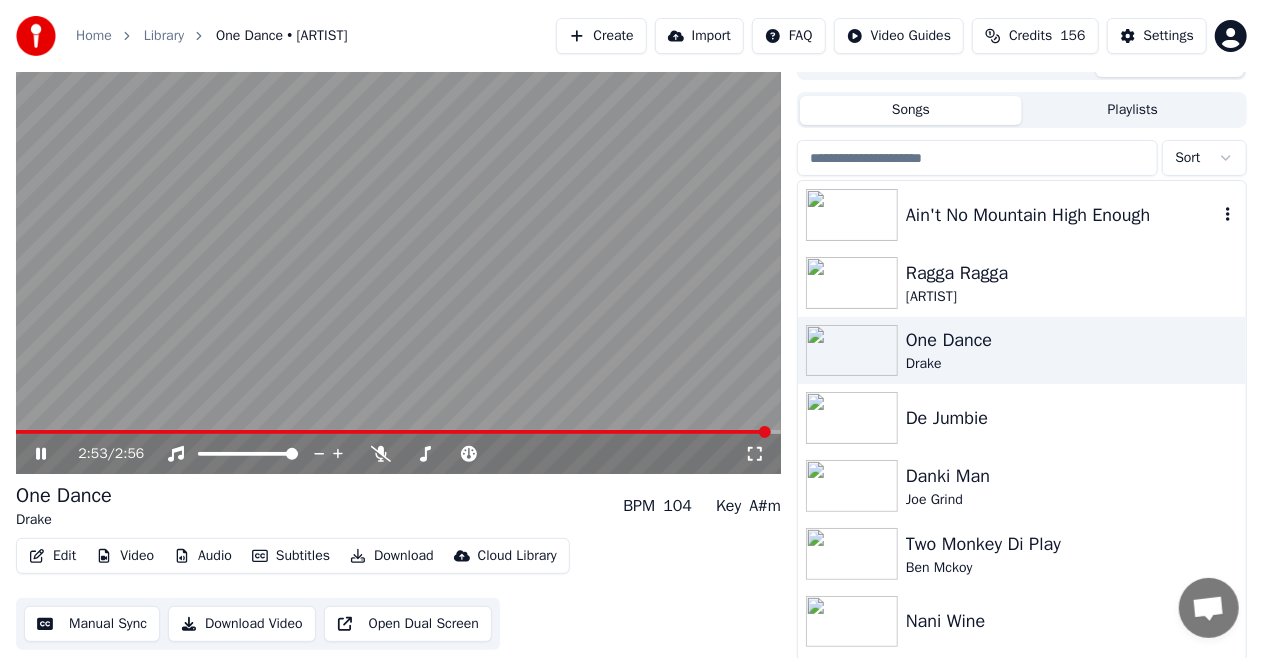 click at bounding box center (852, 215) 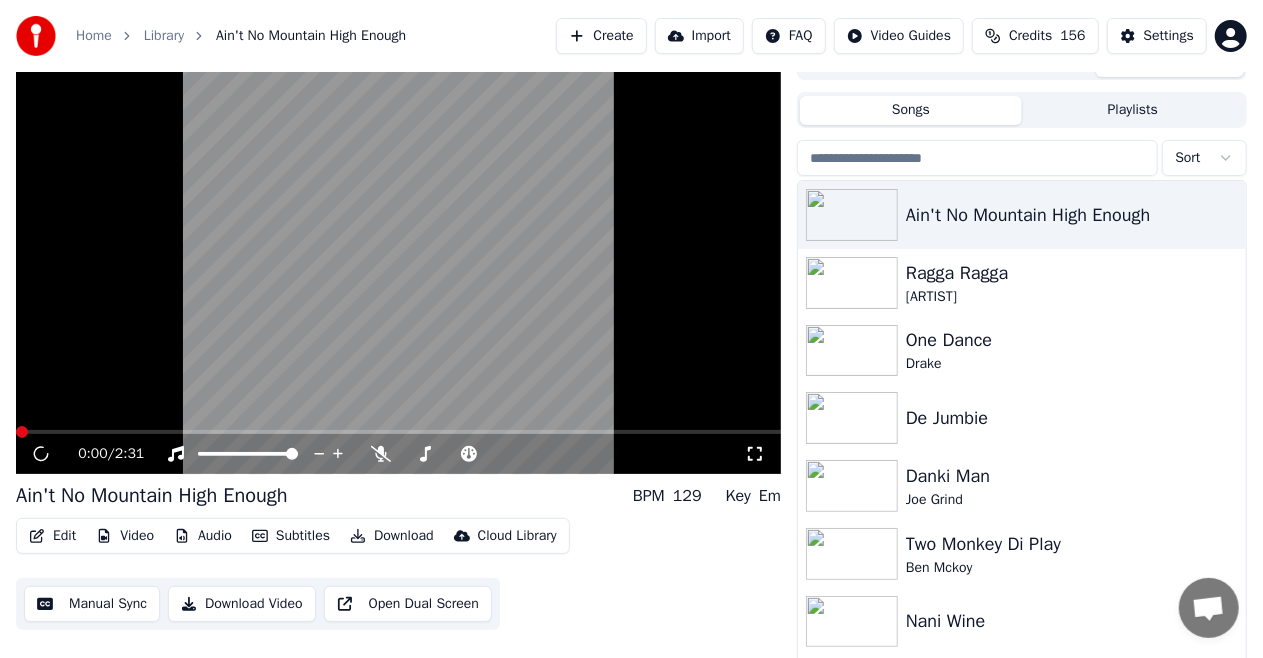 click at bounding box center (755, 454) 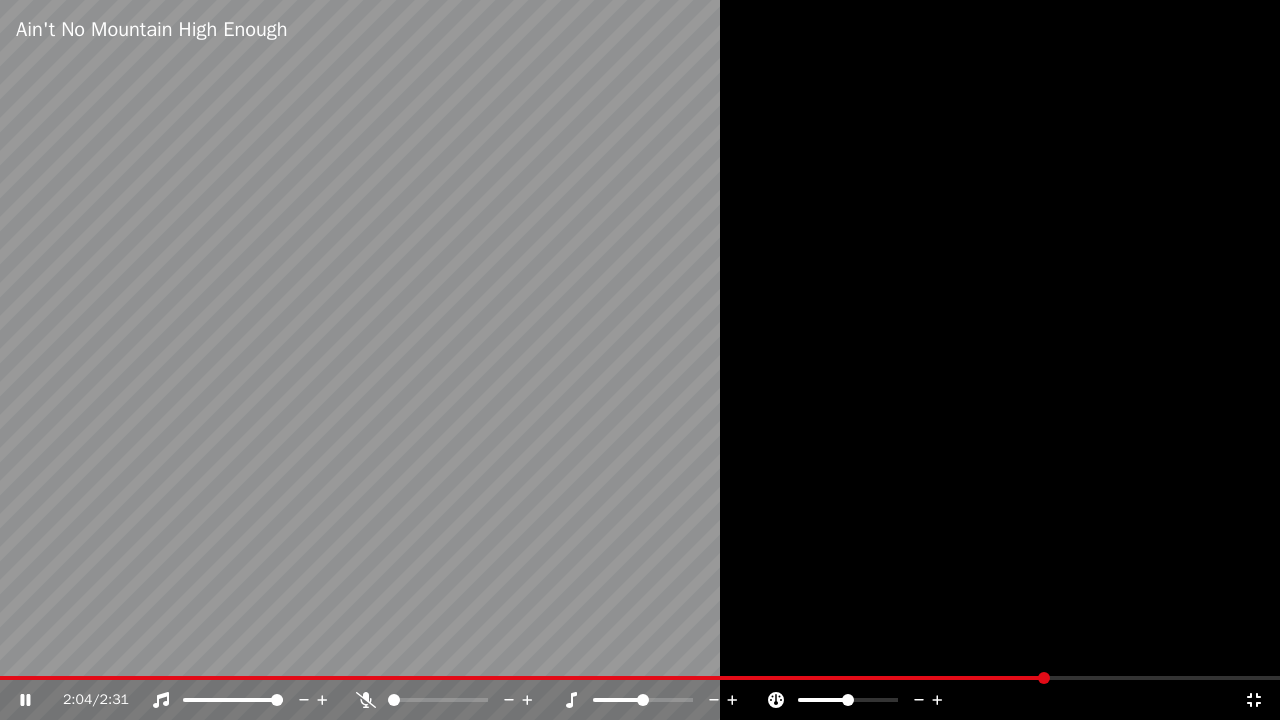click at bounding box center [640, 360] 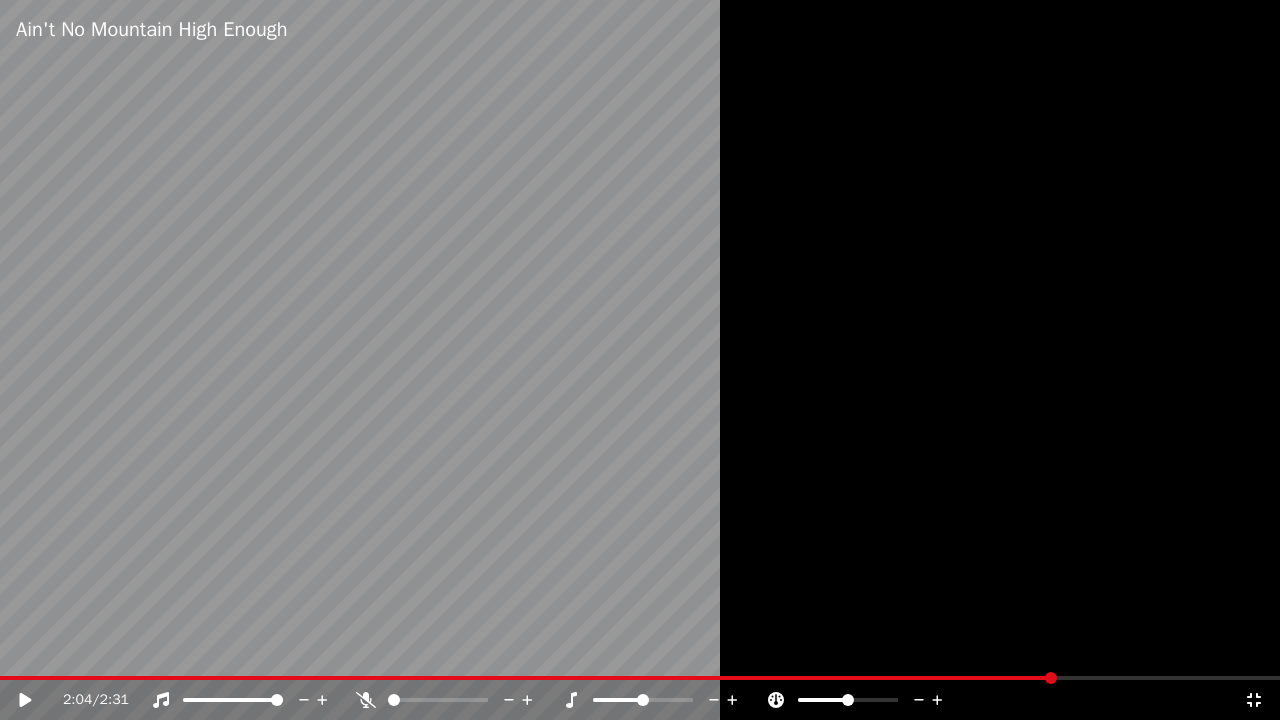 click at bounding box center [640, 360] 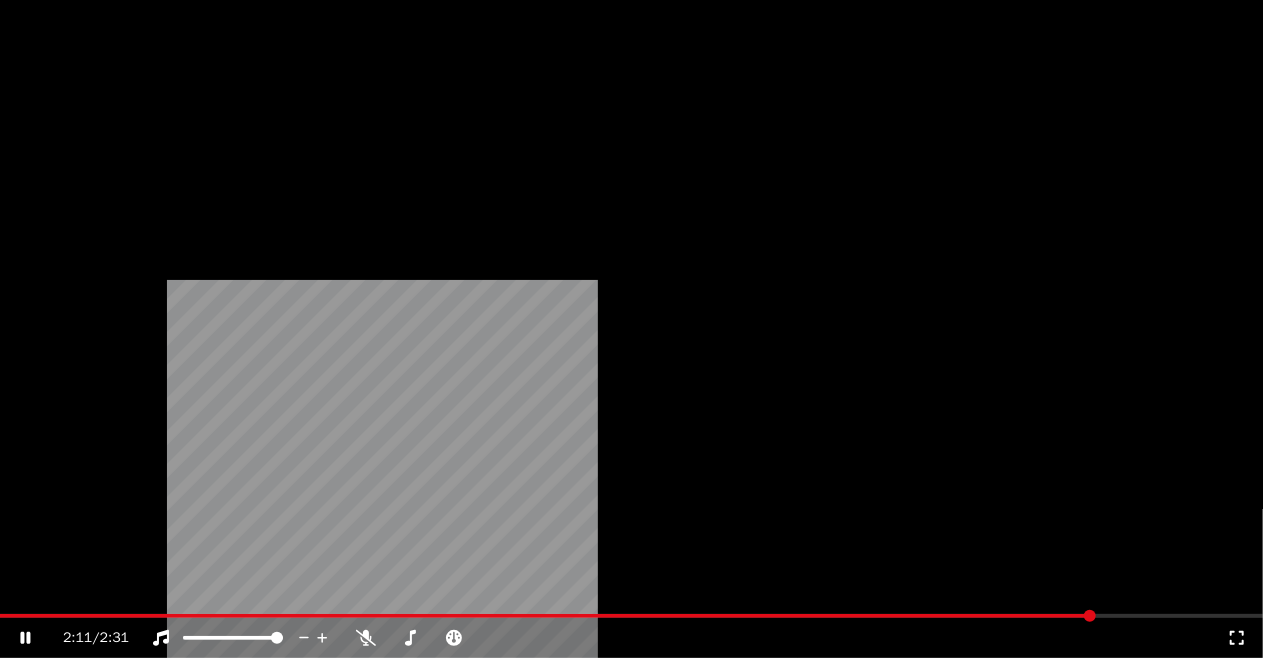 scroll, scrollTop: 0, scrollLeft: 0, axis: both 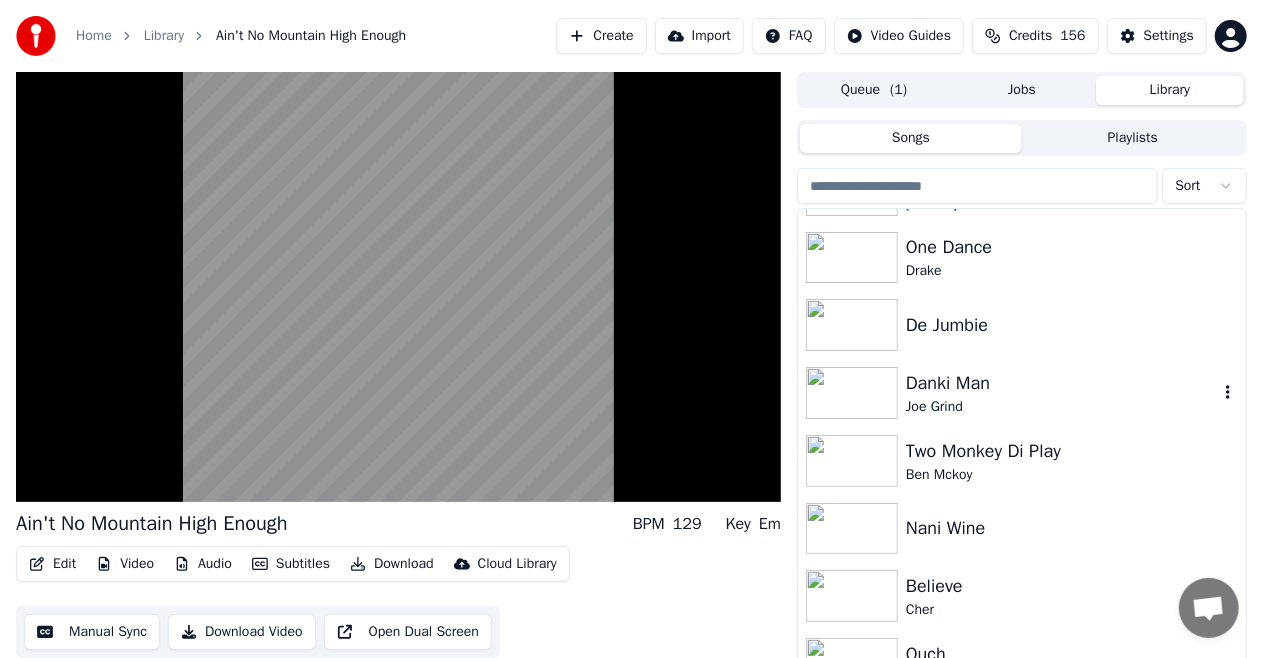 click on "Danki Man" at bounding box center [1062, 383] 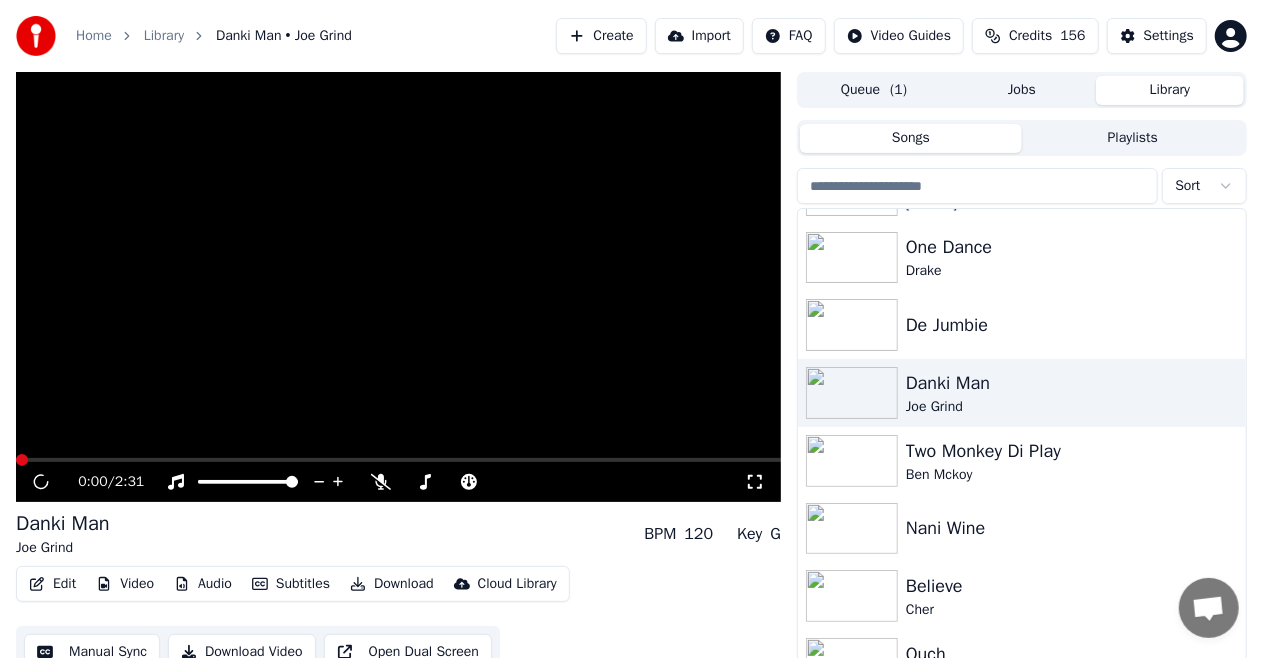 click at bounding box center [755, 482] 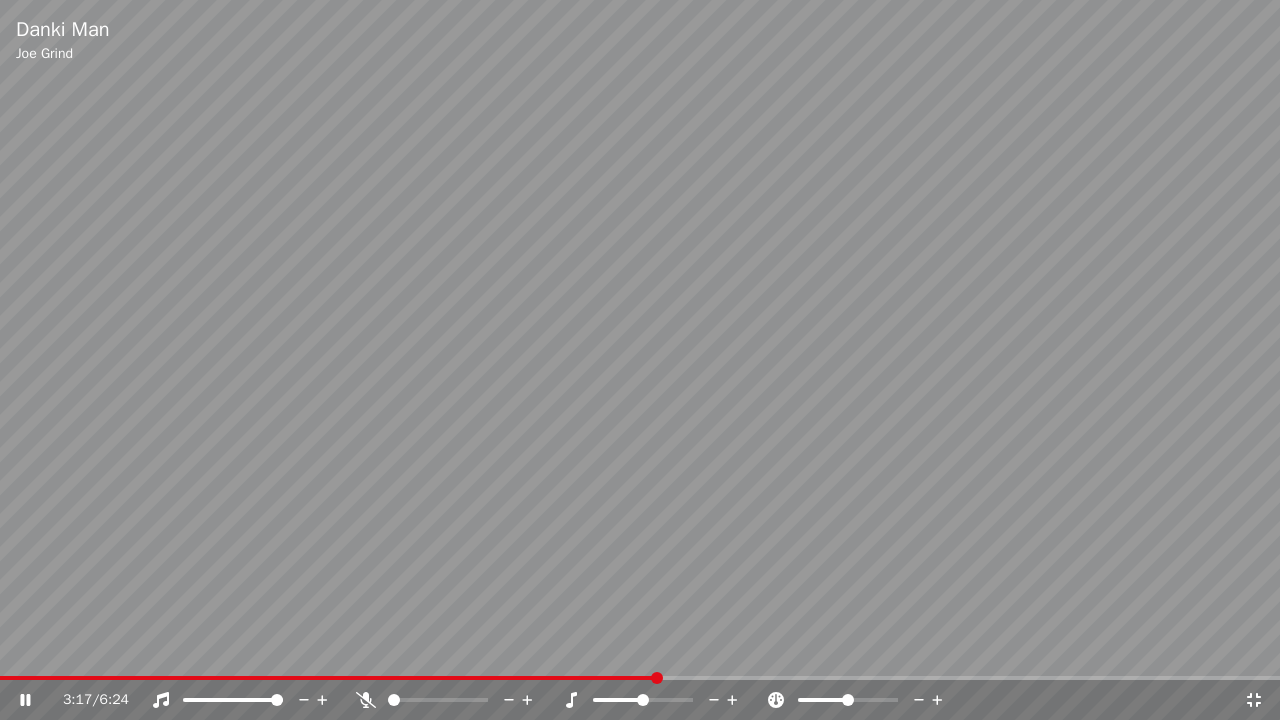 click at bounding box center (640, 360) 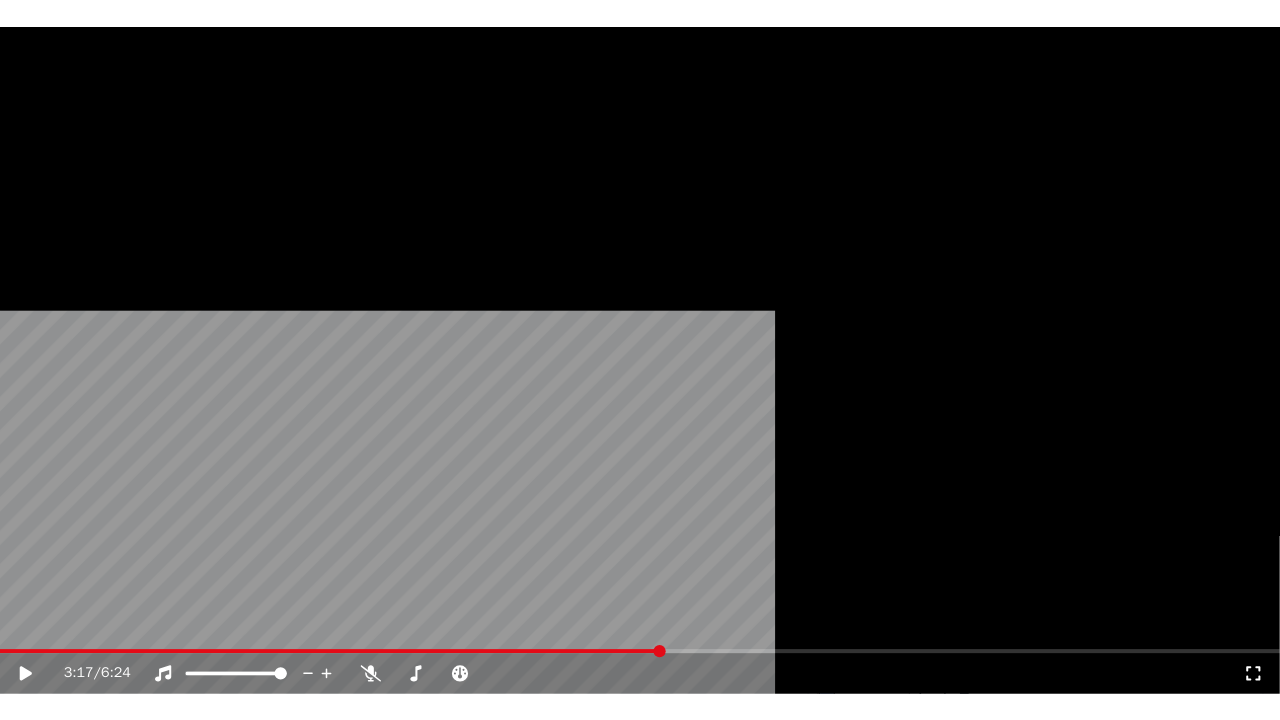 scroll, scrollTop: 662, scrollLeft: 0, axis: vertical 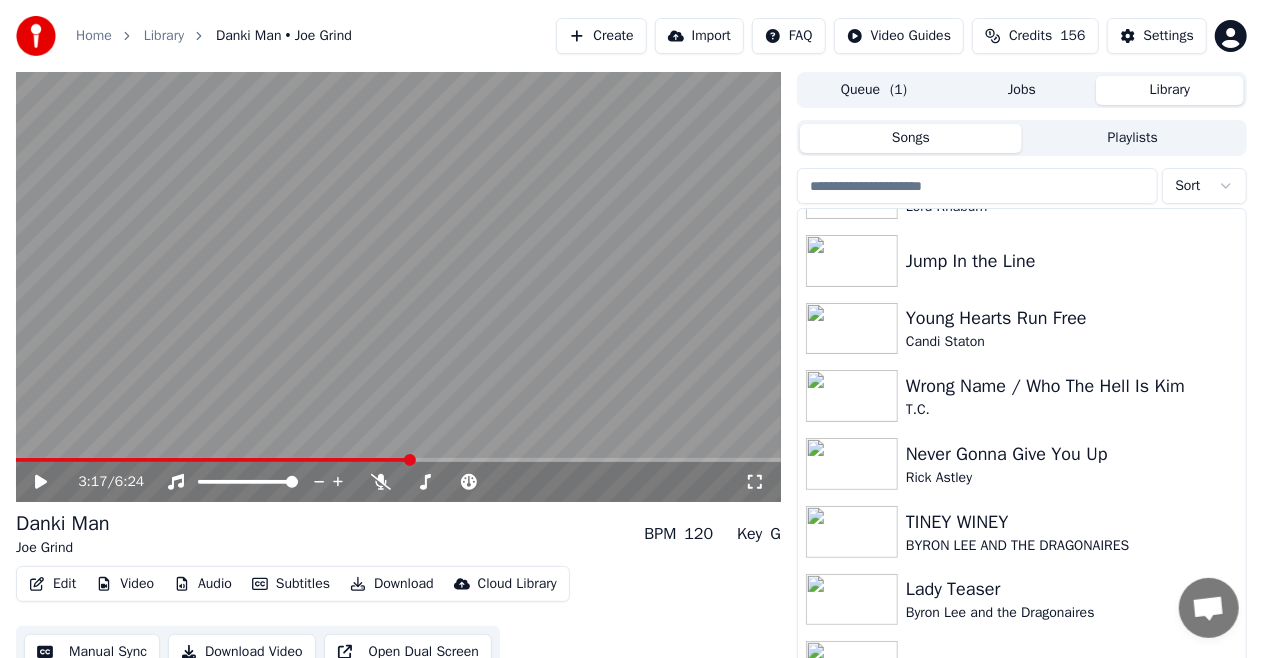 click on "Create" at bounding box center [601, 36] 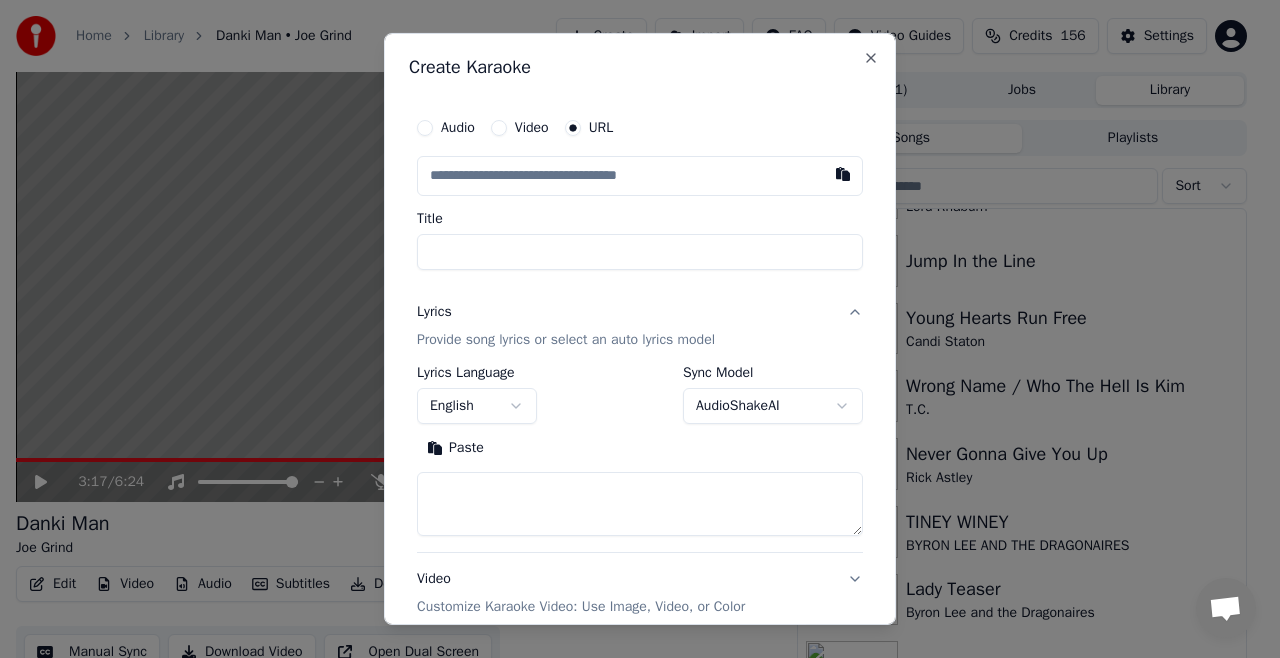 drag, startPoint x: 666, startPoint y: 656, endPoint x: 685, endPoint y: 656, distance: 19 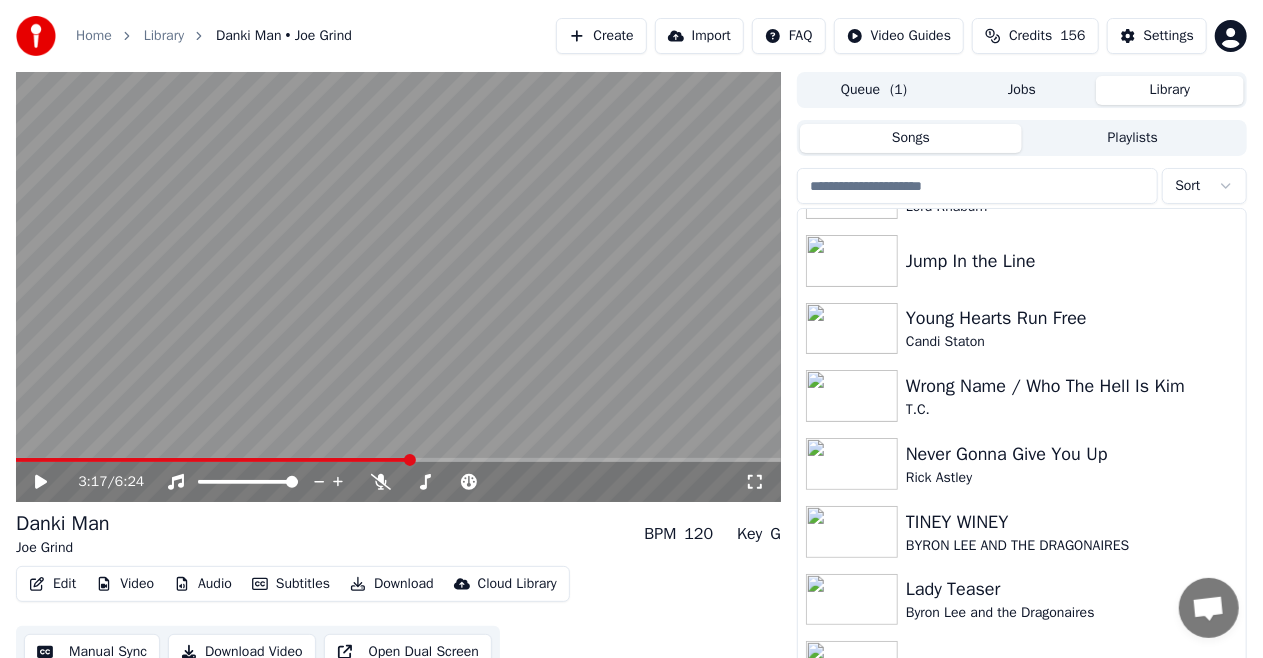 click on "Edit Video Audio Subtitles Download Cloud Library Manual Sync Download Video Open Dual Screen" at bounding box center [398, 622] 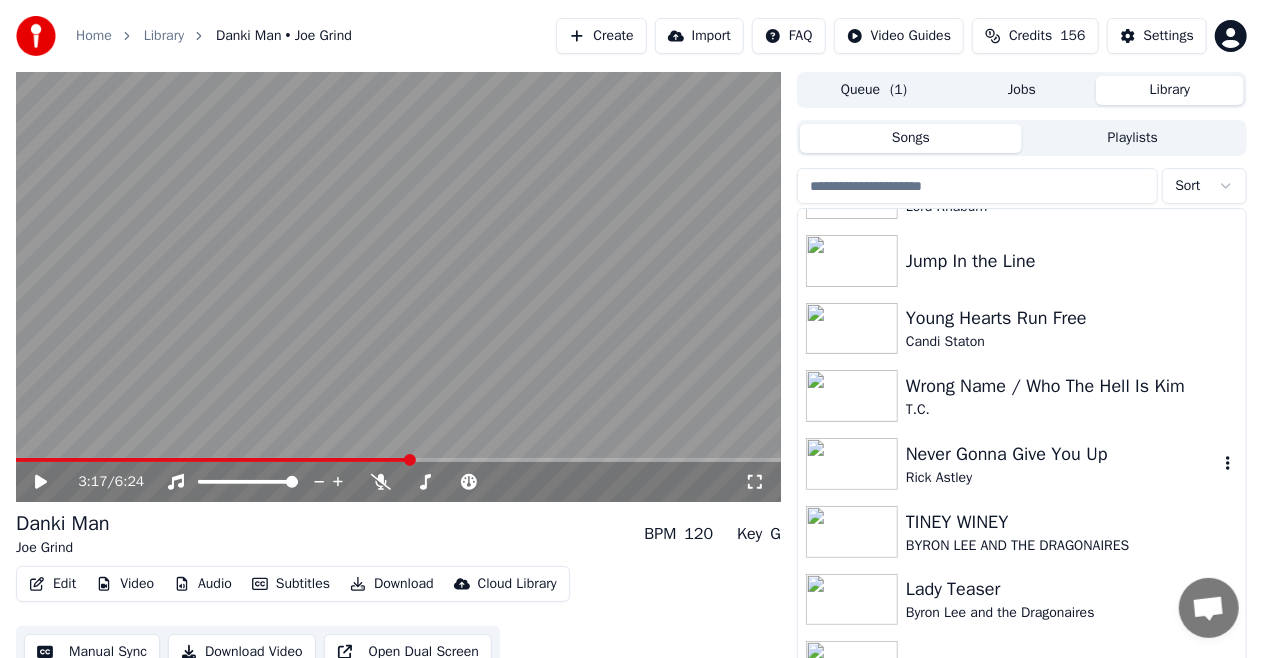 click at bounding box center (852, 464) 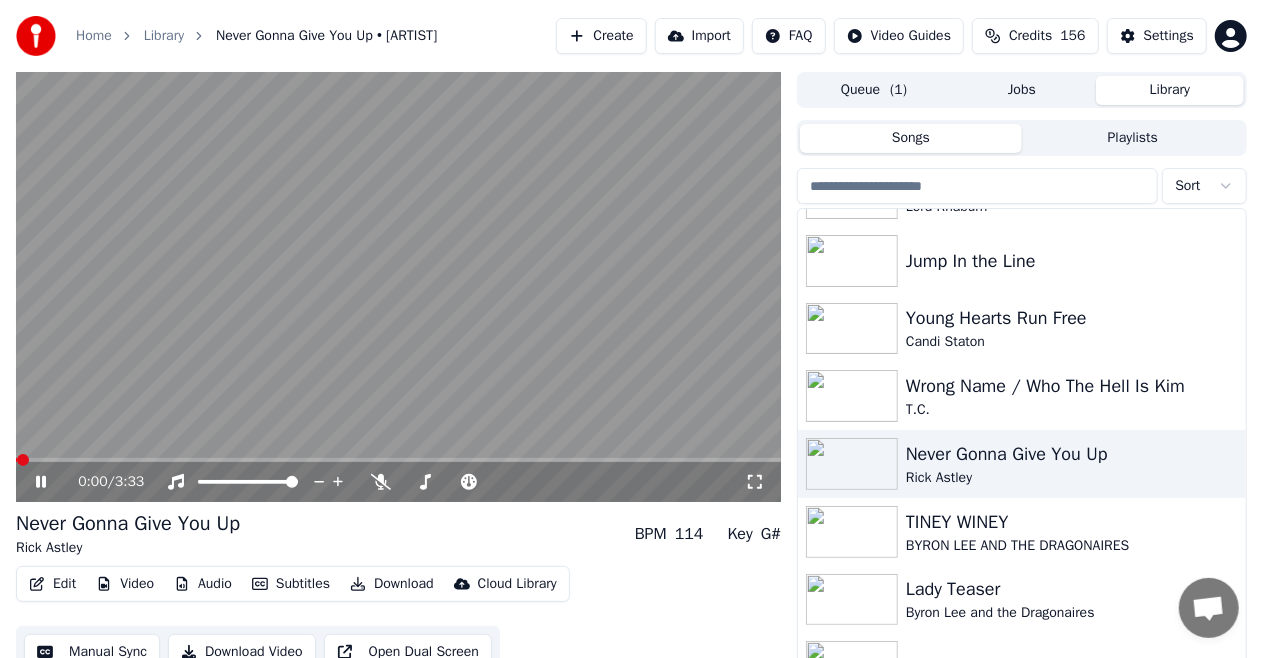 click on "0:00  /  3:33" at bounding box center (398, 482) 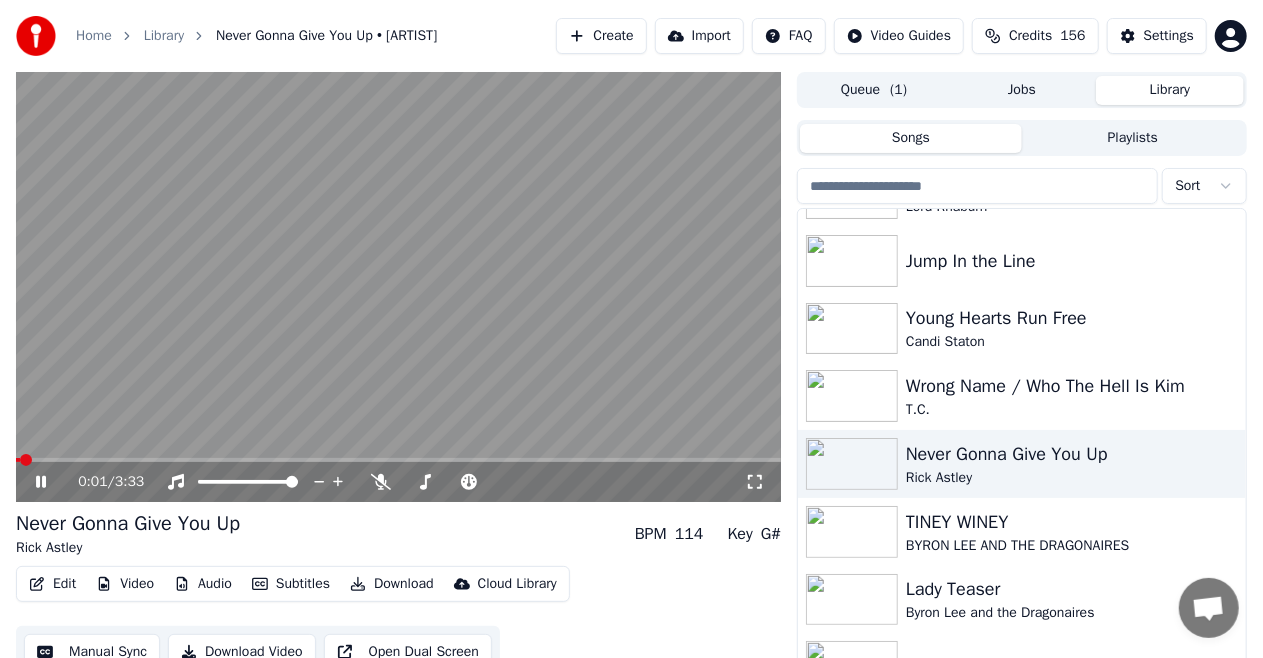 click at bounding box center [55, 482] 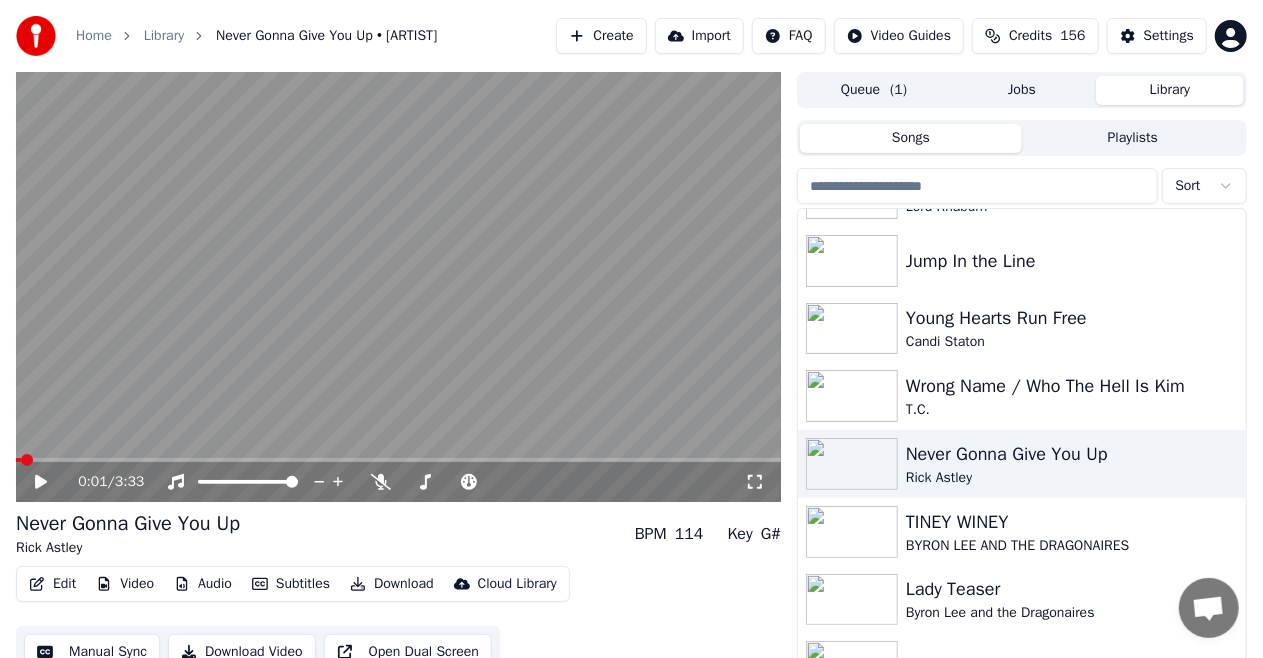 click at bounding box center [55, 482] 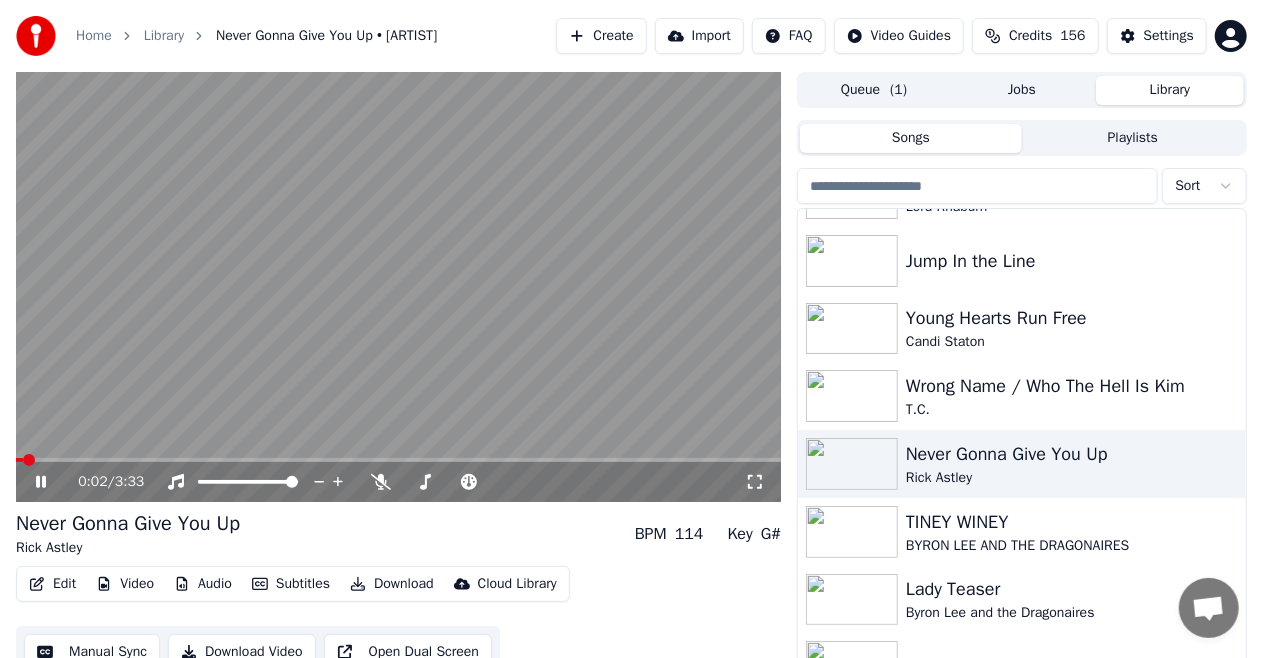 click at bounding box center (755, 482) 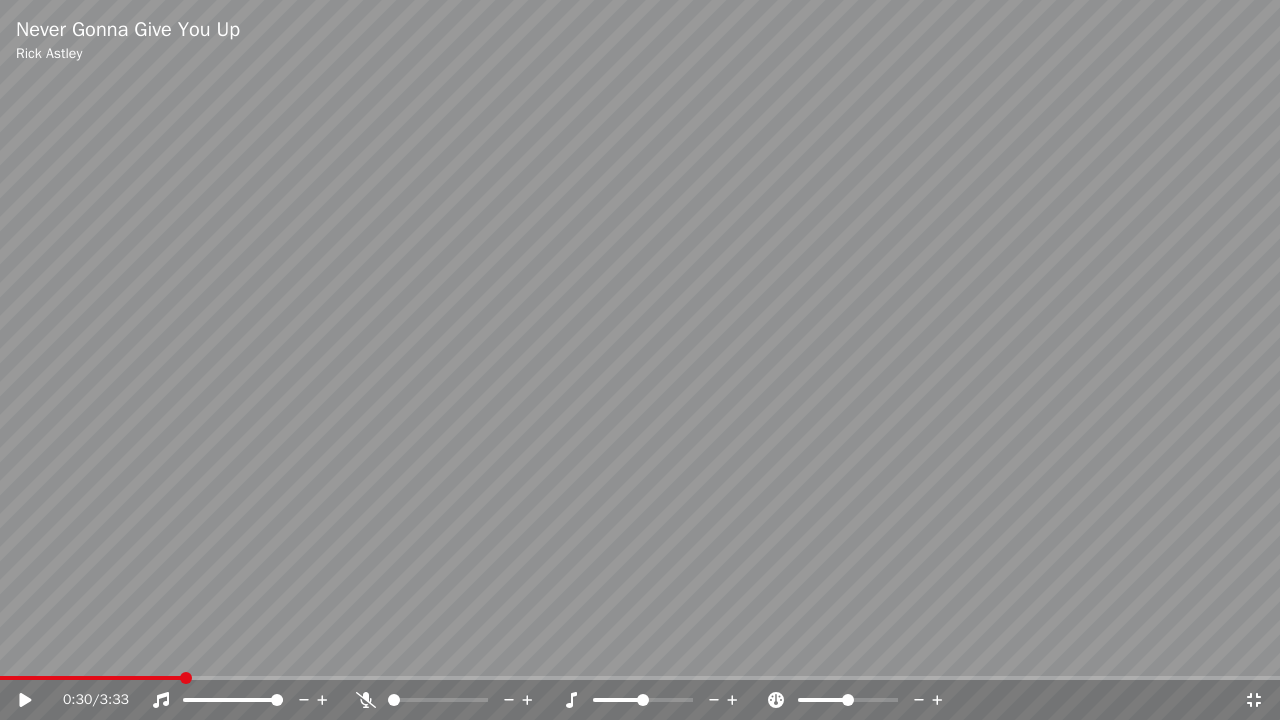 click at bounding box center [640, 360] 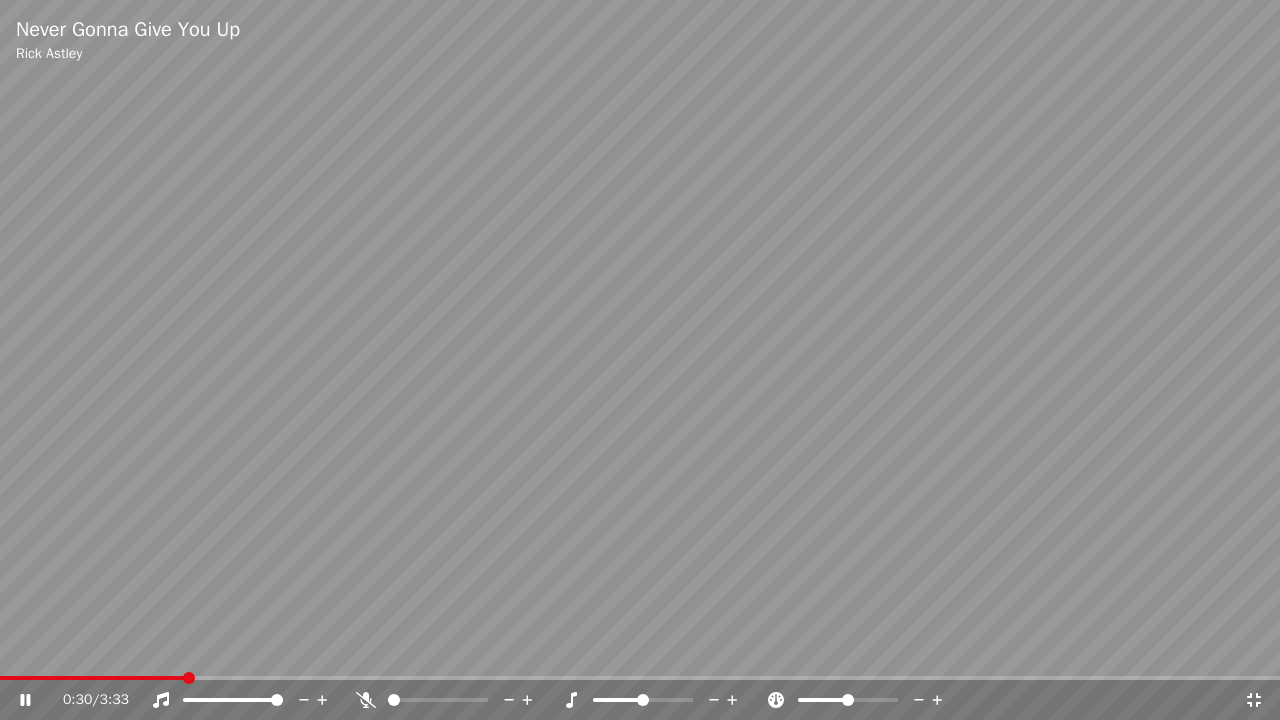 click at bounding box center (39, 700) 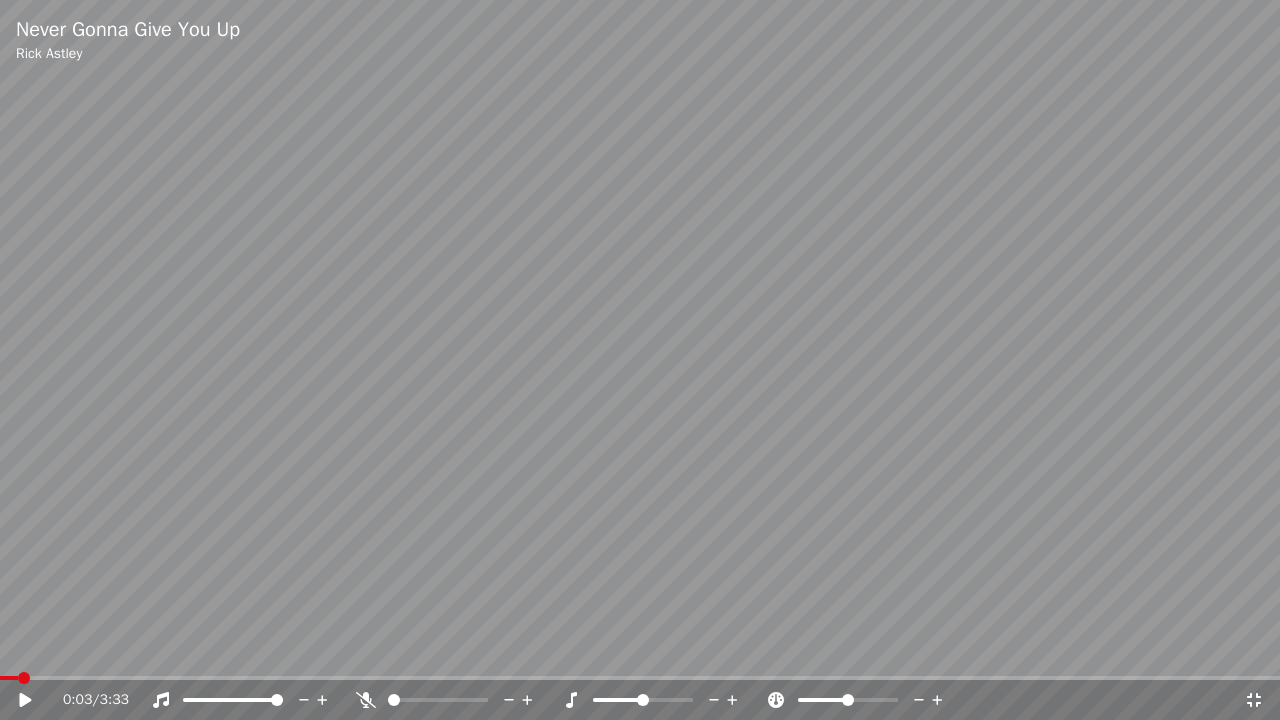 click at bounding box center [24, 678] 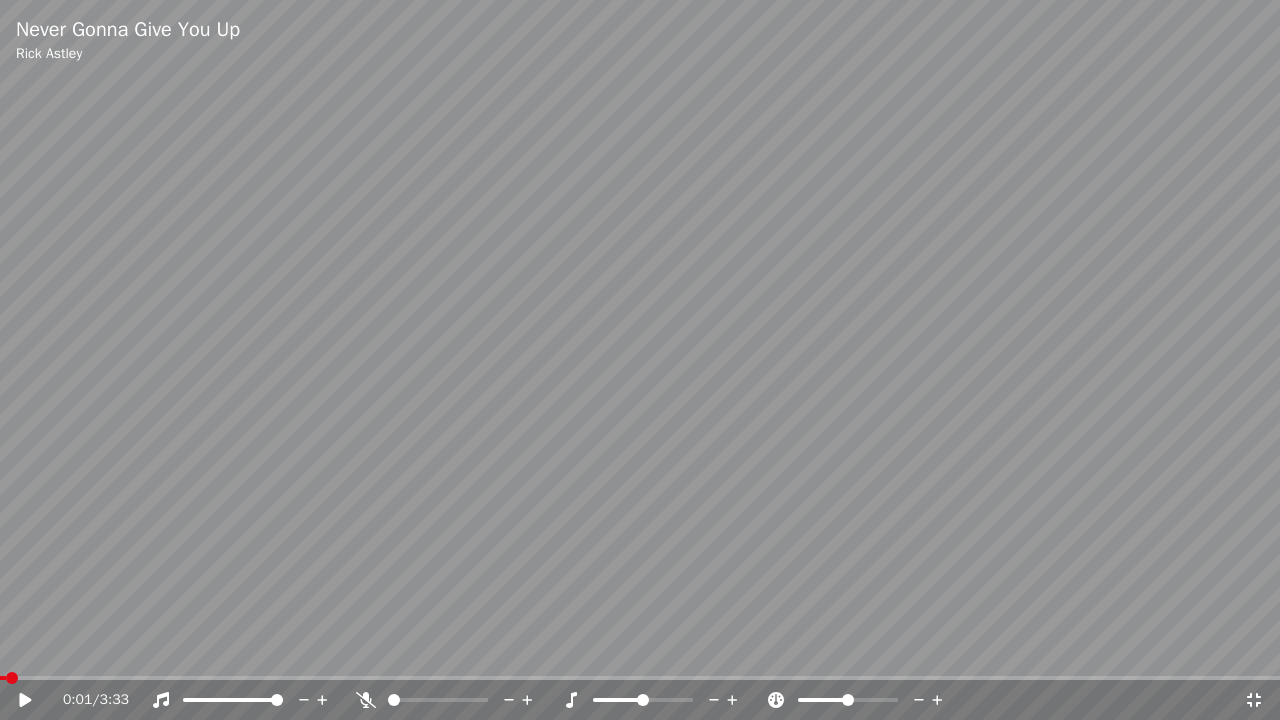 click at bounding box center (3, 678) 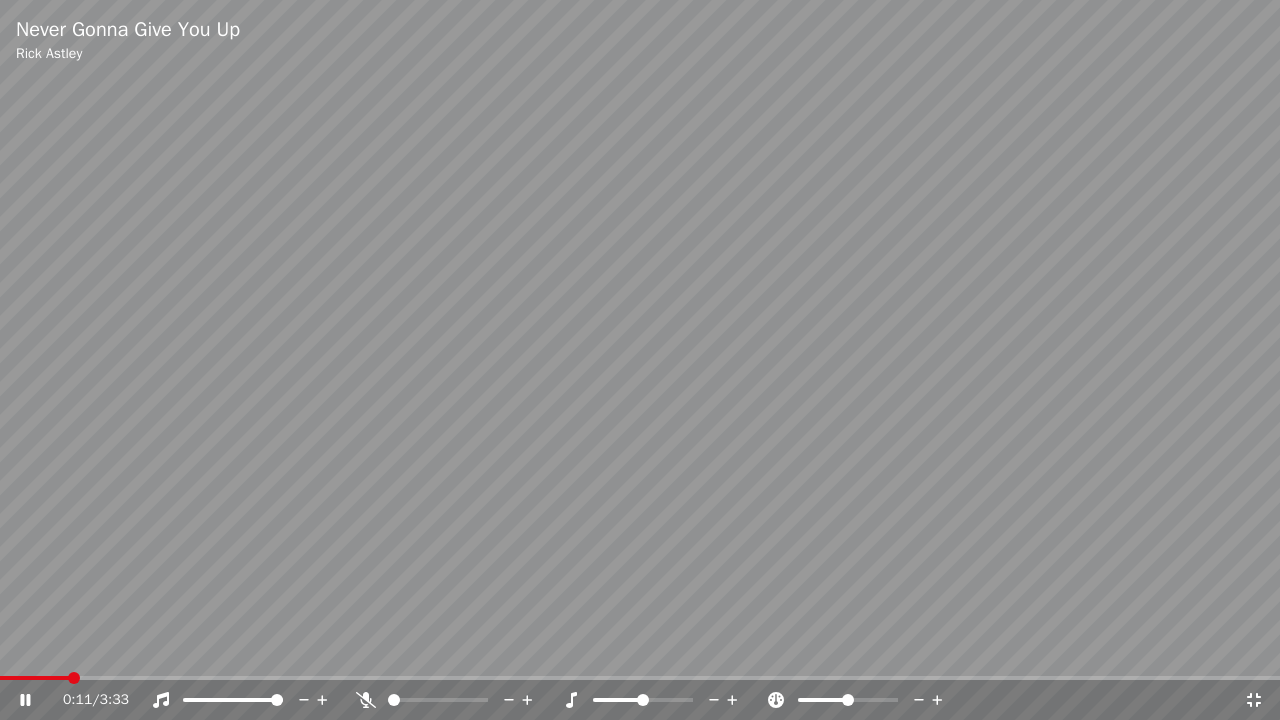 click on "0:11  /  3:33" at bounding box center [640, 700] 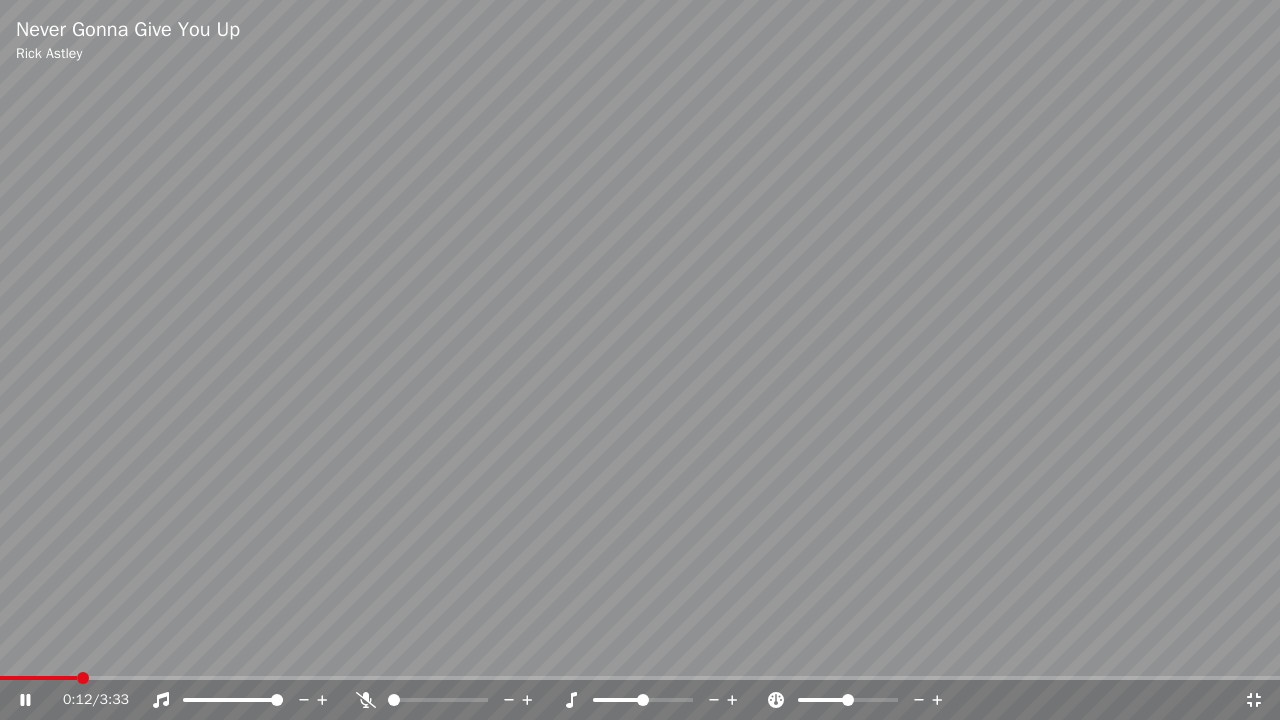 click at bounding box center [39, 700] 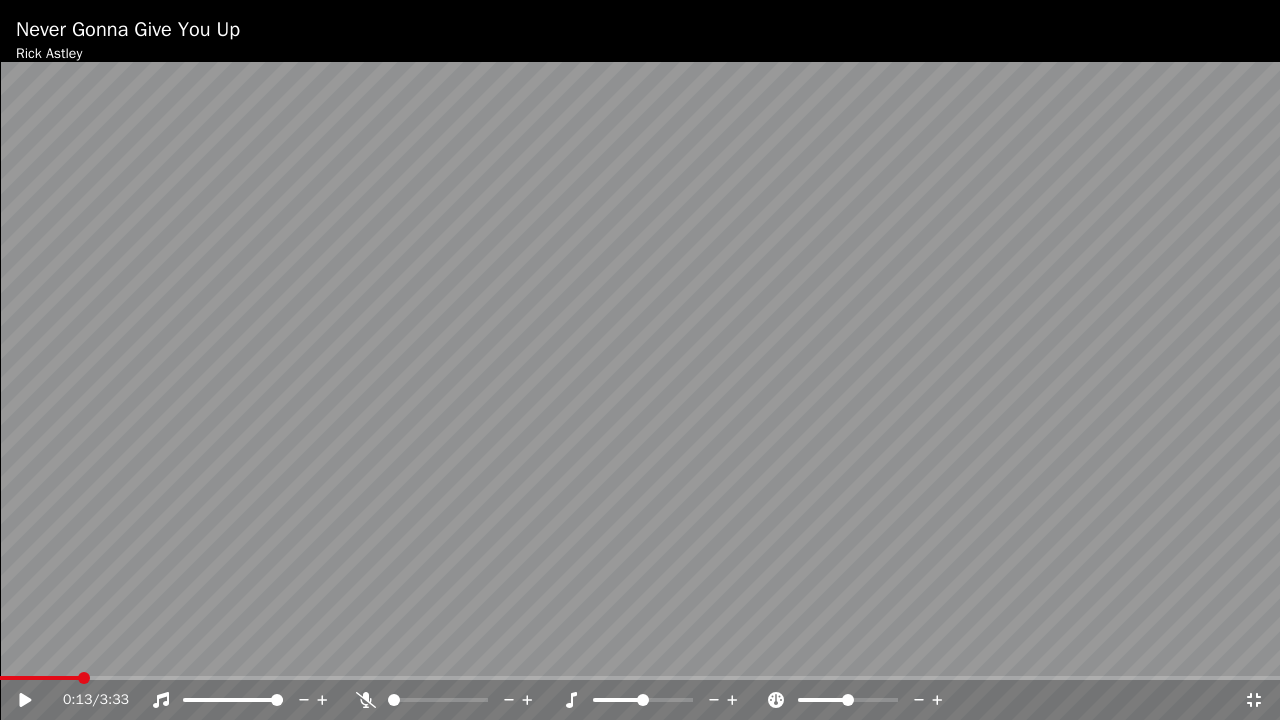 scroll, scrollTop: 662, scrollLeft: 0, axis: vertical 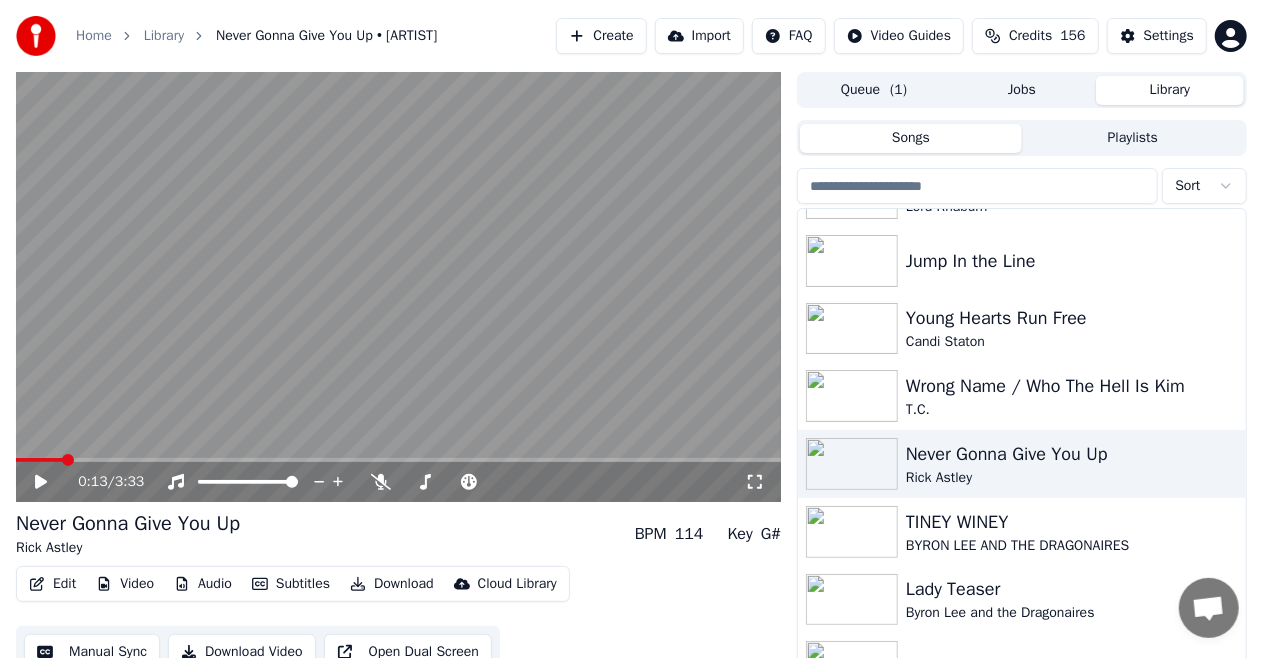 click at bounding box center (755, 482) 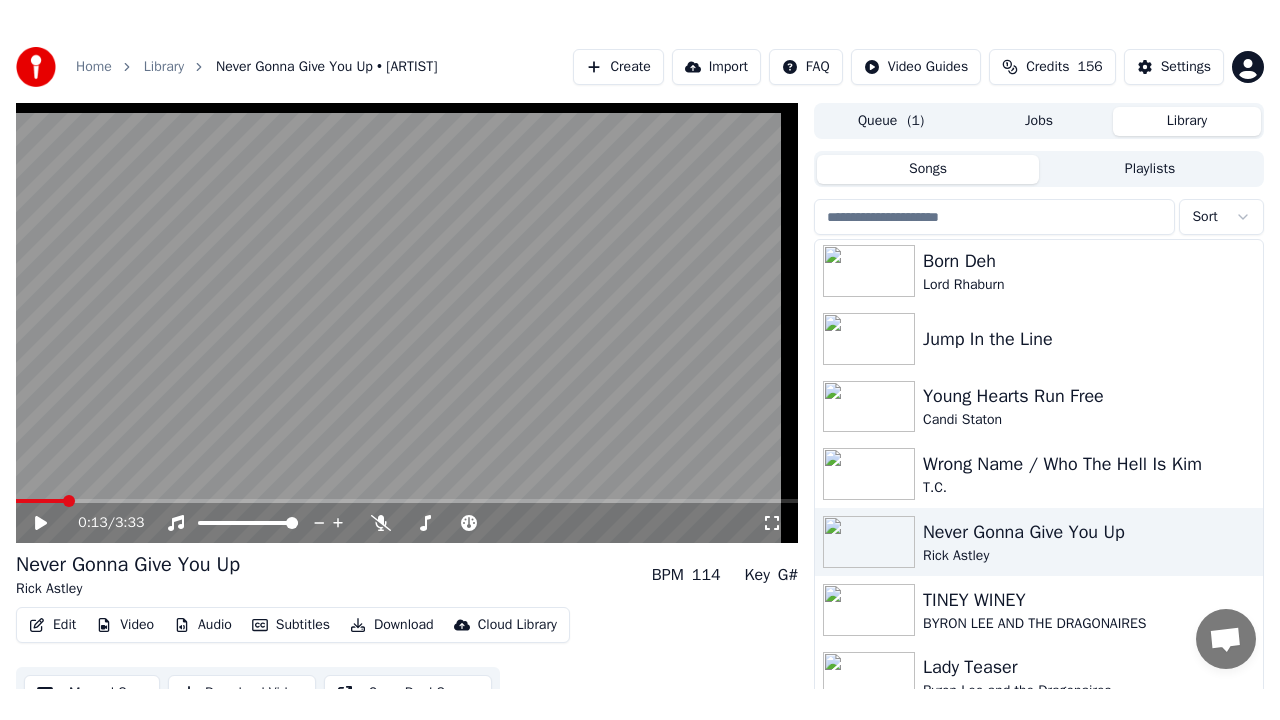 scroll, scrollTop: 662, scrollLeft: 0, axis: vertical 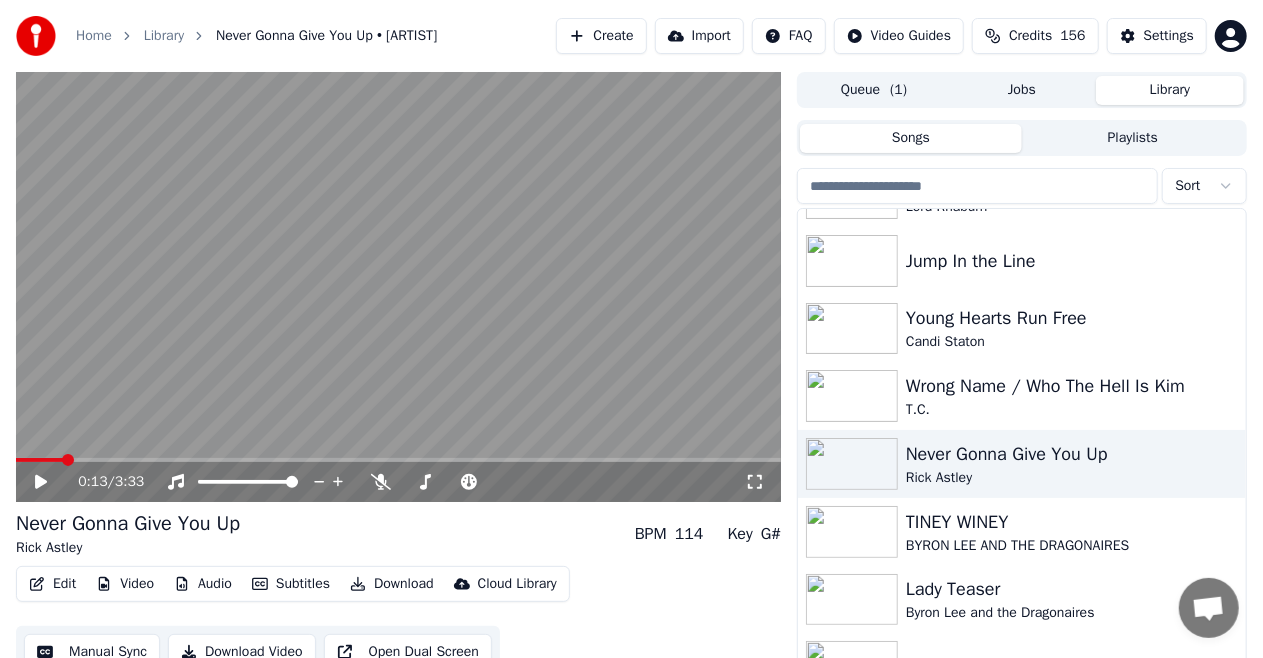 click at bounding box center [755, 482] 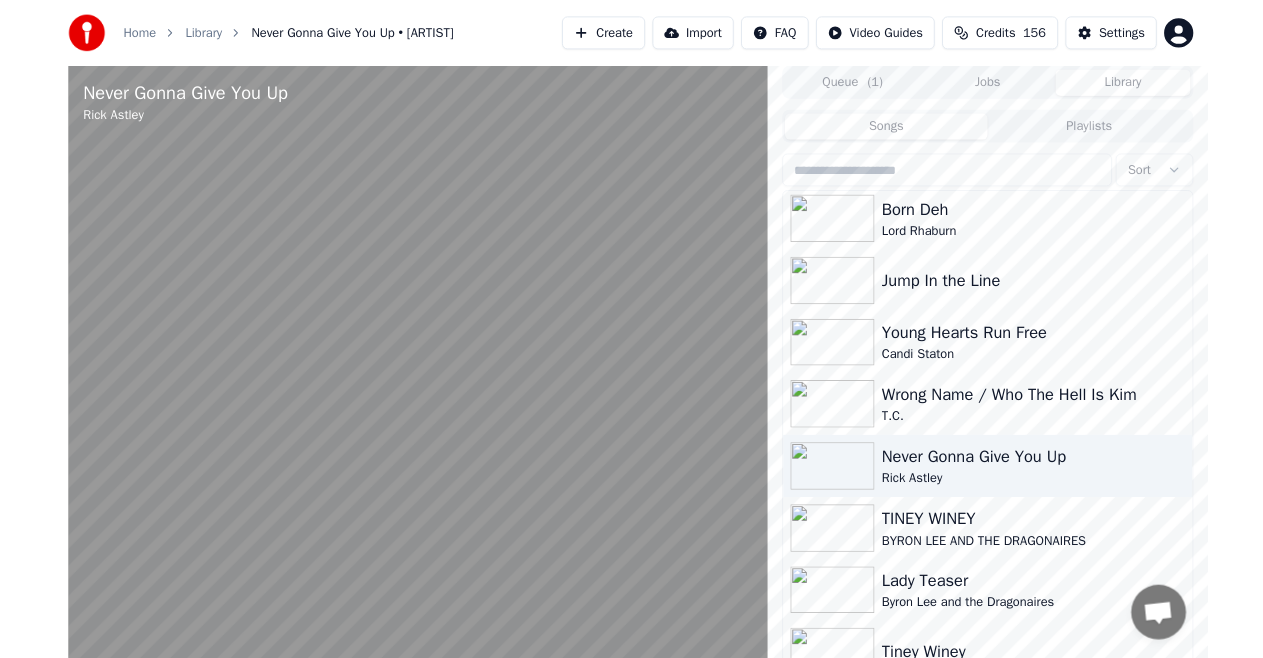 scroll, scrollTop: 615, scrollLeft: 0, axis: vertical 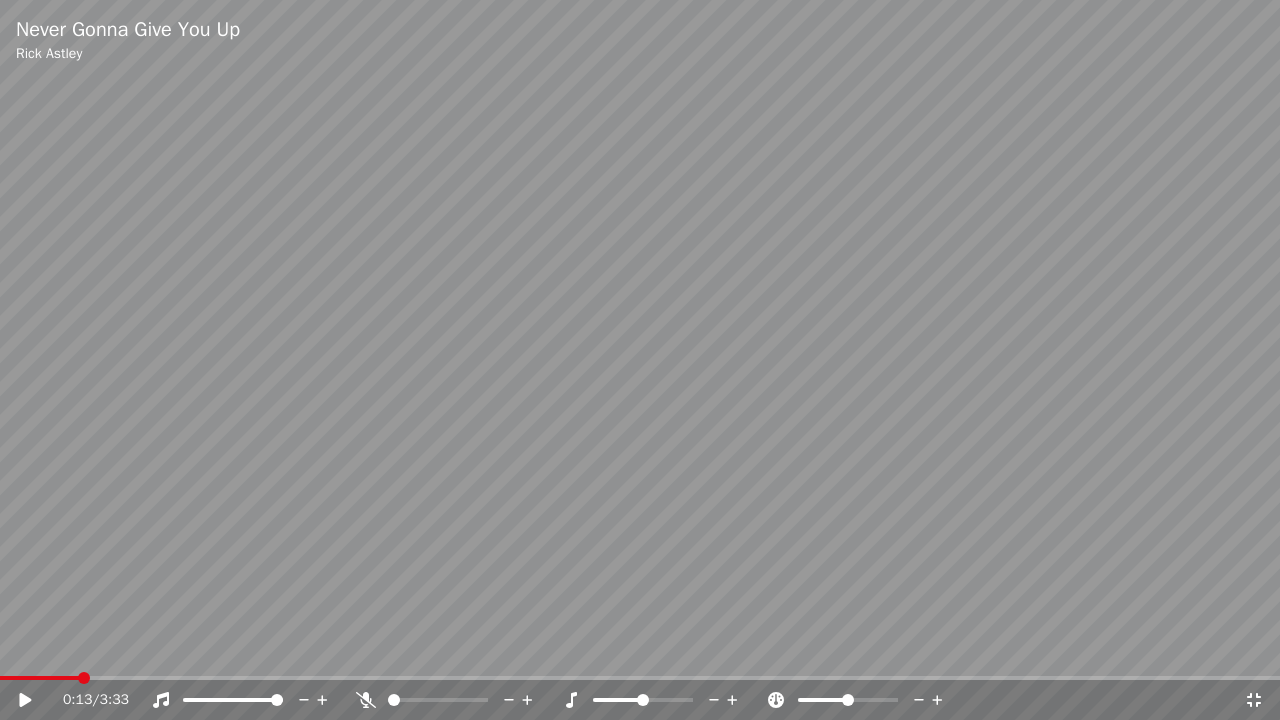 click on "0:13  /  3:33" at bounding box center [640, 700] 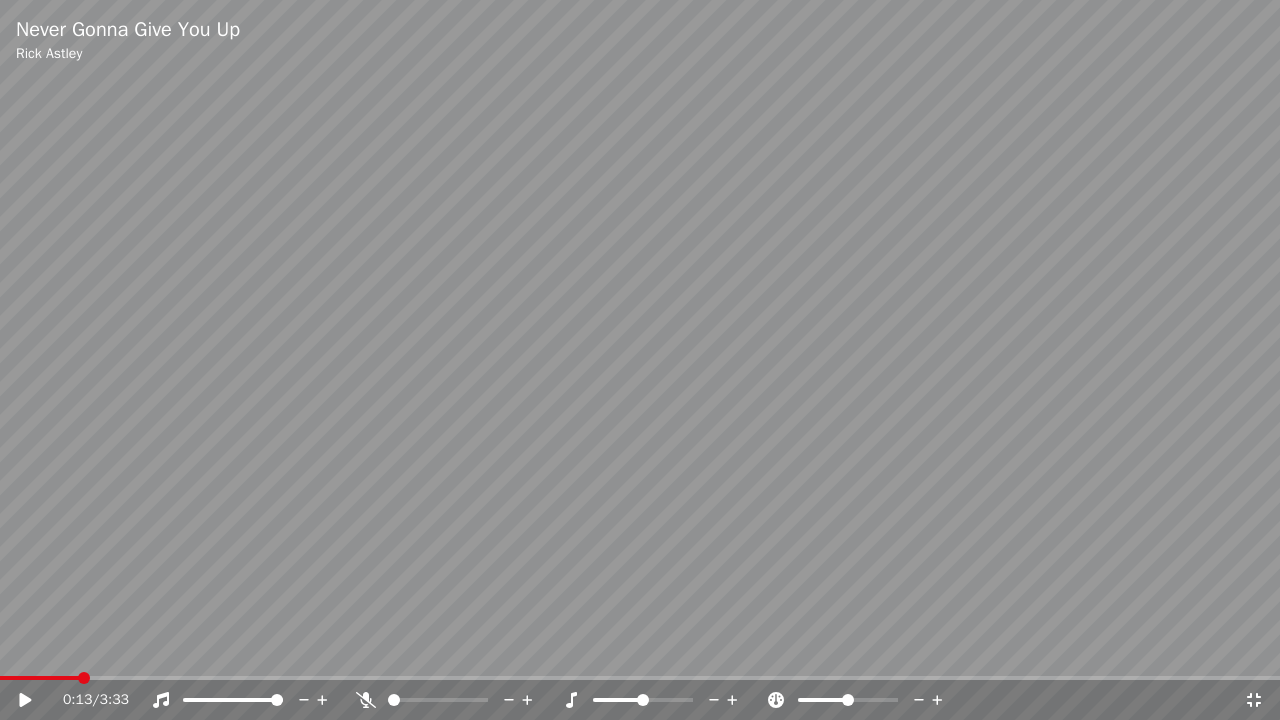 click at bounding box center (39, 678) 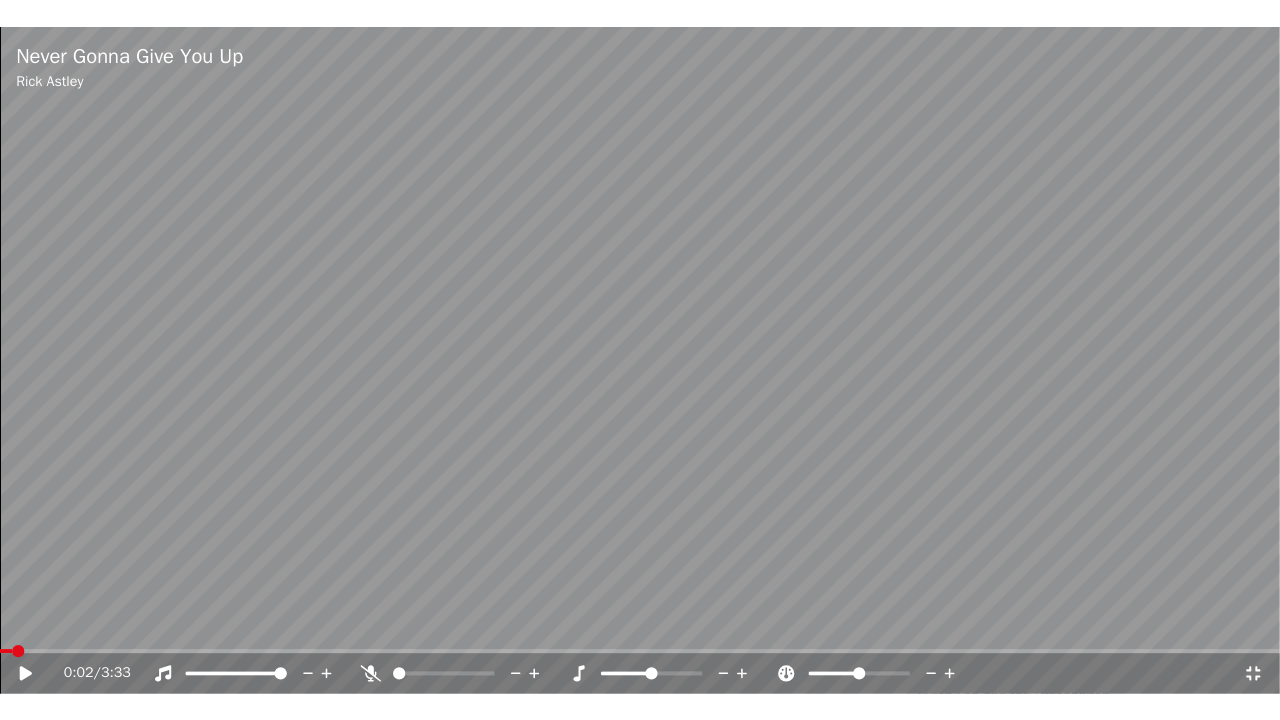 scroll, scrollTop: 662, scrollLeft: 0, axis: vertical 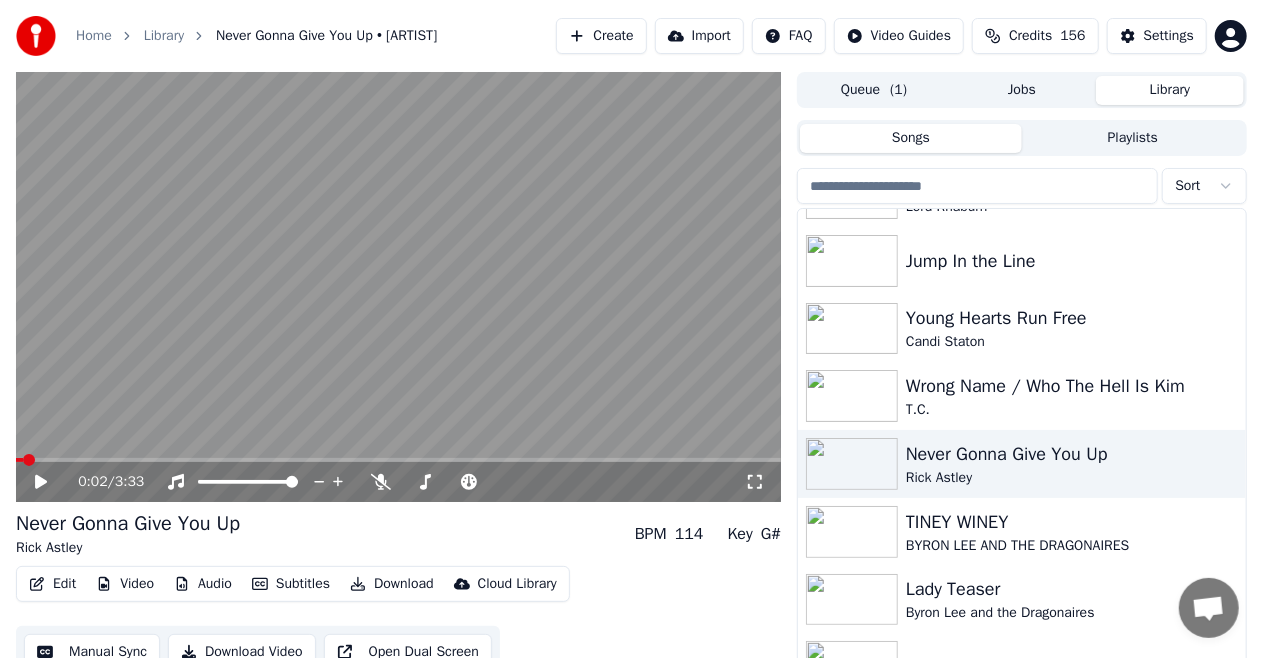 click at bounding box center (755, 482) 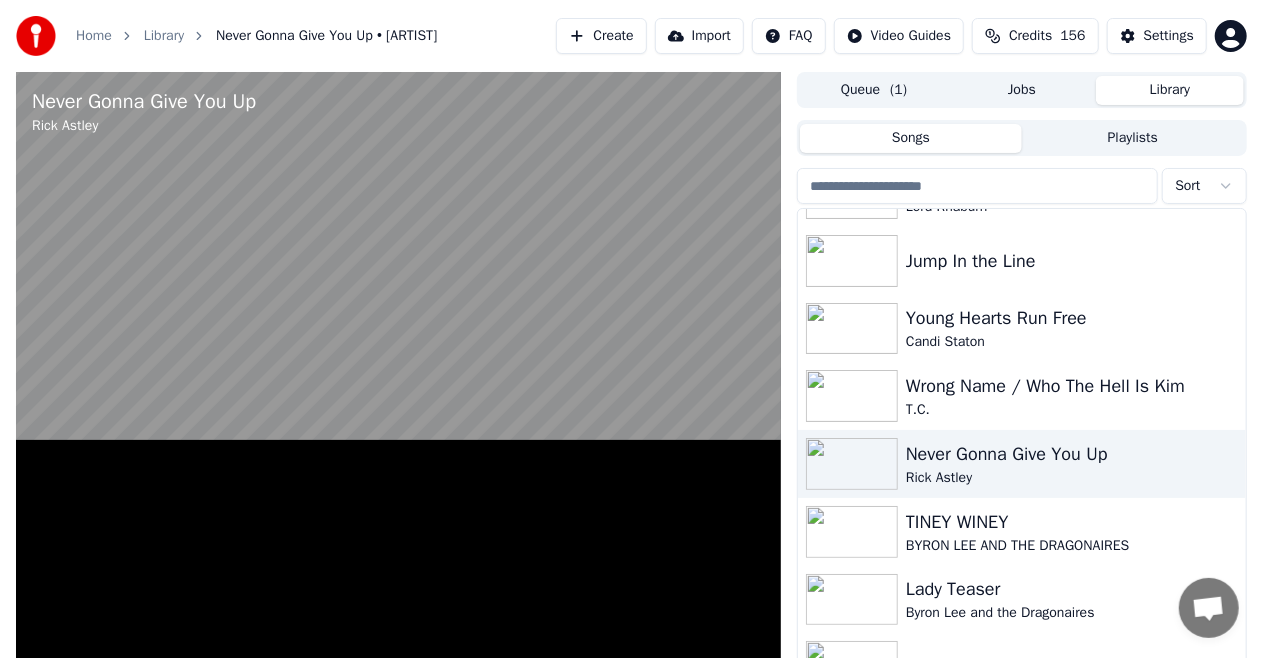 scroll, scrollTop: 615, scrollLeft: 0, axis: vertical 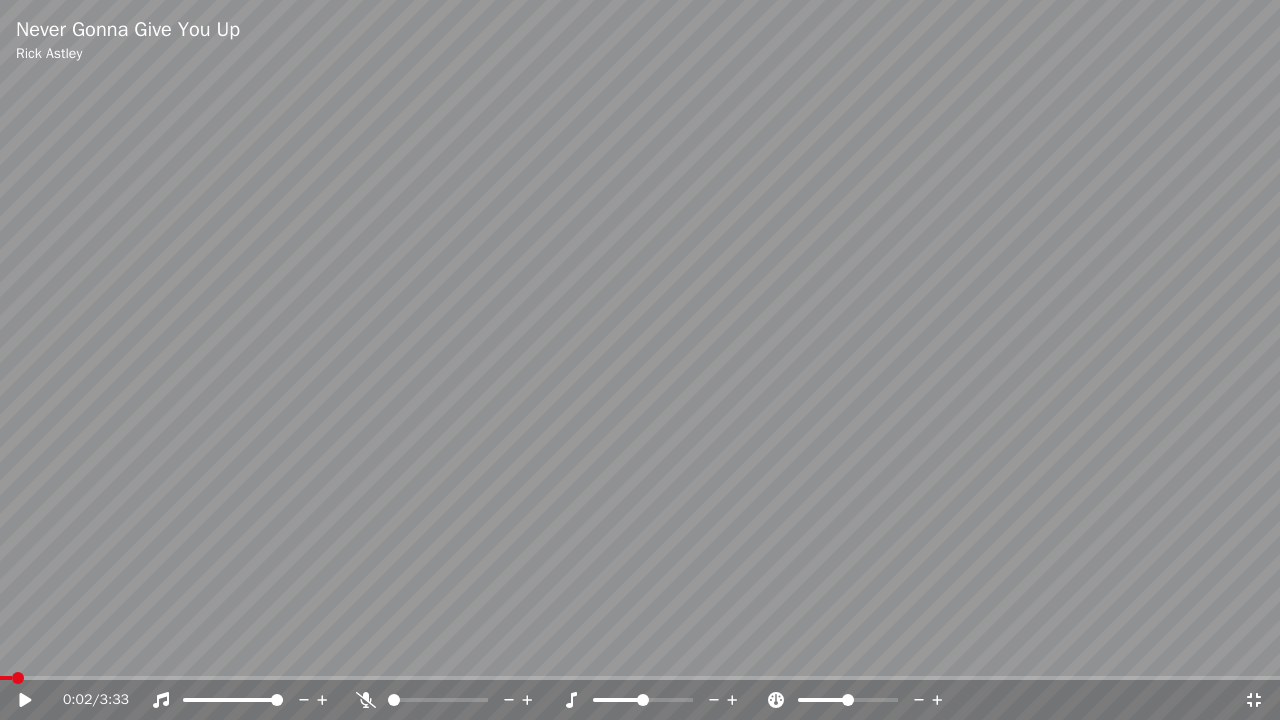 click at bounding box center [25, 700] 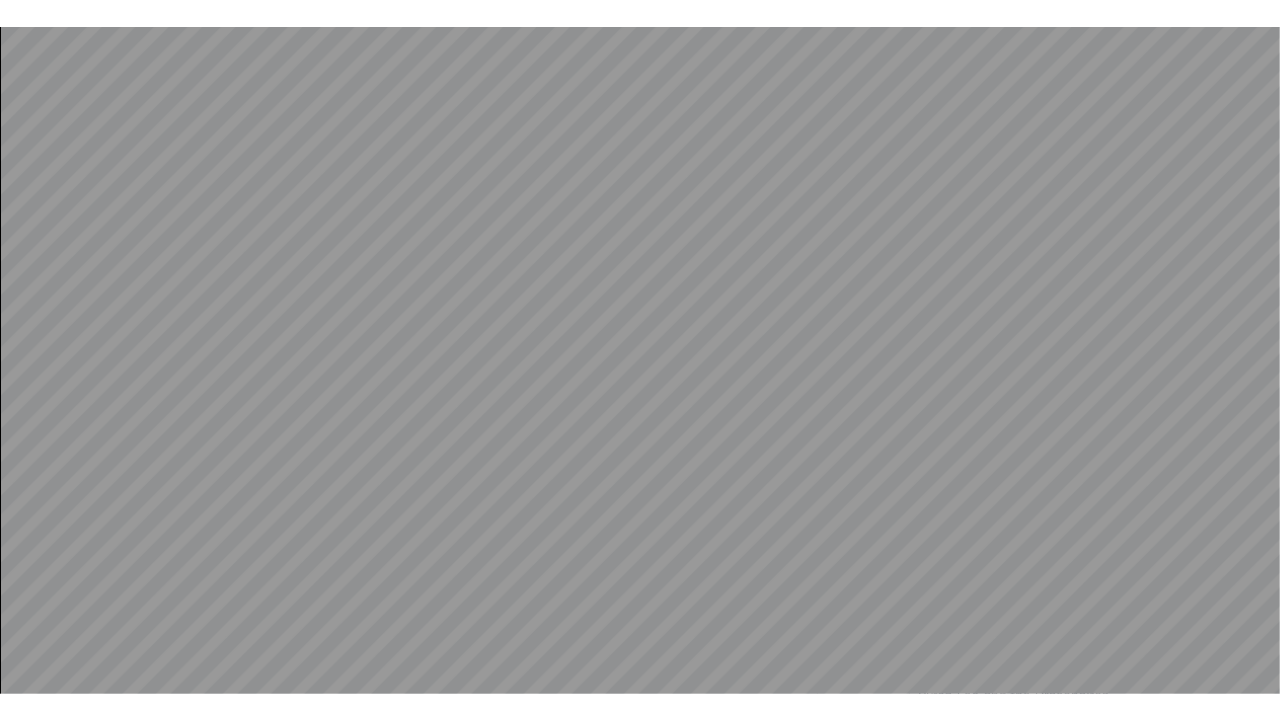 scroll, scrollTop: 662, scrollLeft: 0, axis: vertical 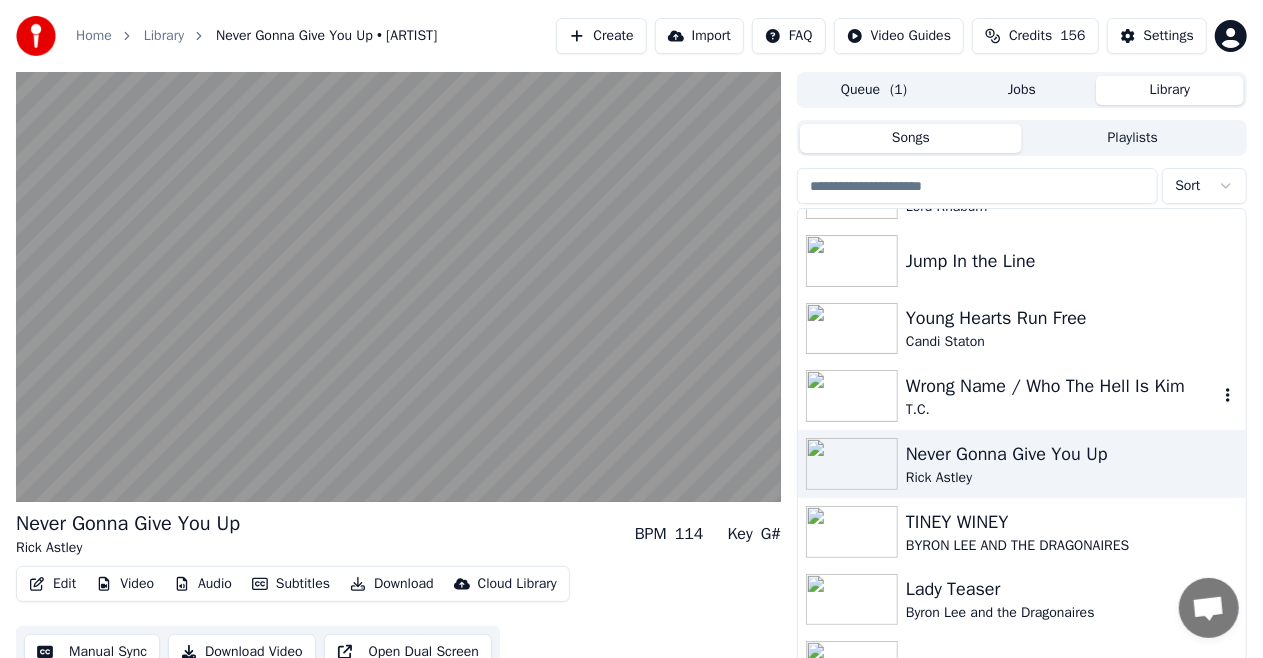 click at bounding box center [852, 396] 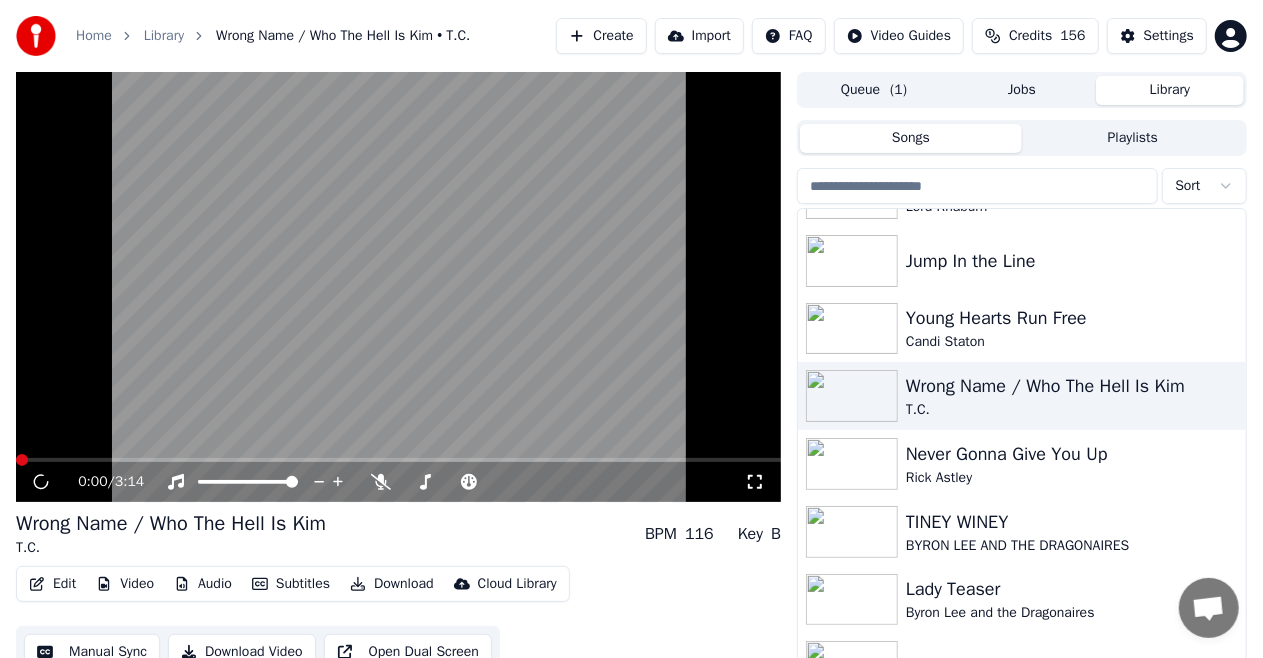 click at bounding box center [755, 482] 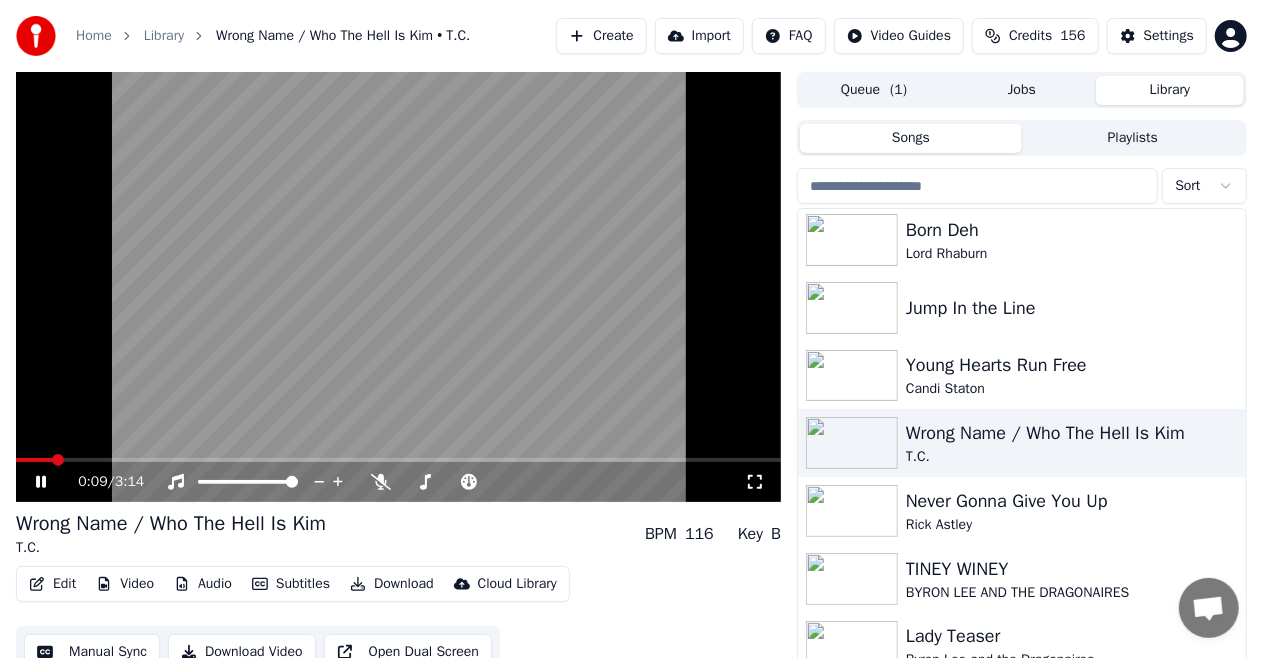 scroll, scrollTop: 662, scrollLeft: 0, axis: vertical 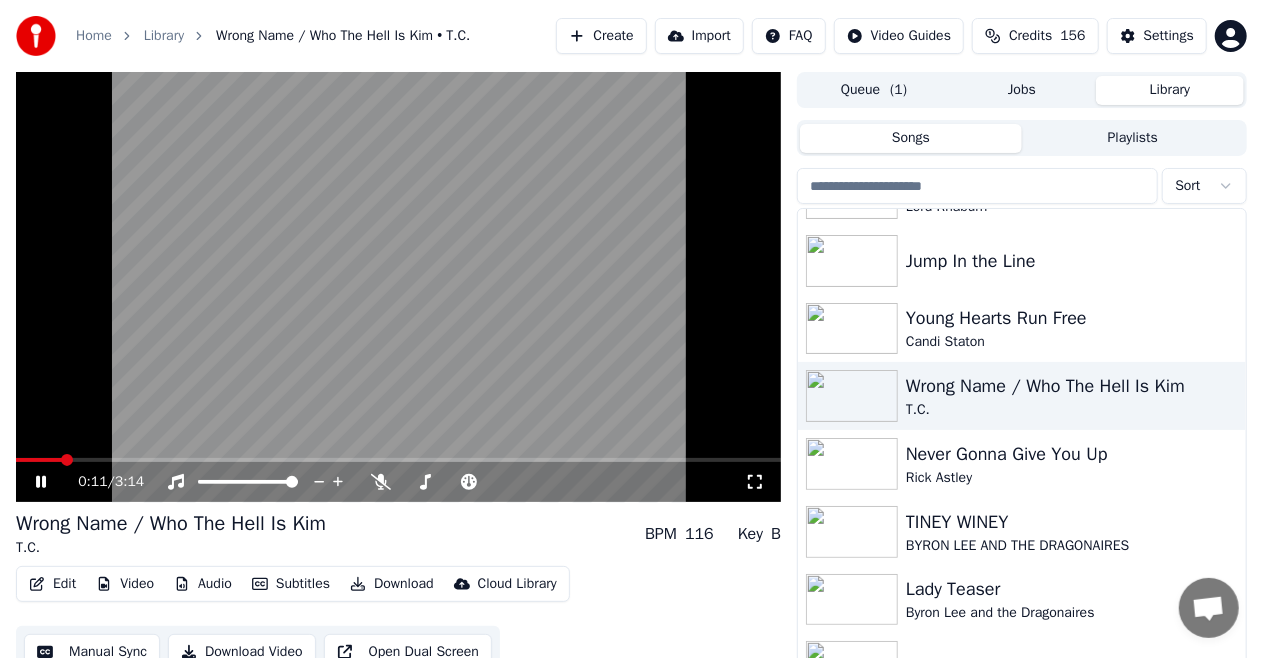 click at bounding box center (41, 482) 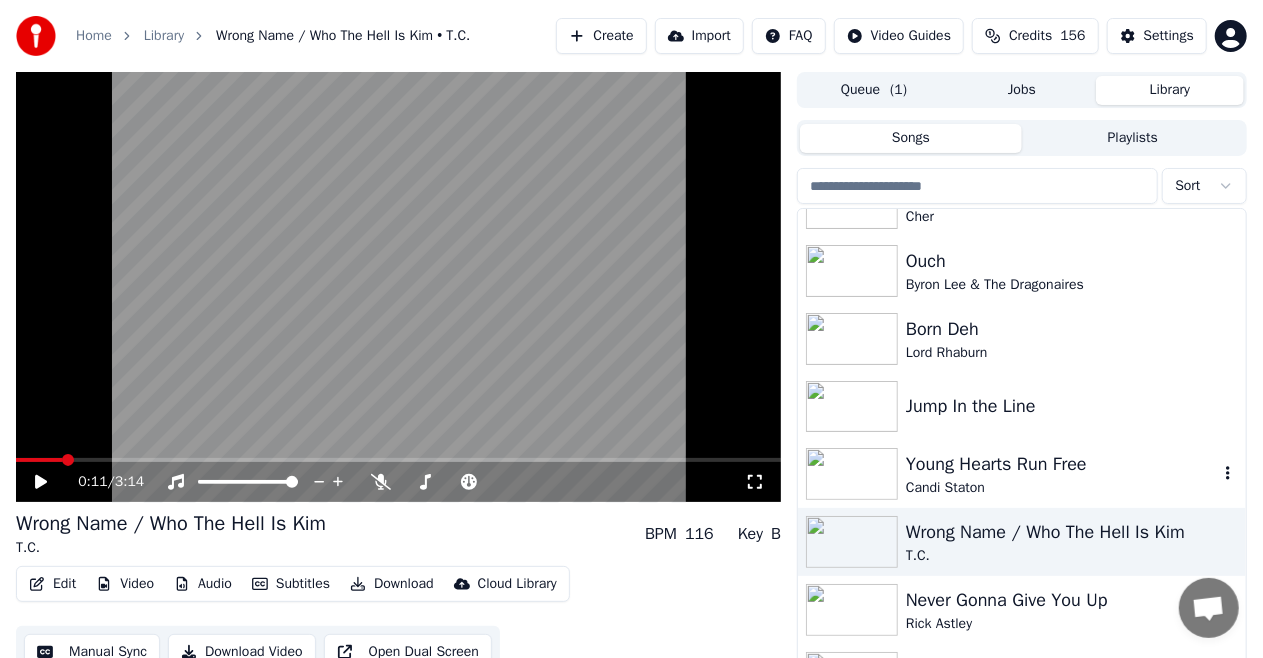 scroll, scrollTop: 517, scrollLeft: 0, axis: vertical 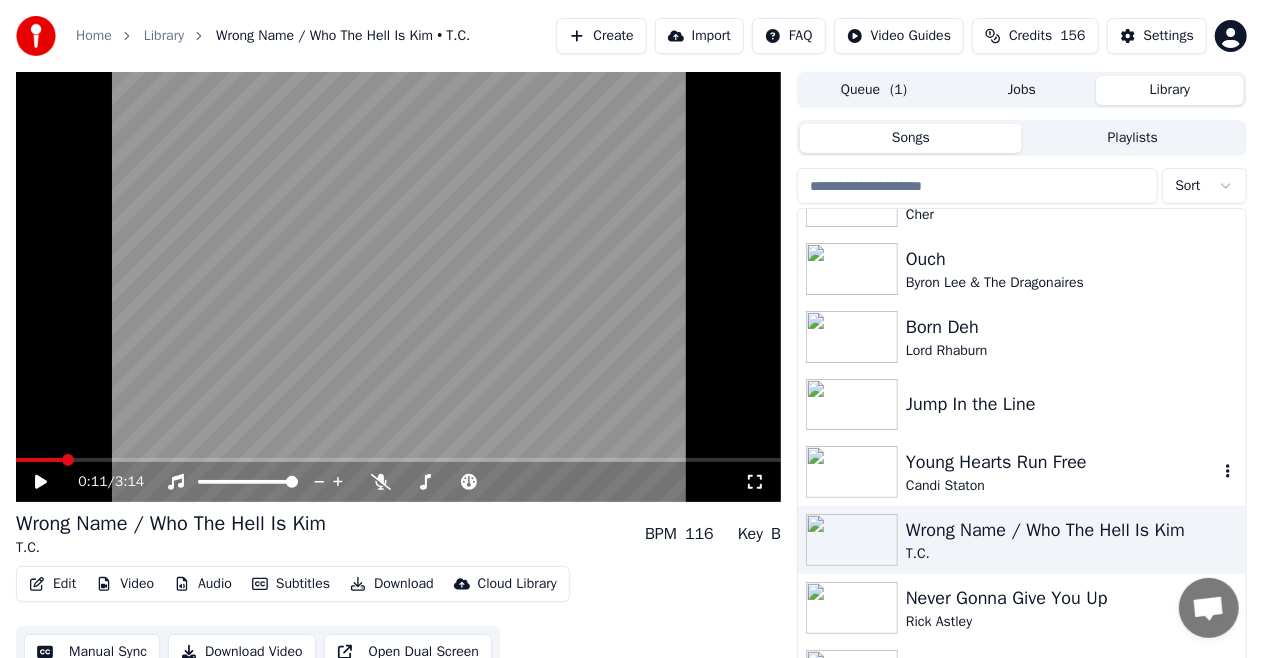 click on "Young Hearts Run Free" at bounding box center [1062, 462] 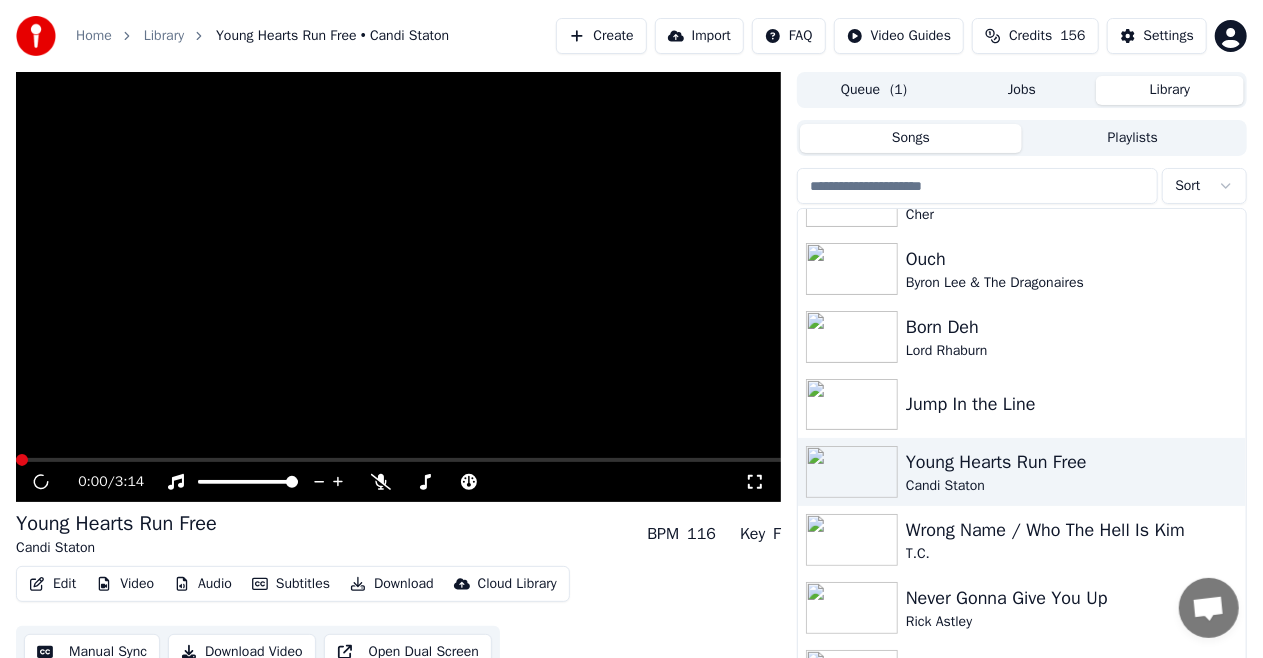click at bounding box center (755, 482) 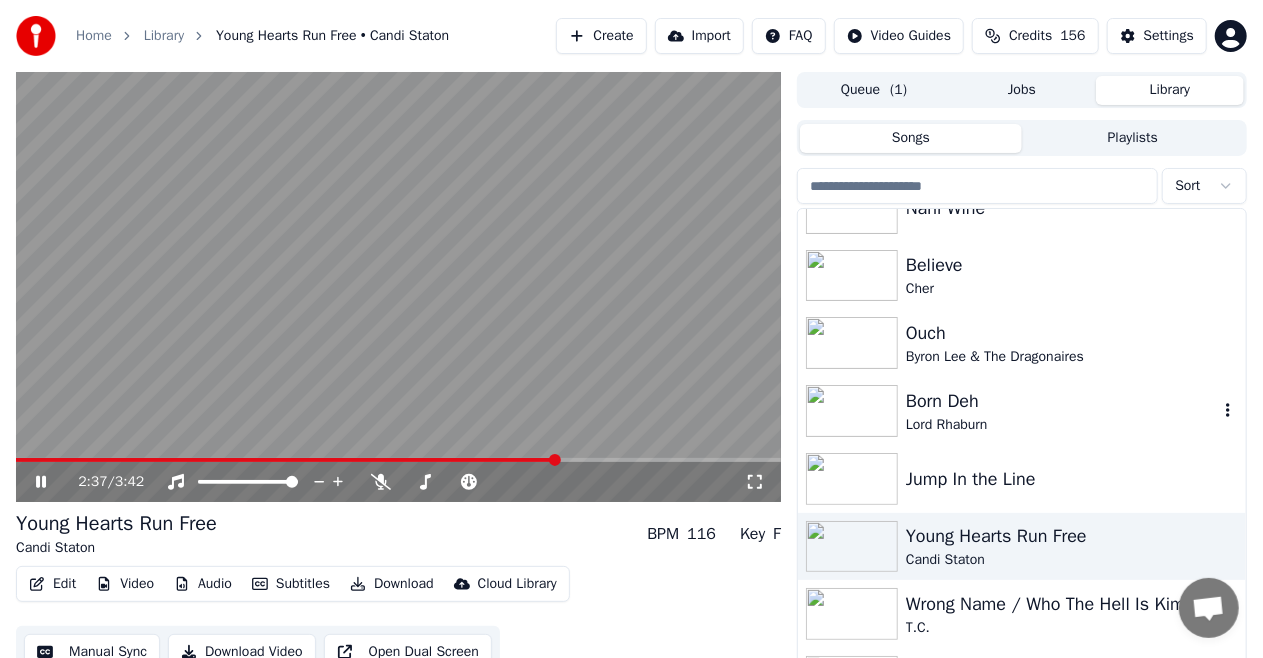 scroll, scrollTop: 328, scrollLeft: 0, axis: vertical 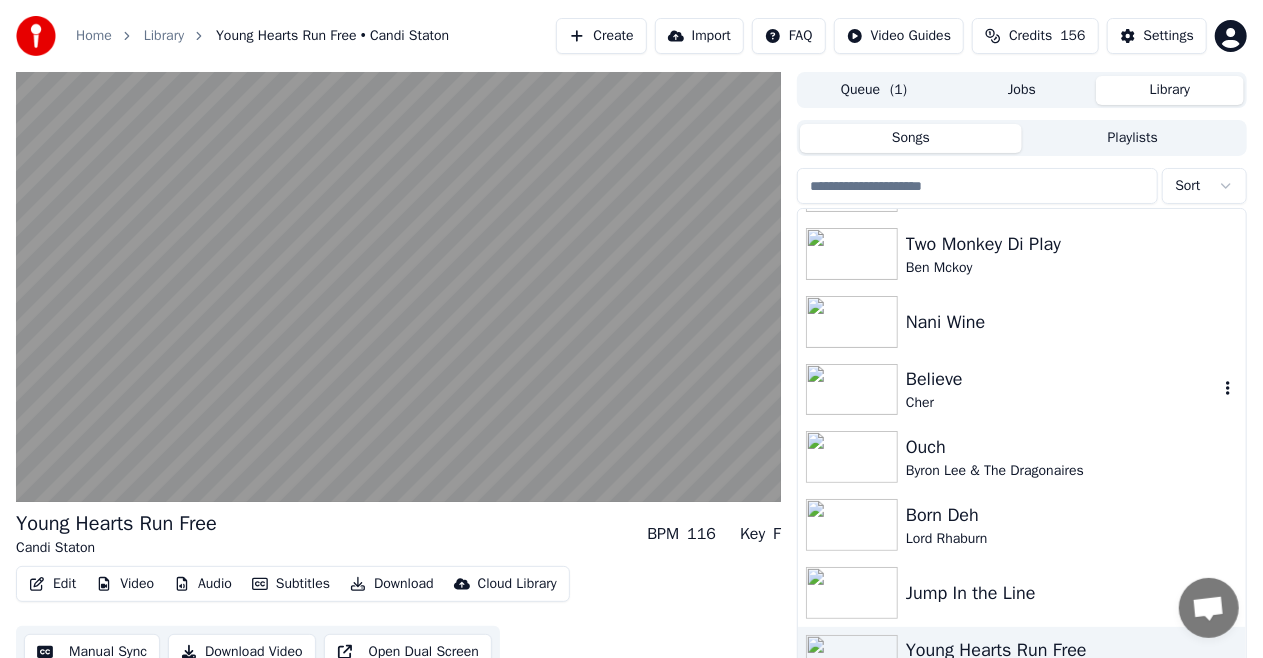 click at bounding box center [852, 390] 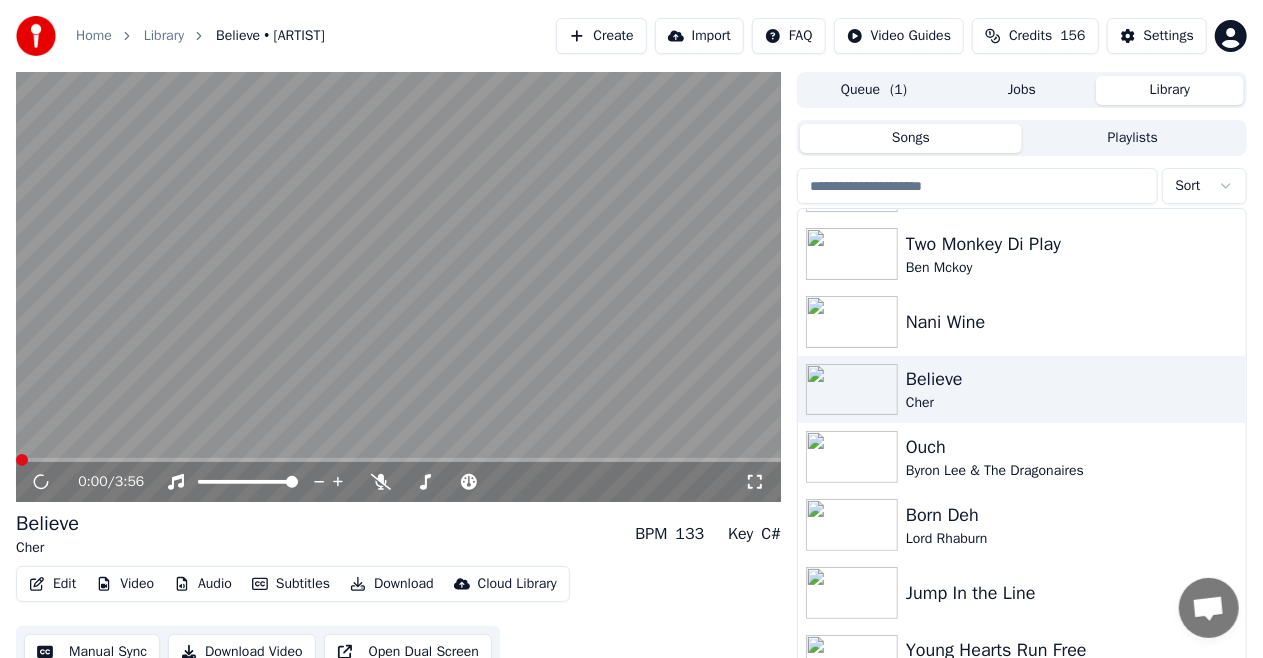 click at bounding box center [755, 482] 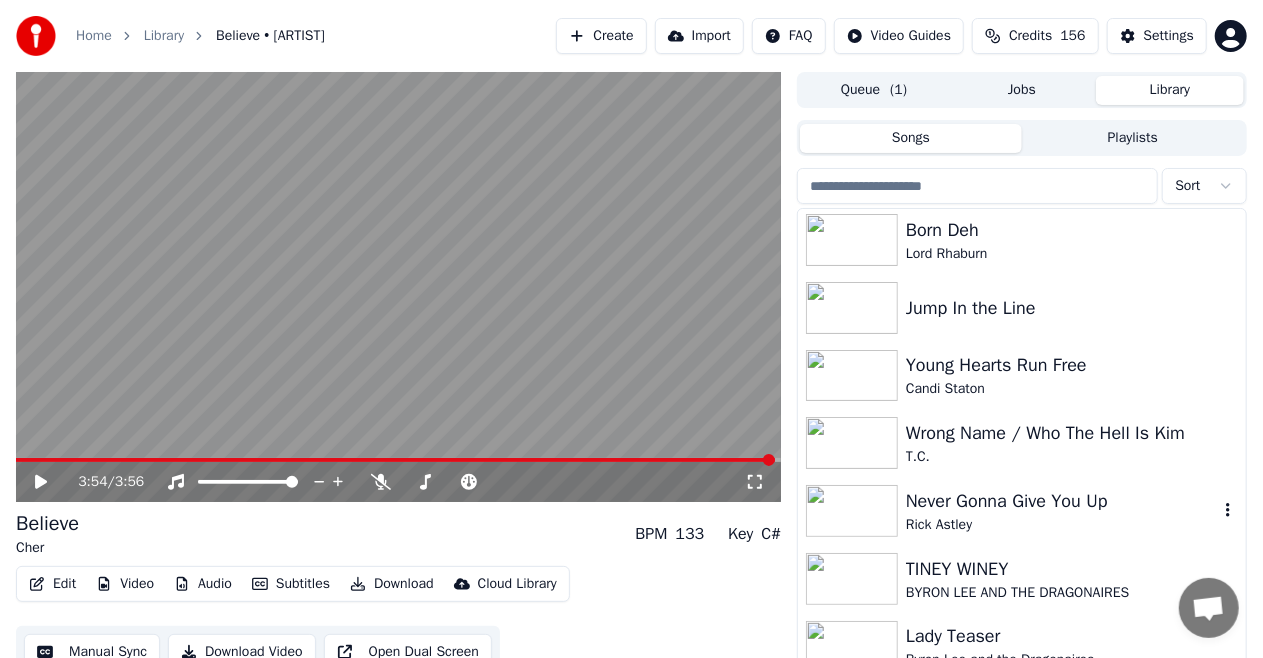 scroll, scrollTop: 661, scrollLeft: 0, axis: vertical 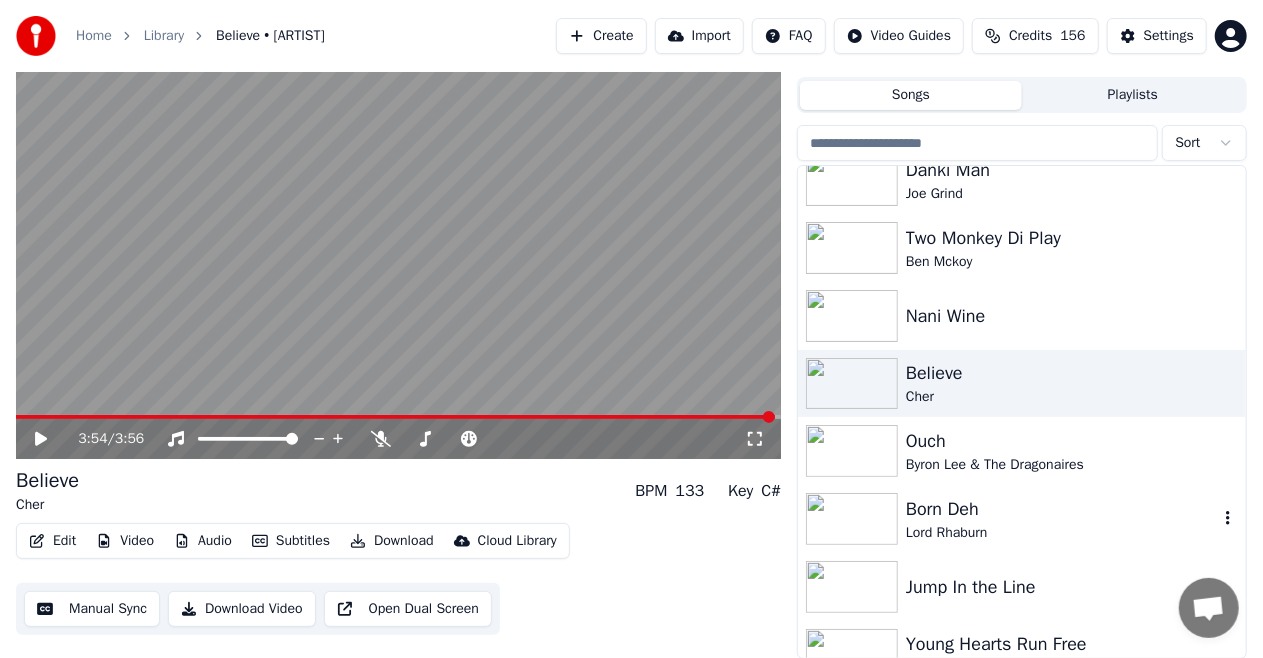 click on "Born Deh" at bounding box center [1062, 509] 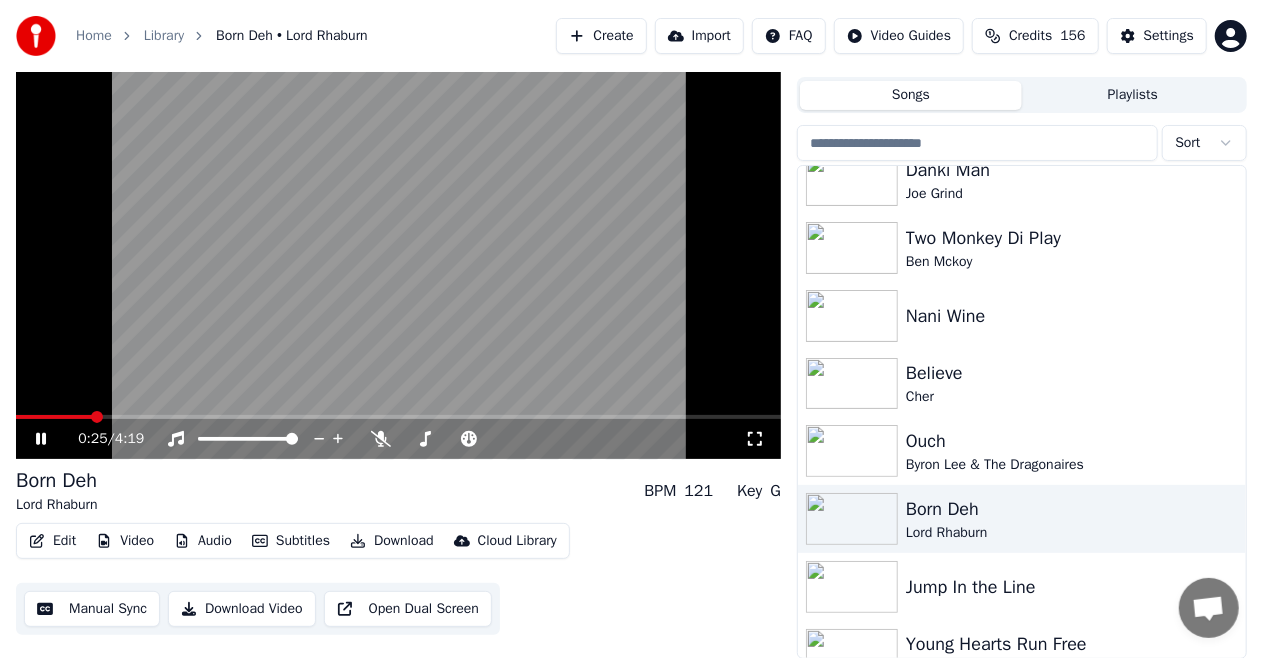 click at bounding box center (55, 439) 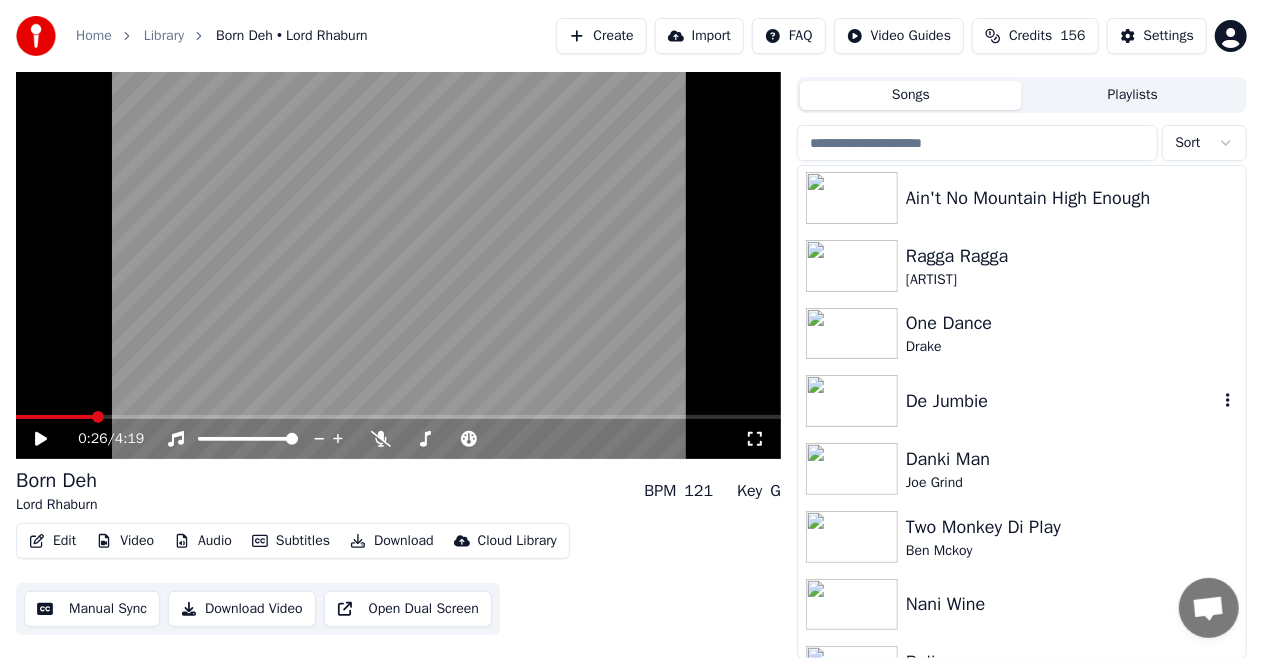 scroll, scrollTop: 0, scrollLeft: 0, axis: both 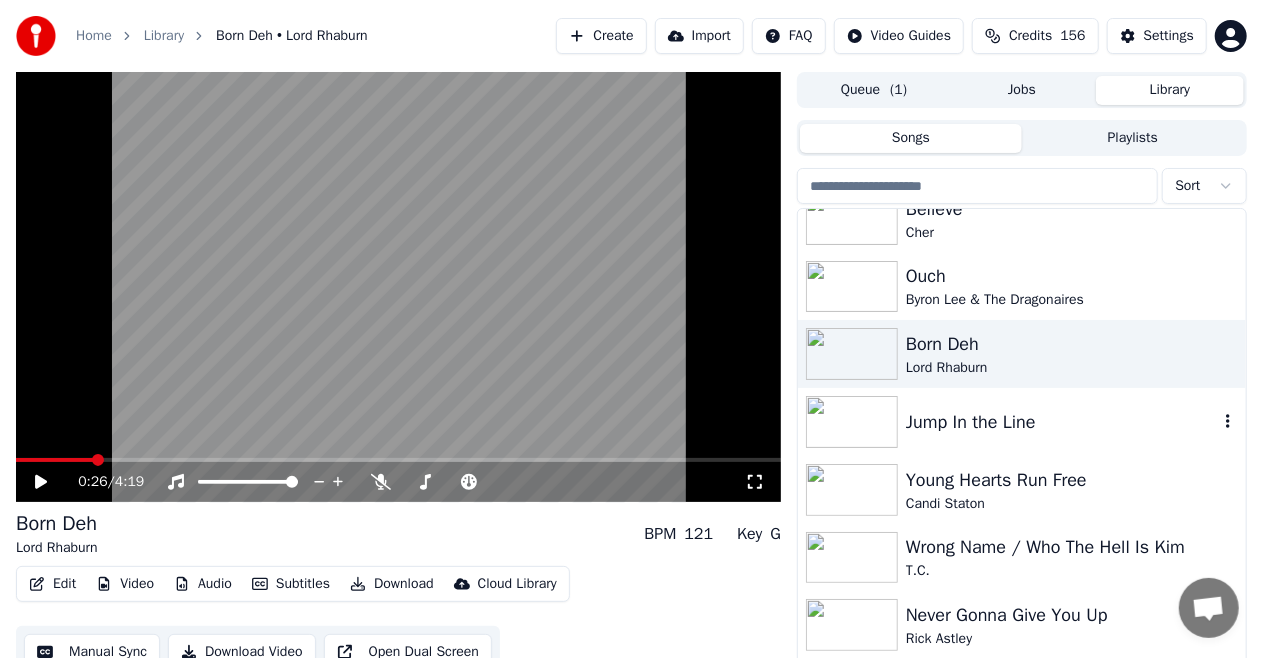 click at bounding box center [852, 422] 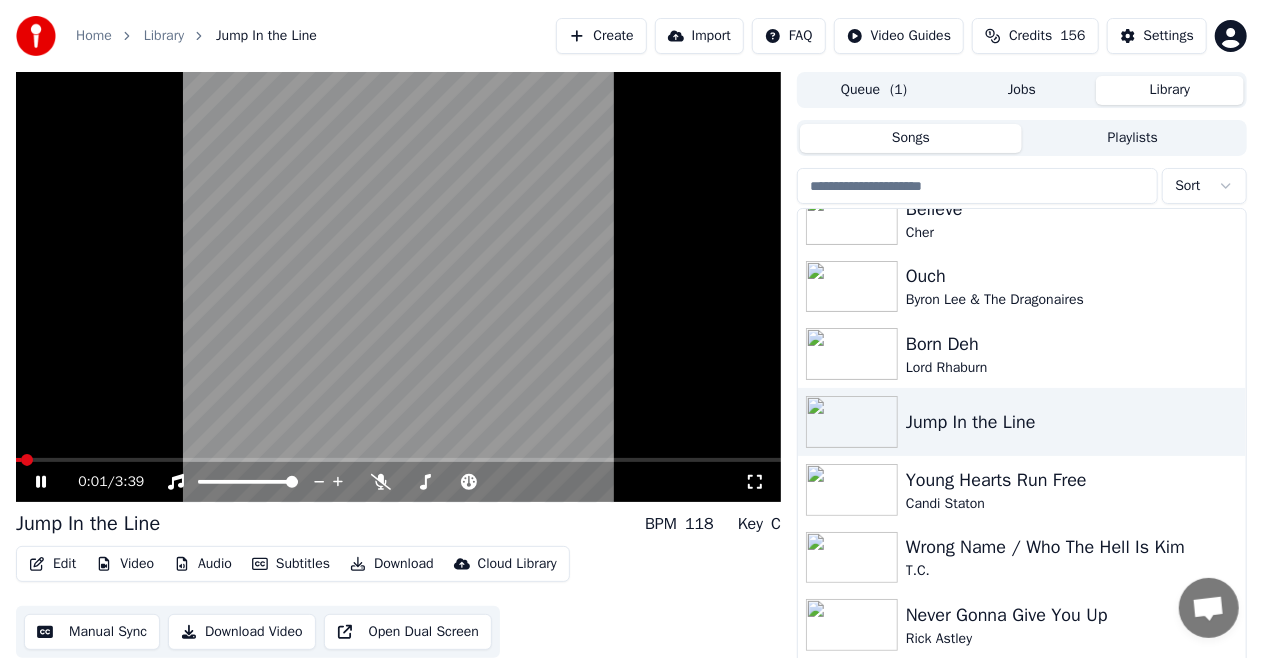 click at bounding box center (55, 482) 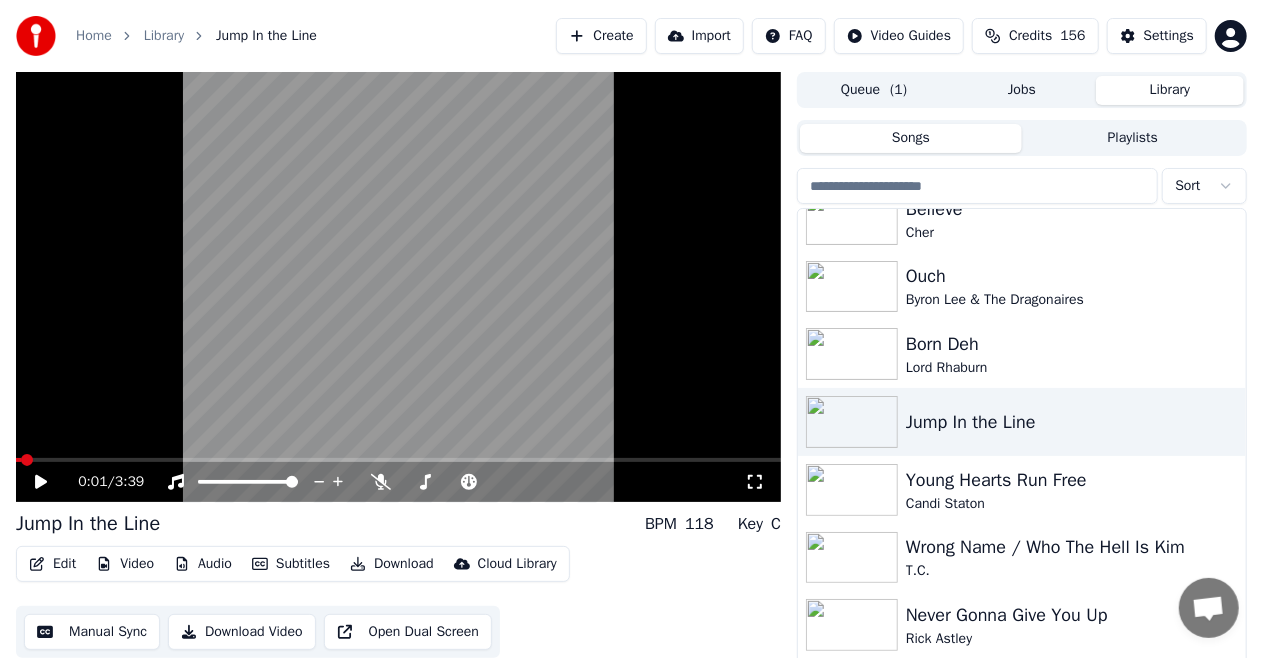 click at bounding box center (55, 482) 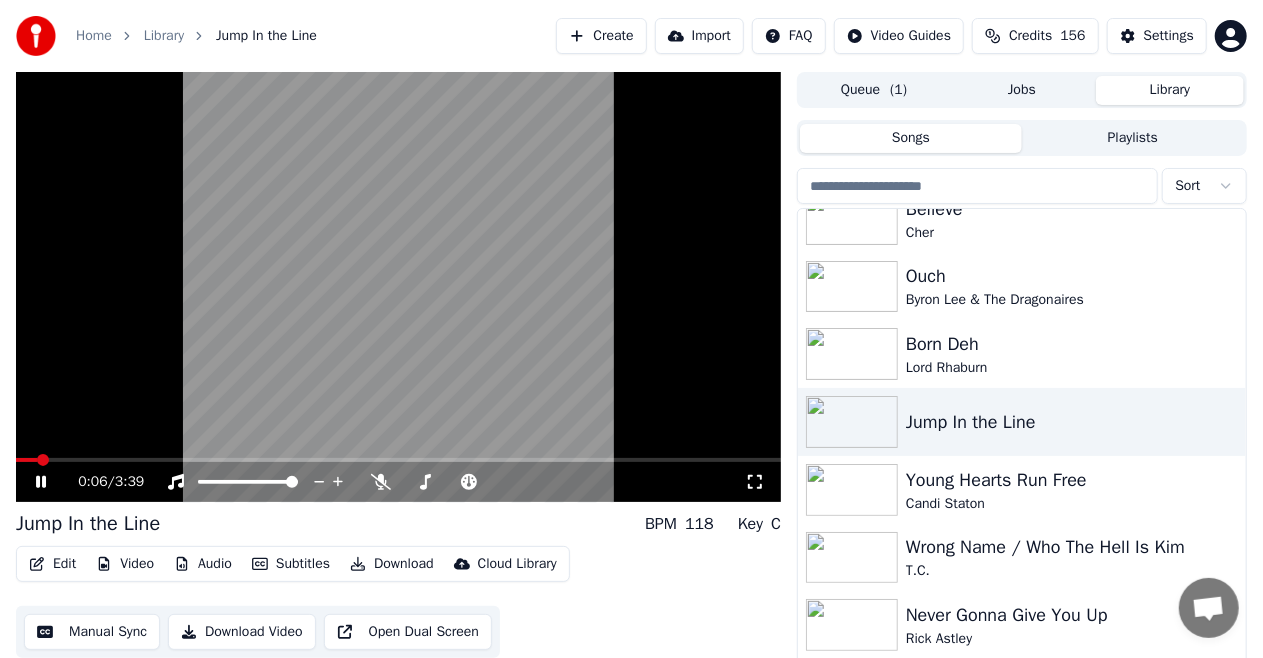 click at bounding box center [55, 482] 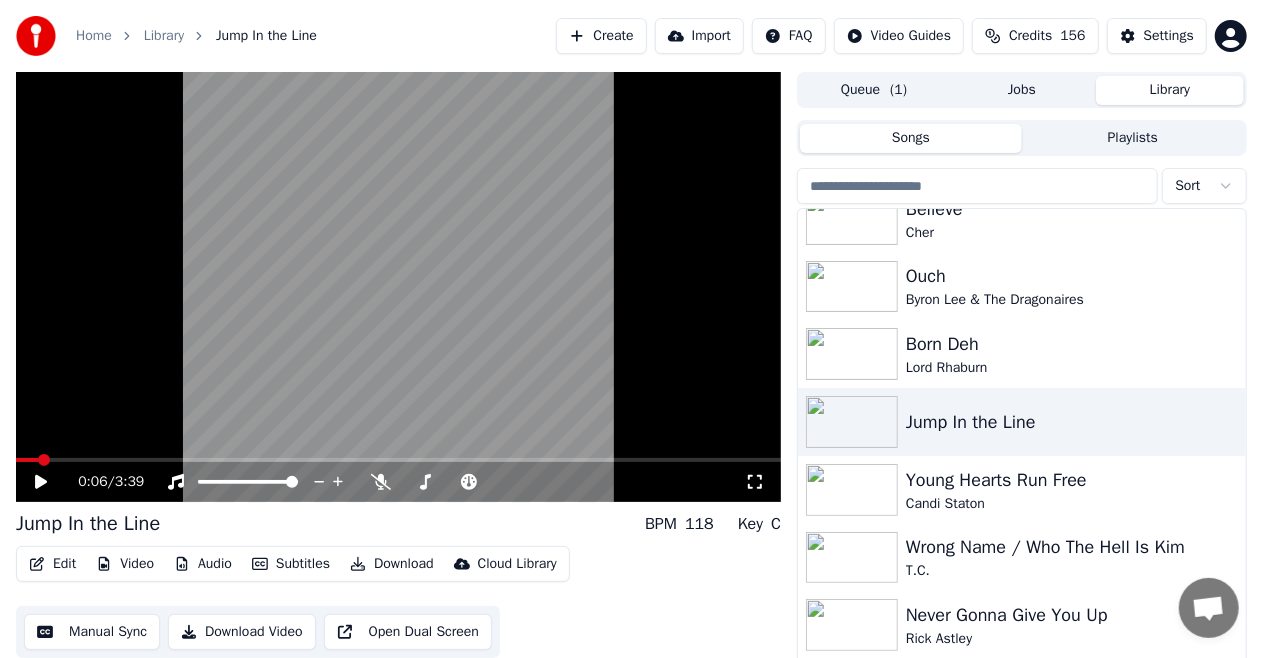 click at bounding box center (55, 482) 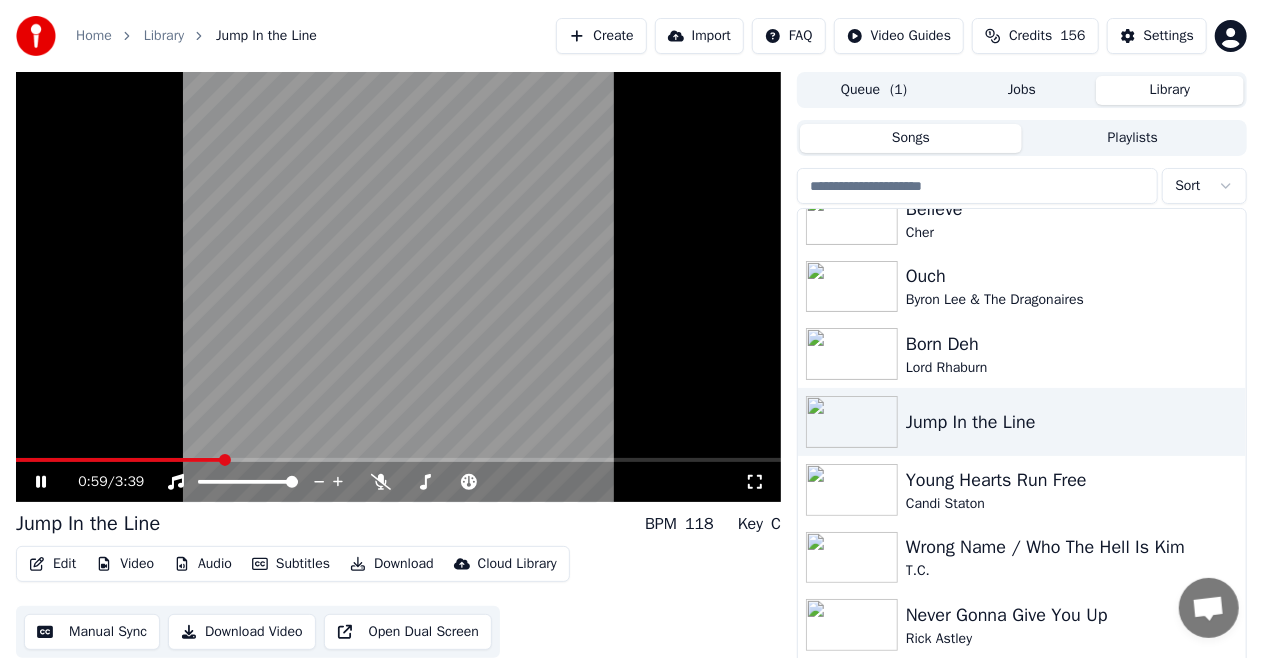 click at bounding box center (55, 482) 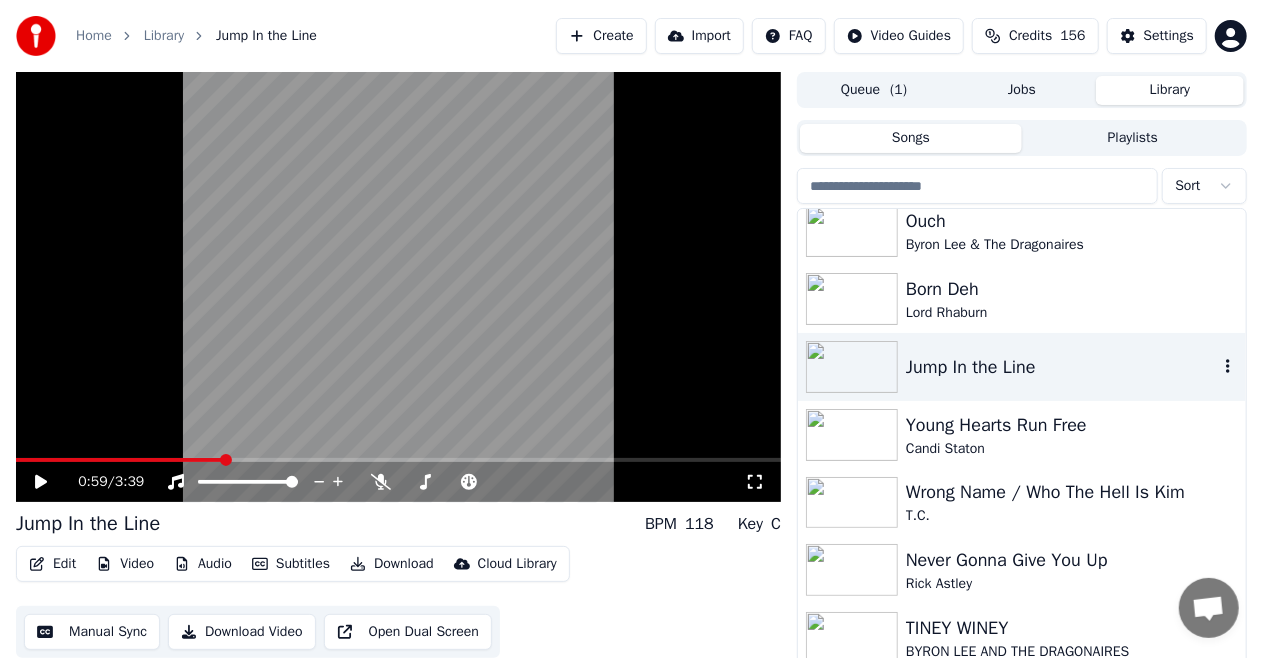 scroll, scrollTop: 661, scrollLeft: 0, axis: vertical 